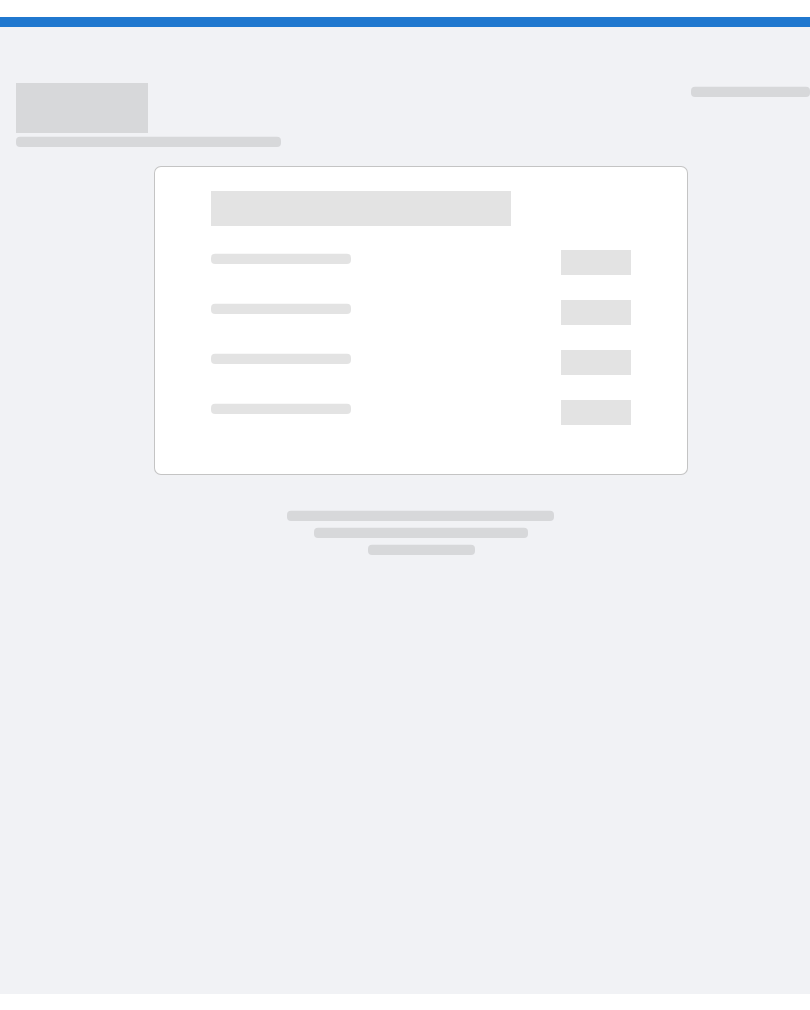 scroll, scrollTop: 0, scrollLeft: 0, axis: both 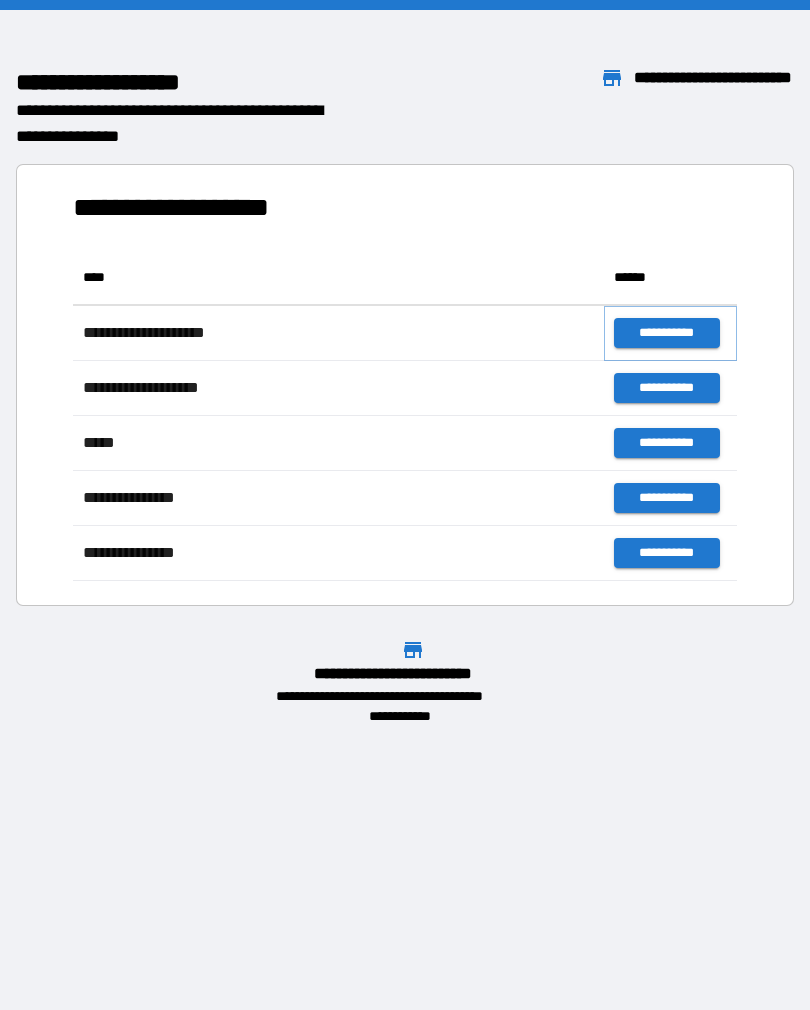 click on "**********" at bounding box center [666, 333] 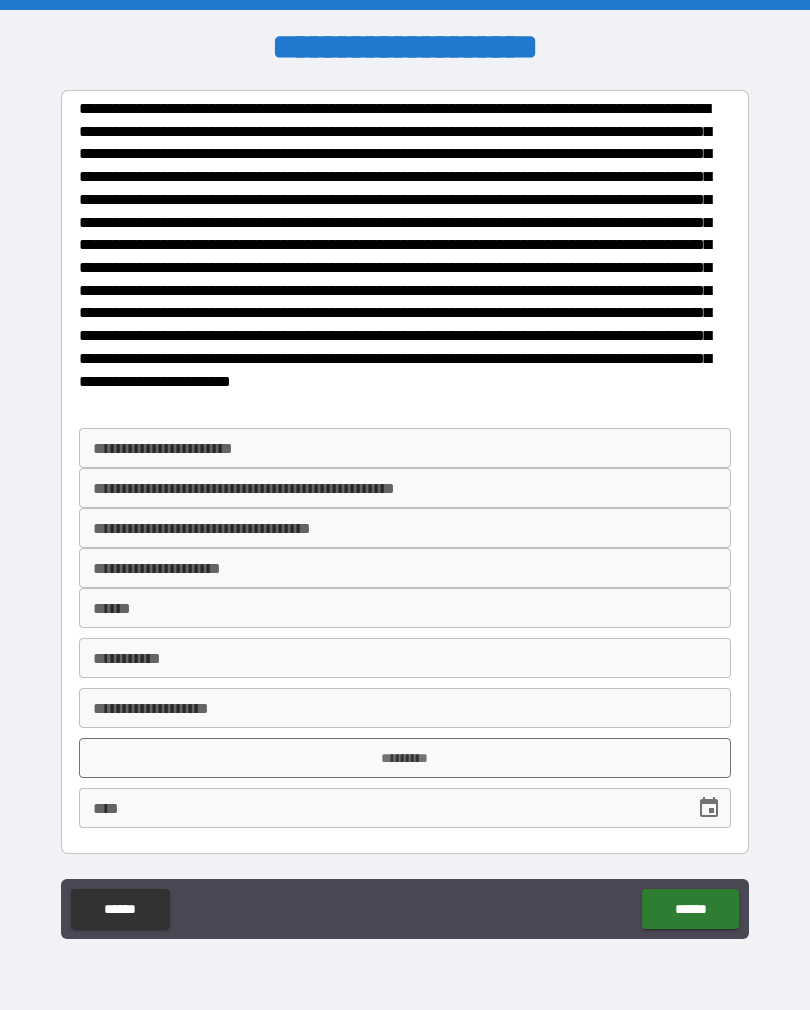 click on "**********" at bounding box center (405, 448) 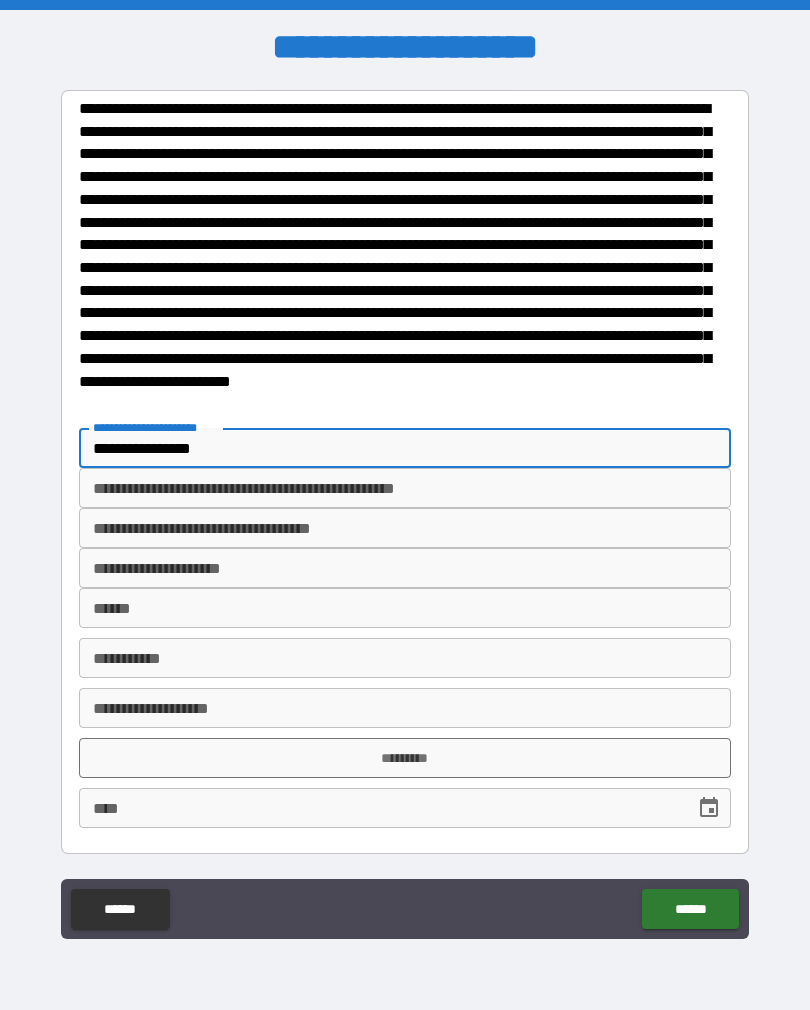 type on "**********" 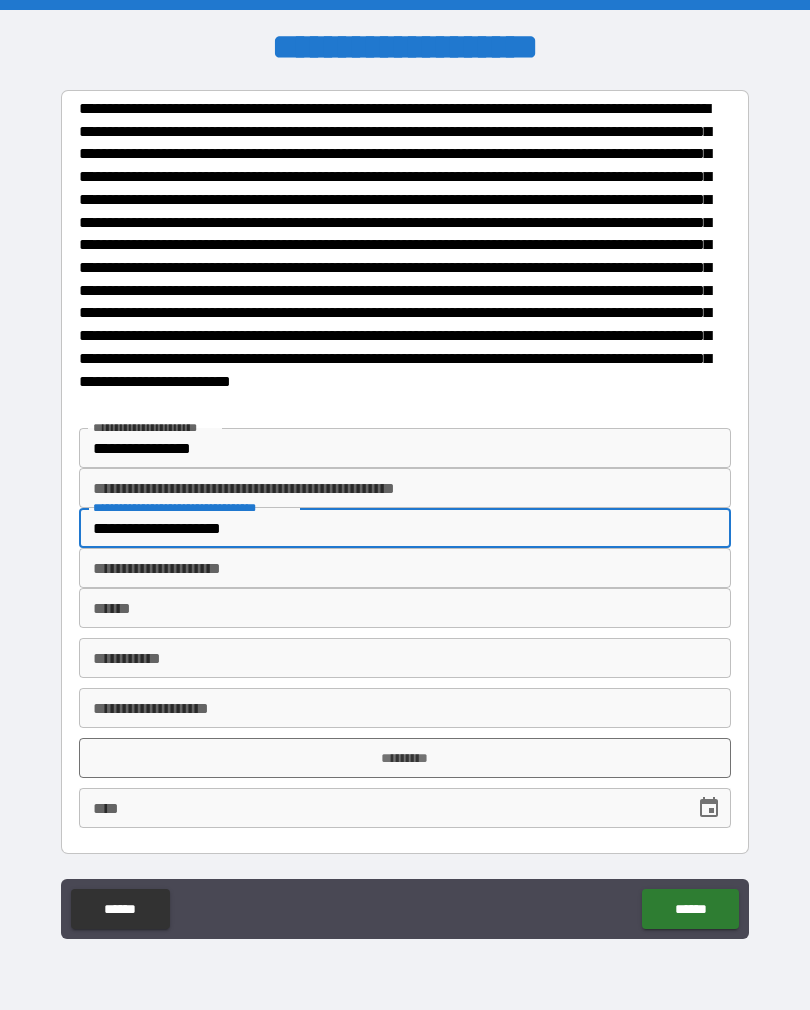 type on "**********" 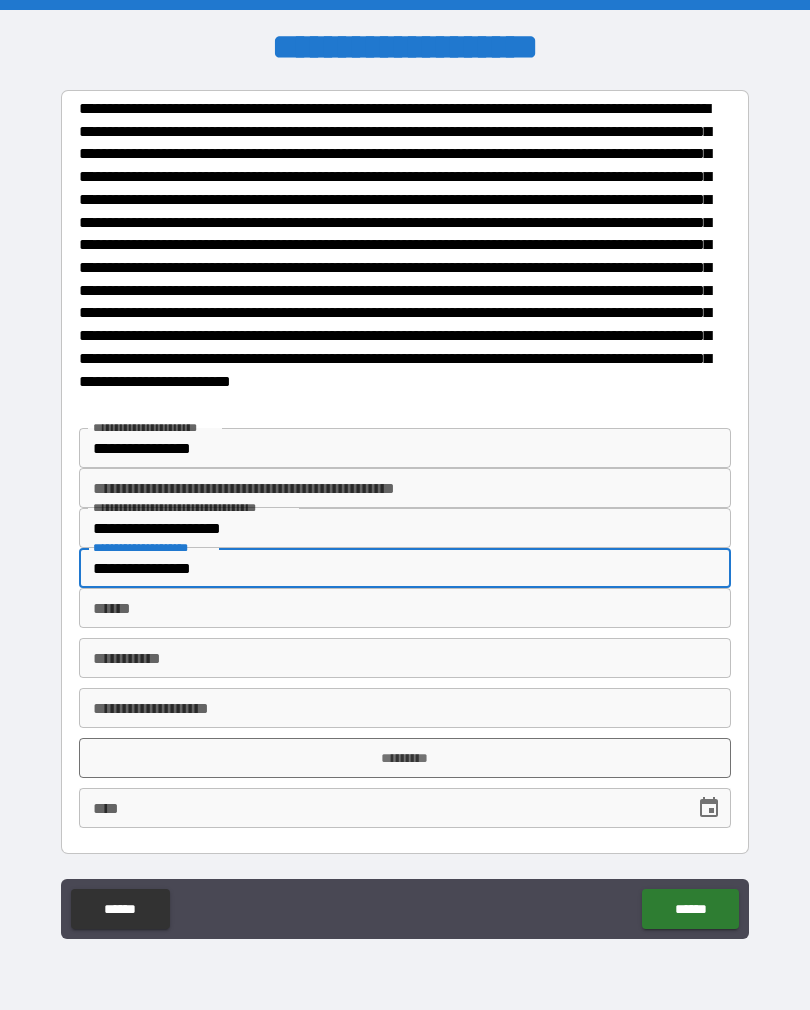 type on "**********" 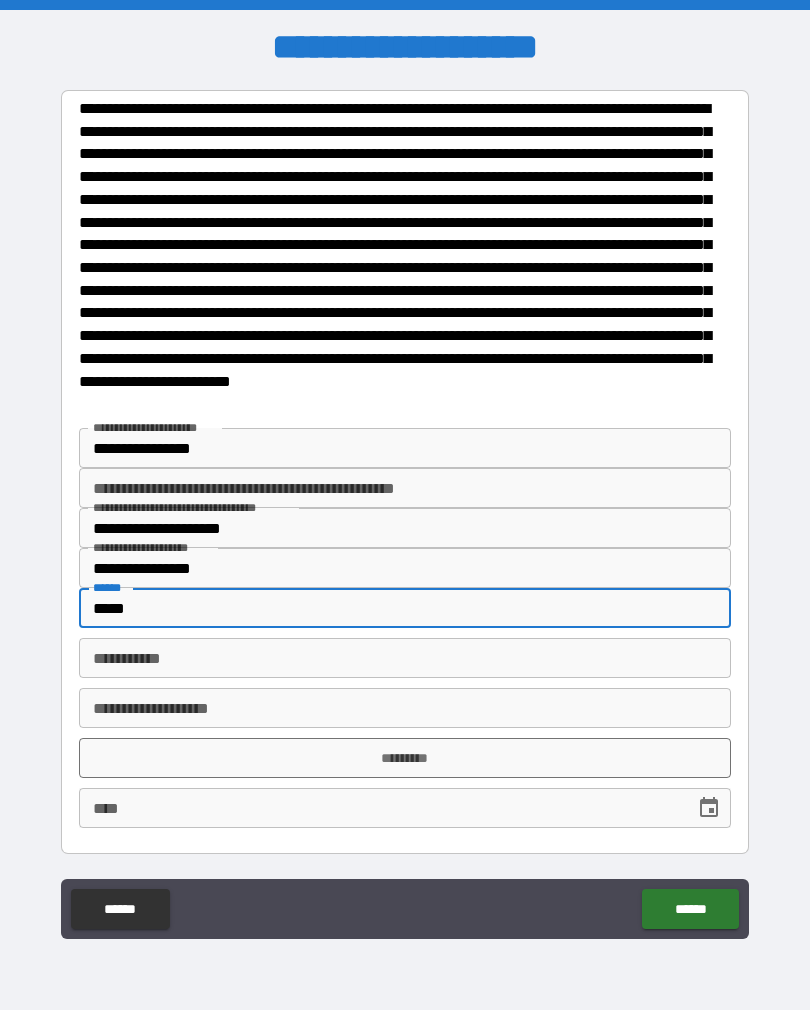 type on "*****" 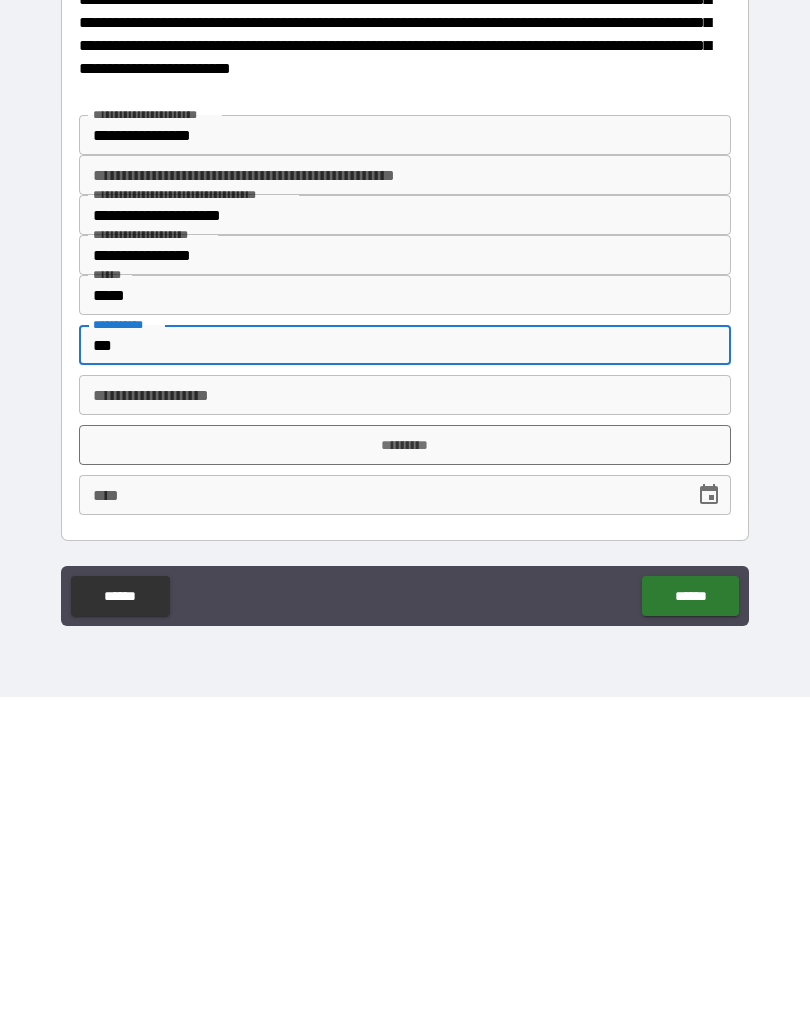 type on "***" 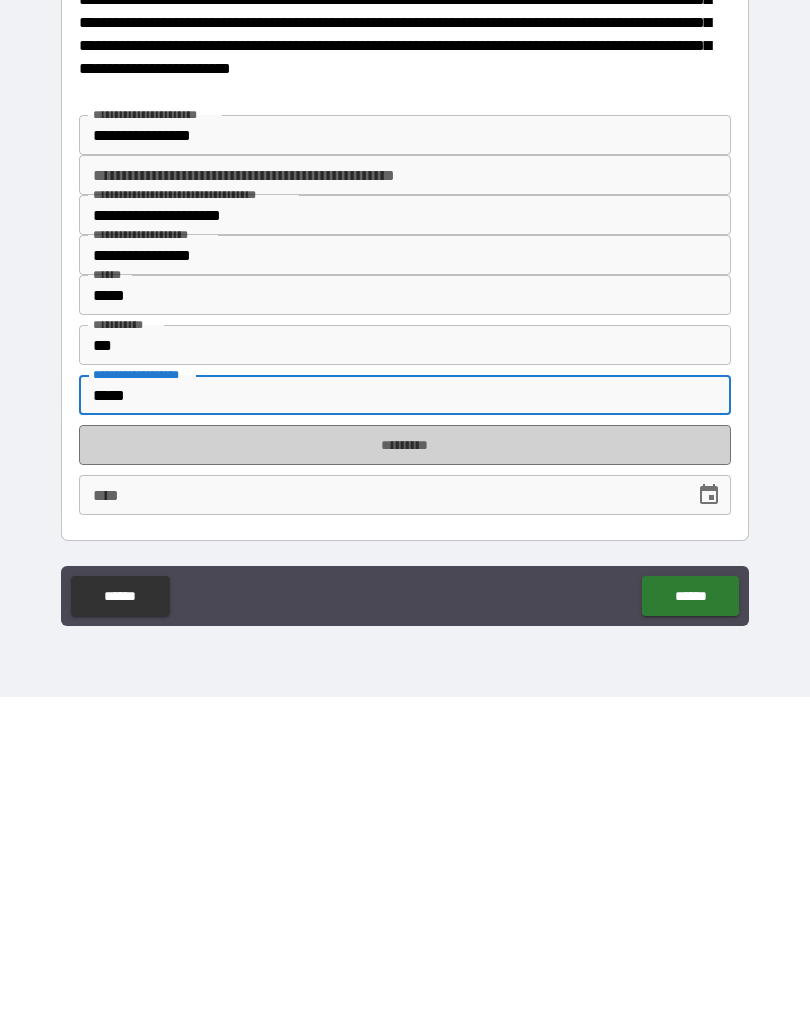 type on "*****" 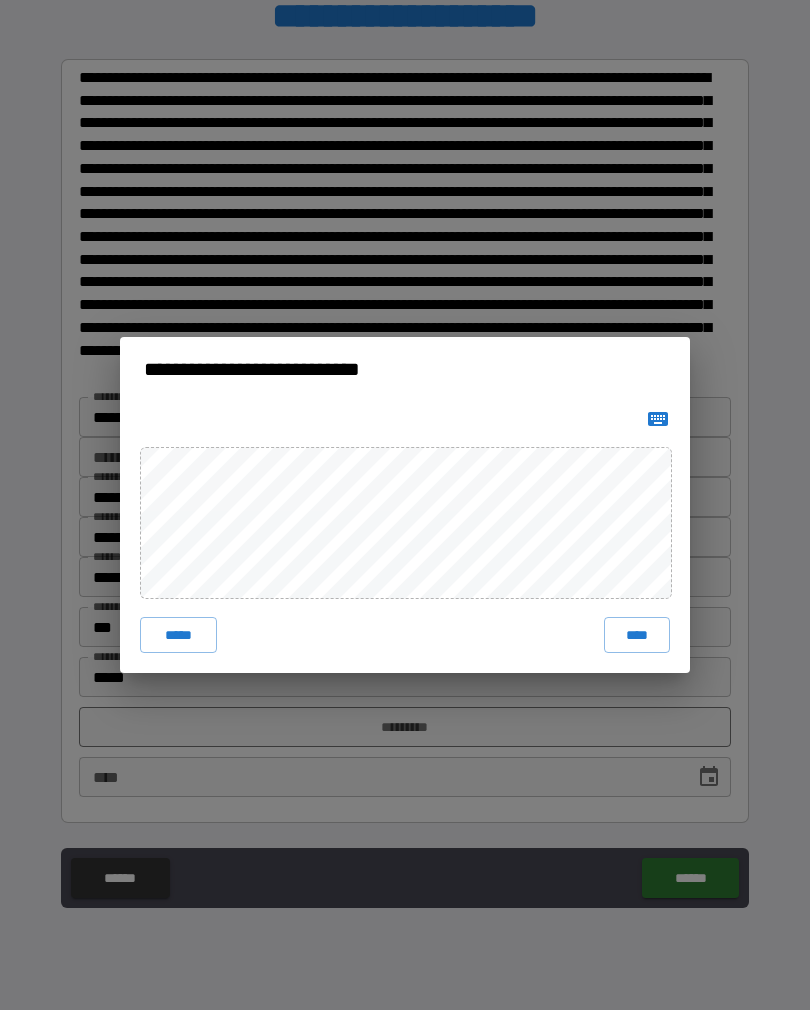 click on "****" at bounding box center (637, 635) 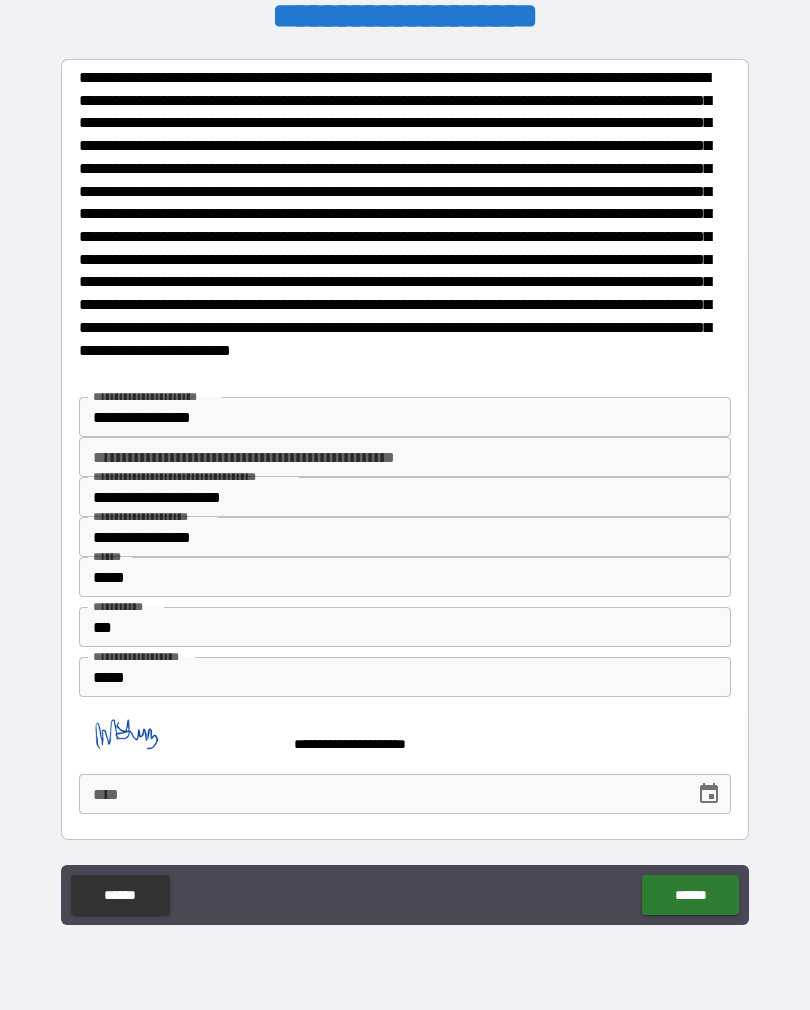 click on "****" at bounding box center (380, 794) 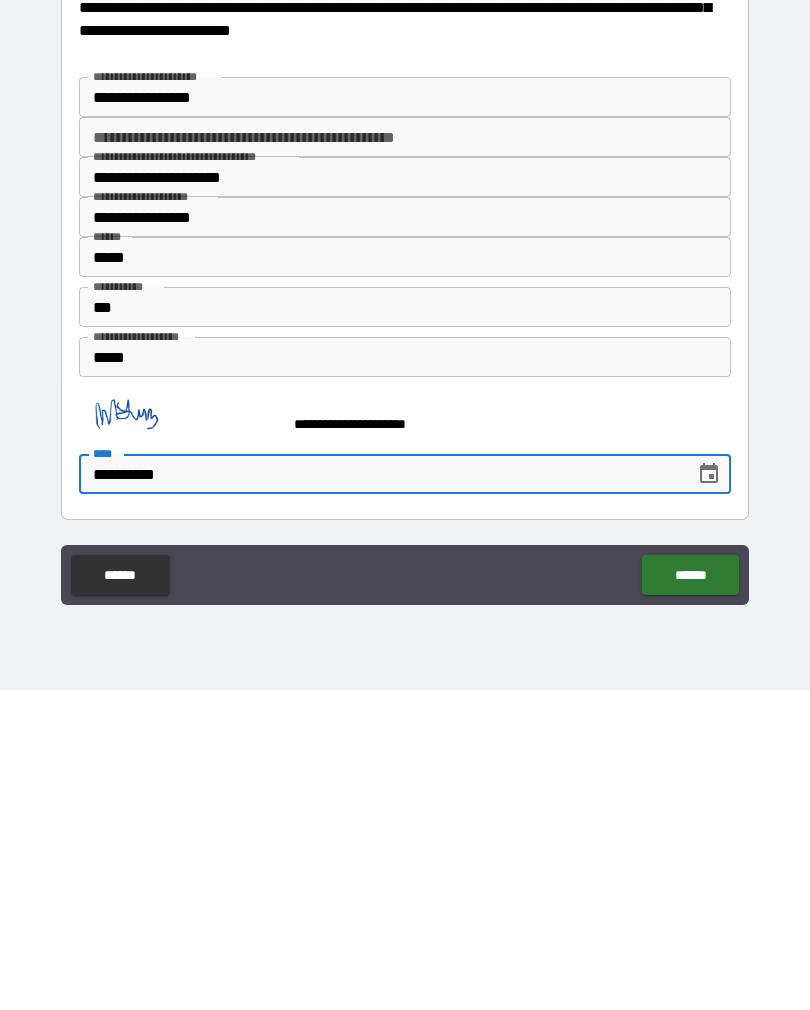 type on "**********" 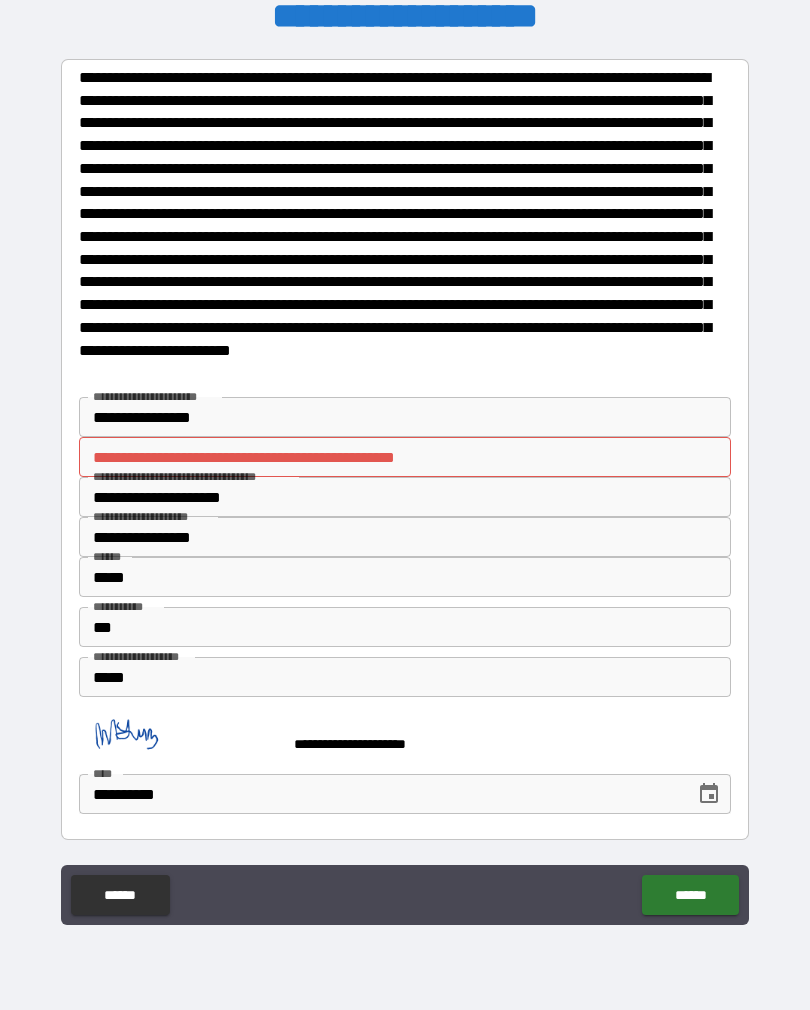 click on "**********" at bounding box center [405, 457] 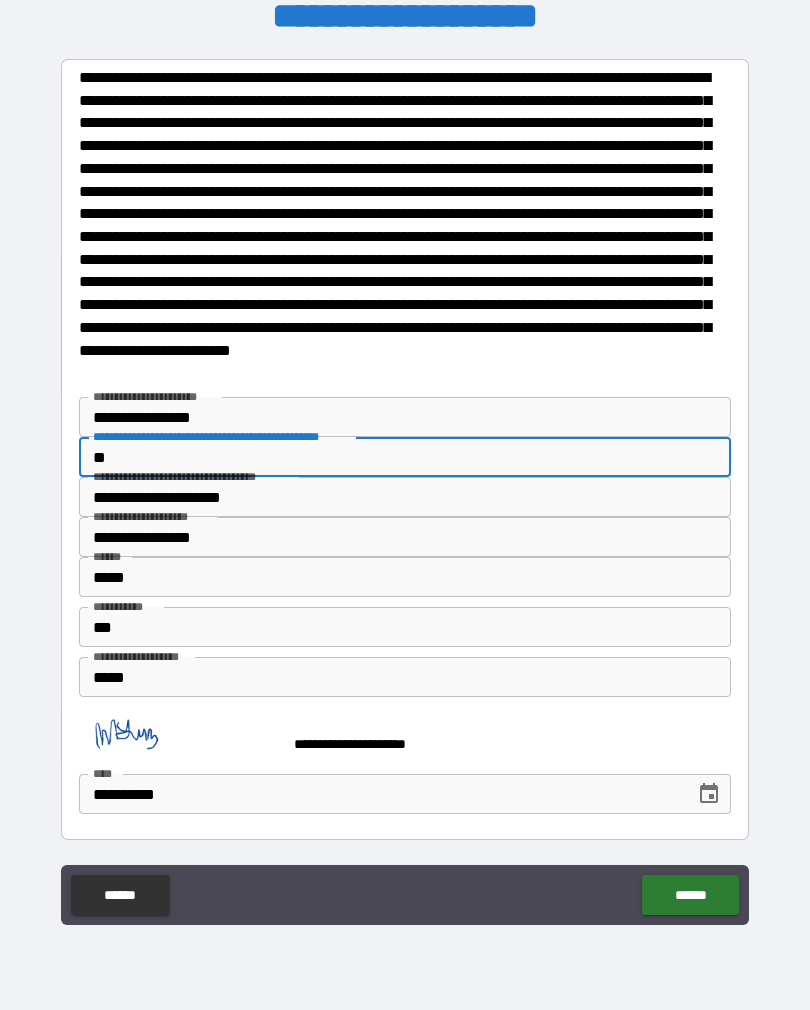type on "***" 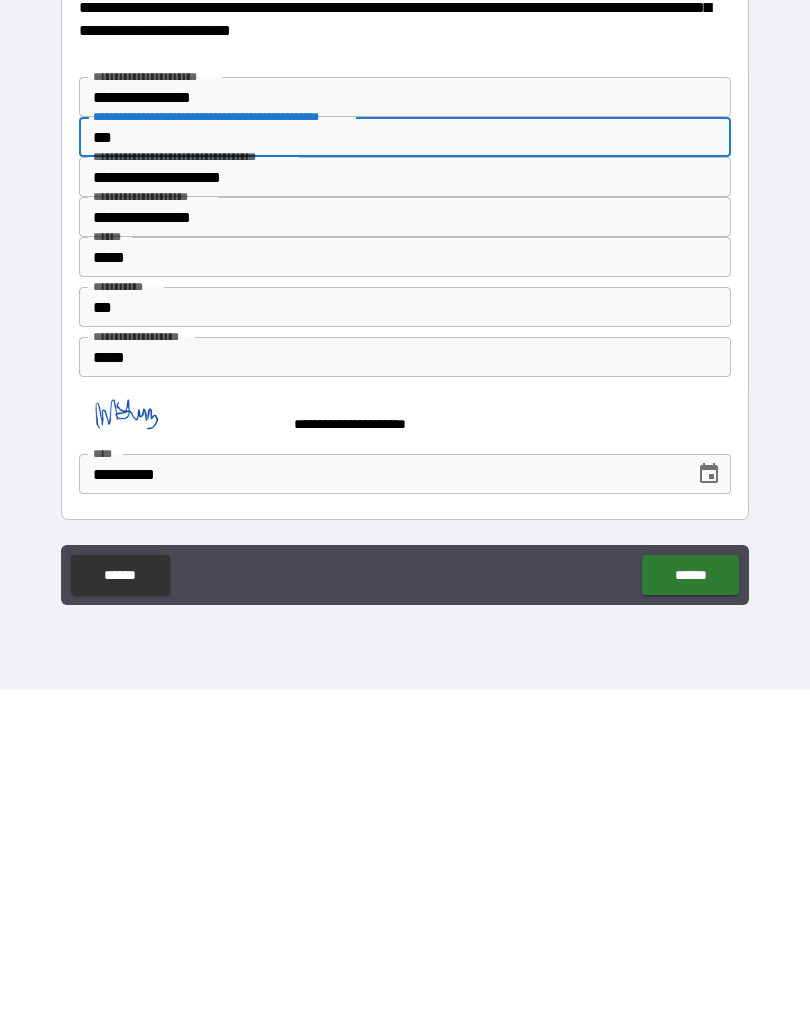 click on "******" at bounding box center [690, 895] 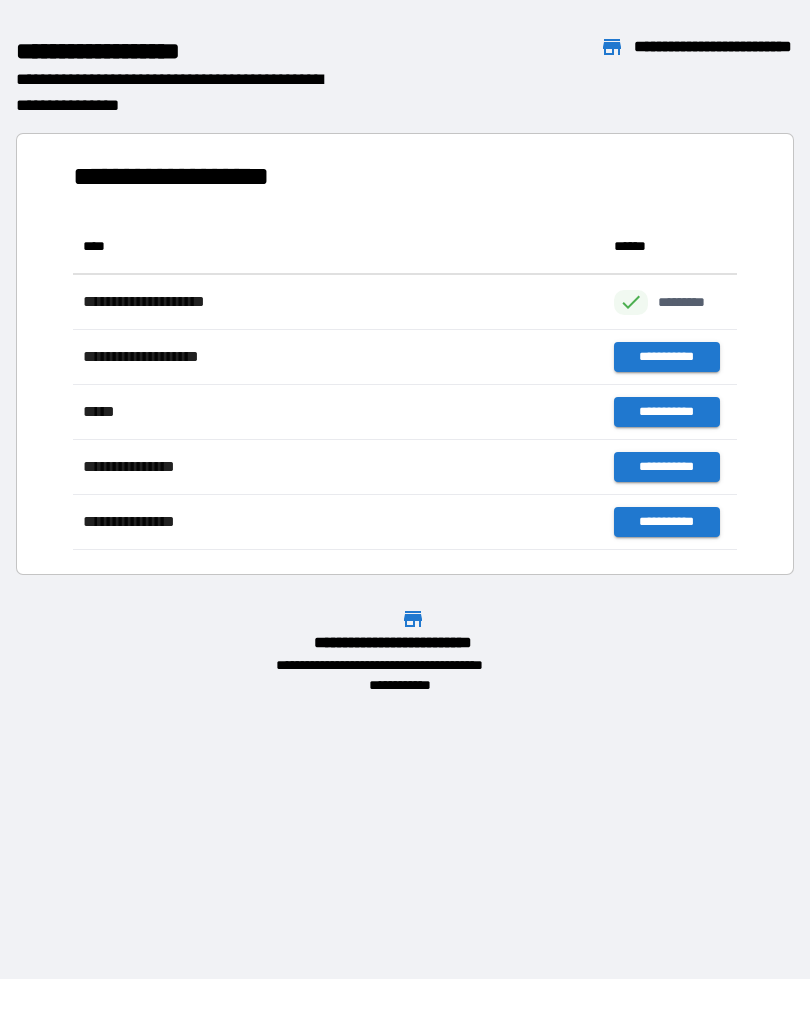 scroll, scrollTop: 331, scrollLeft: 664, axis: both 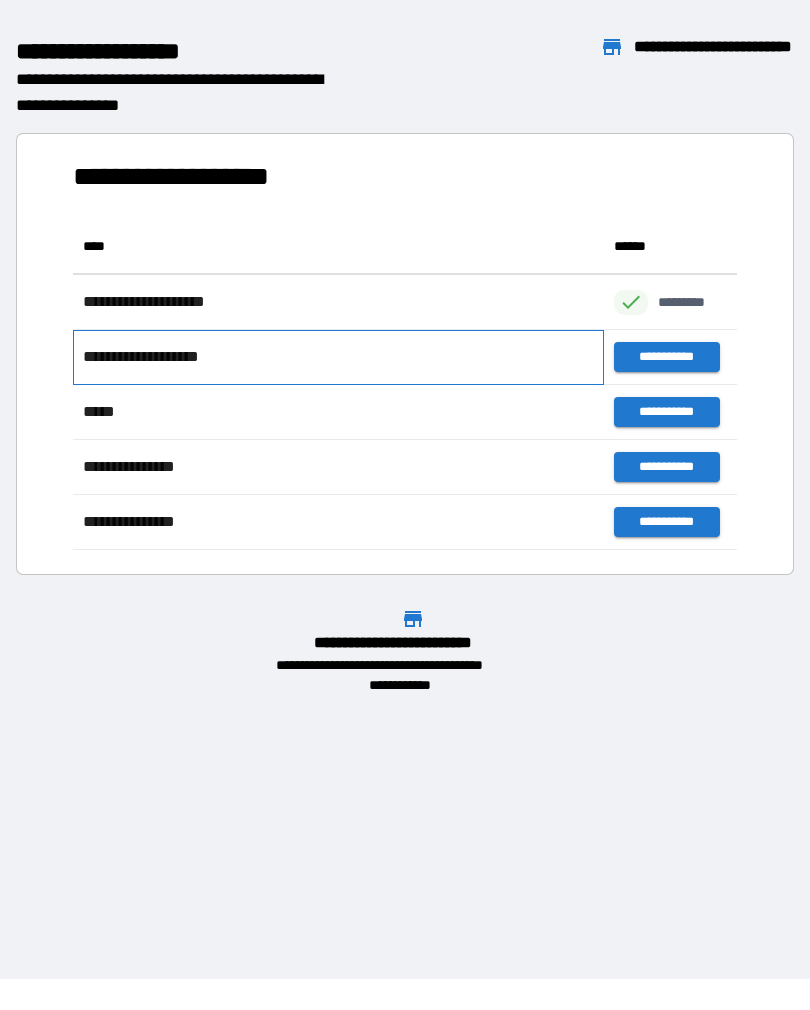 click on "**********" at bounding box center [338, 357] 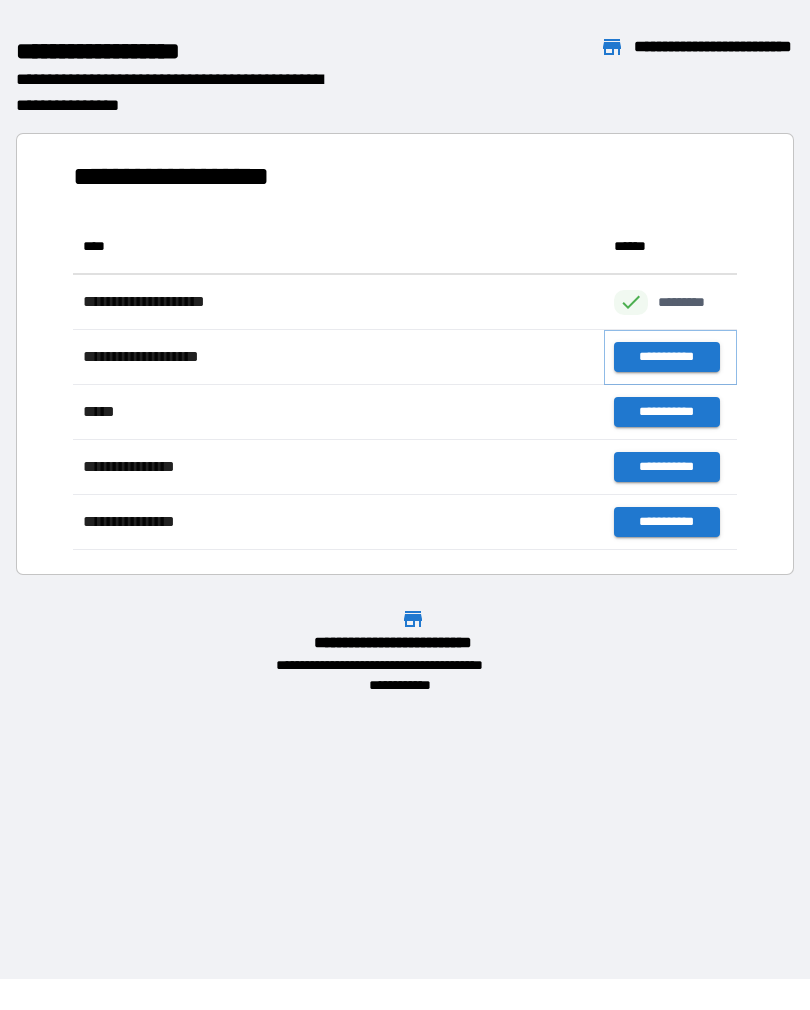 click on "**********" at bounding box center [666, 357] 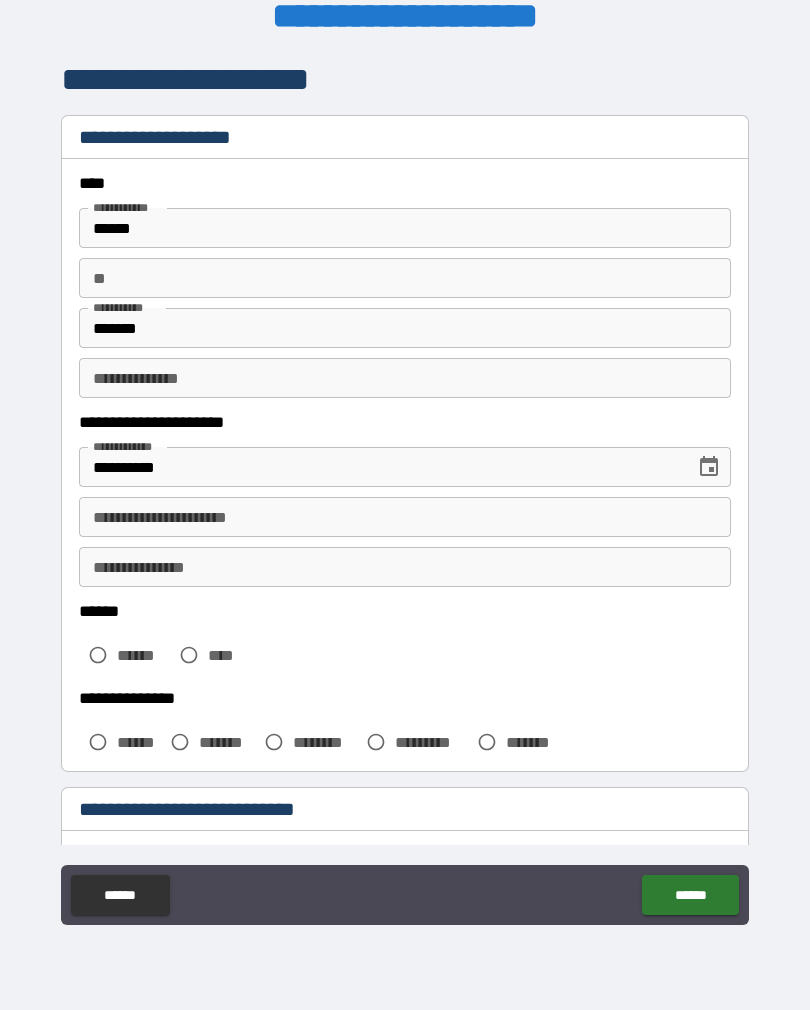 click on "**" at bounding box center (405, 278) 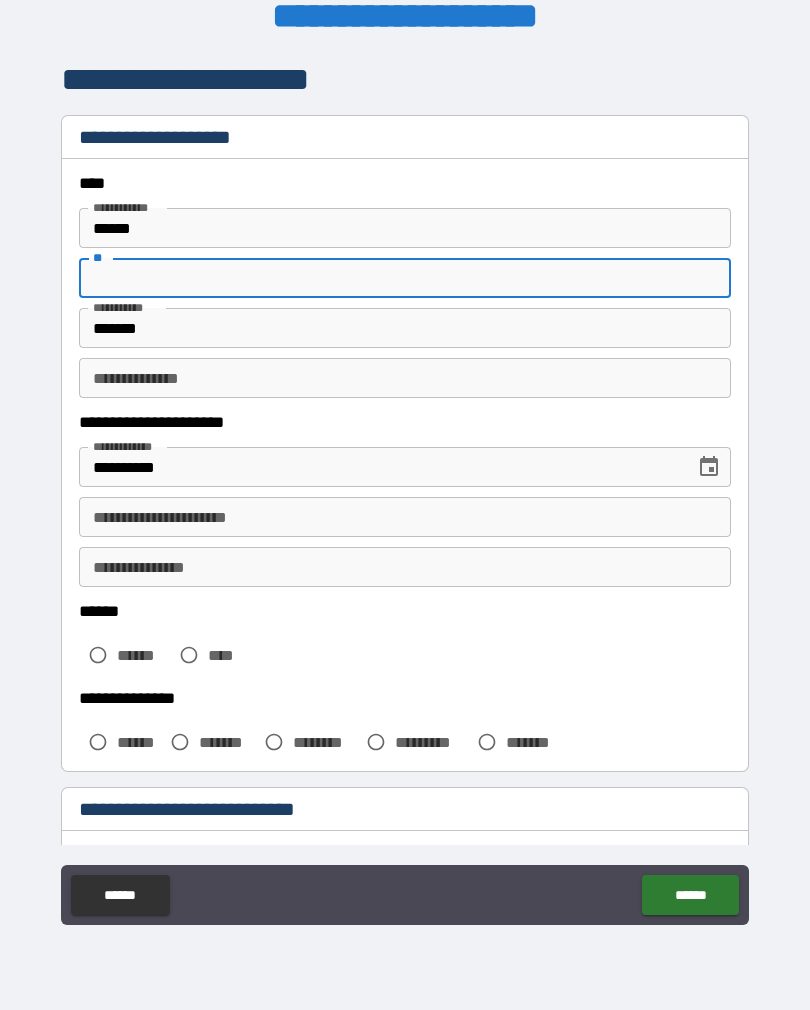 click on "******" at bounding box center (405, 228) 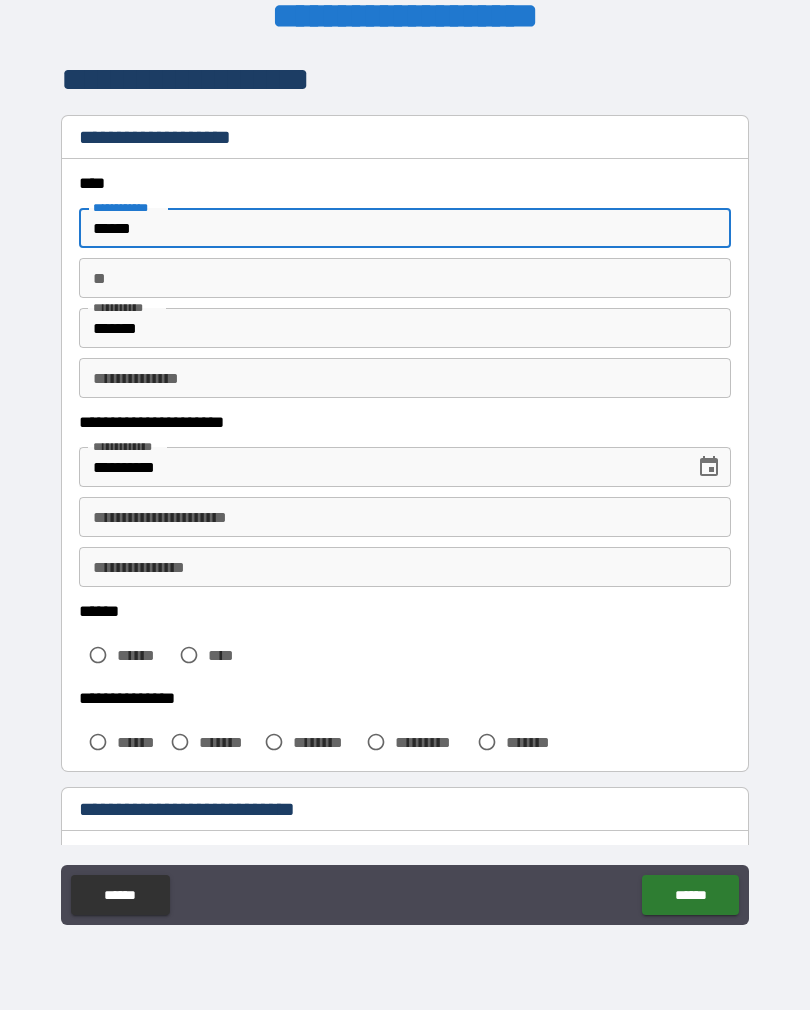 click on "**" at bounding box center (405, 278) 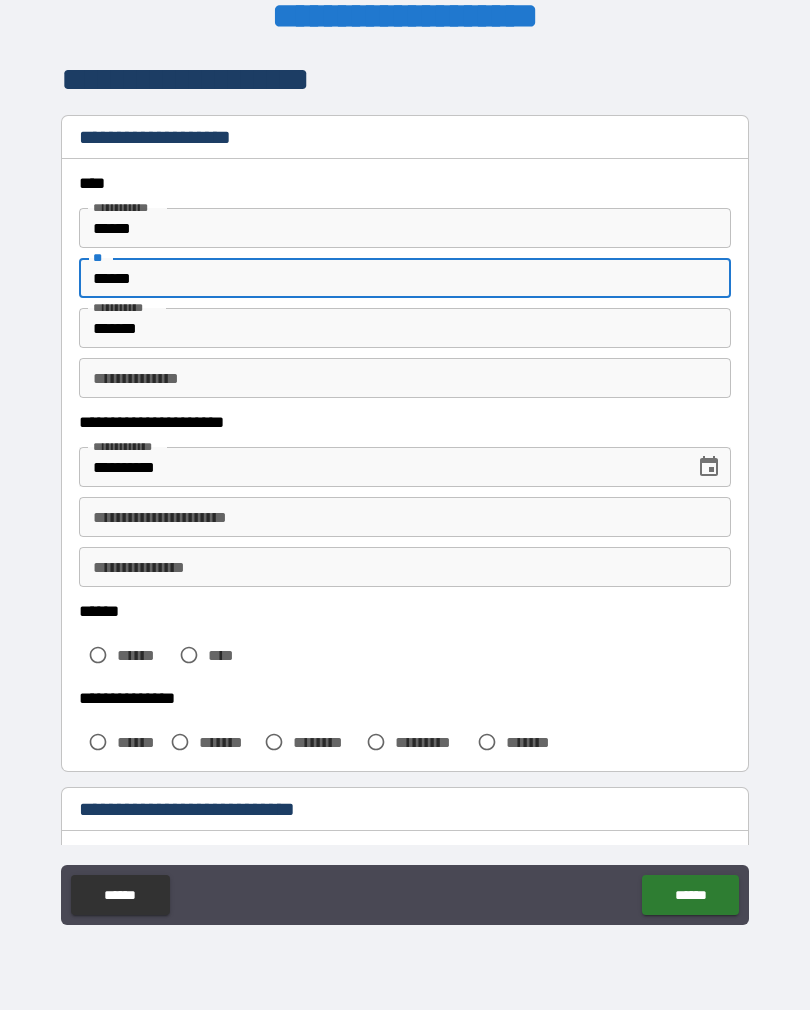 type on "******" 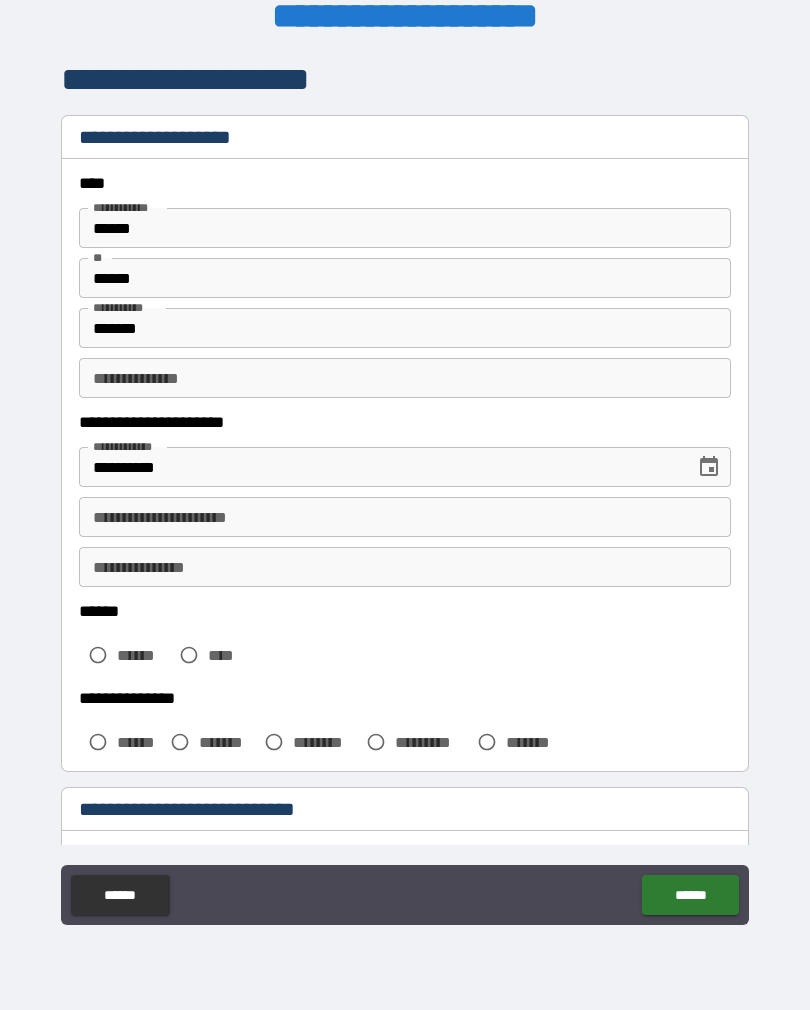 click on "**********" at bounding box center (405, 517) 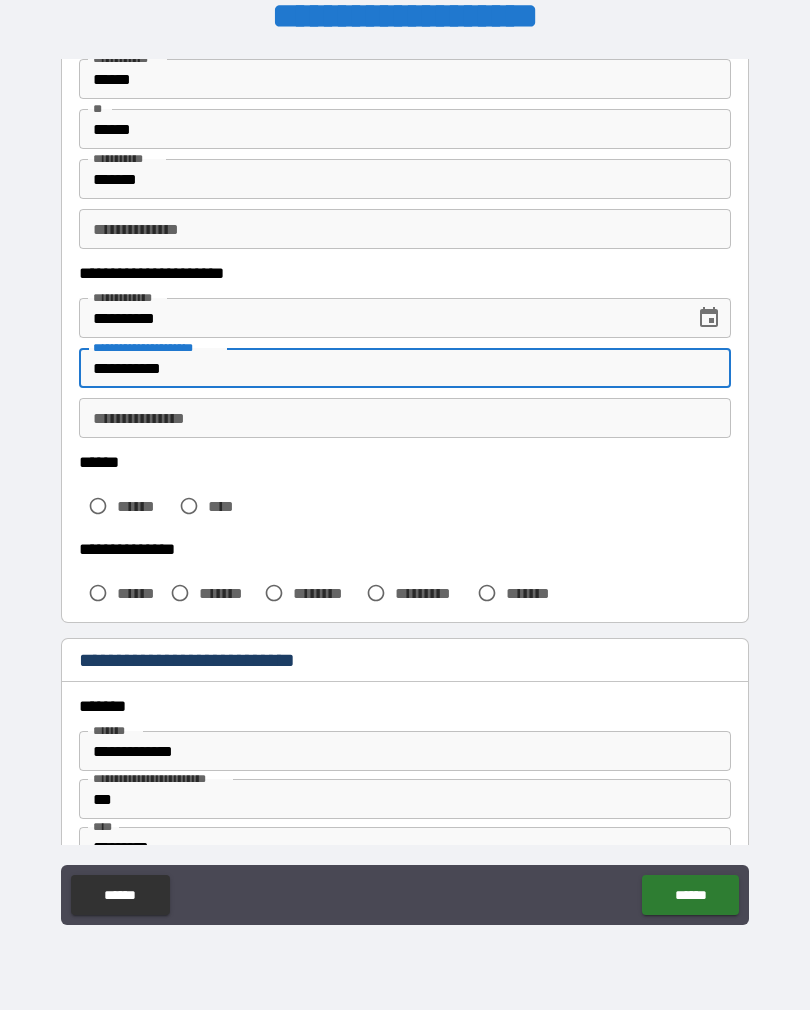 scroll, scrollTop: 150, scrollLeft: 0, axis: vertical 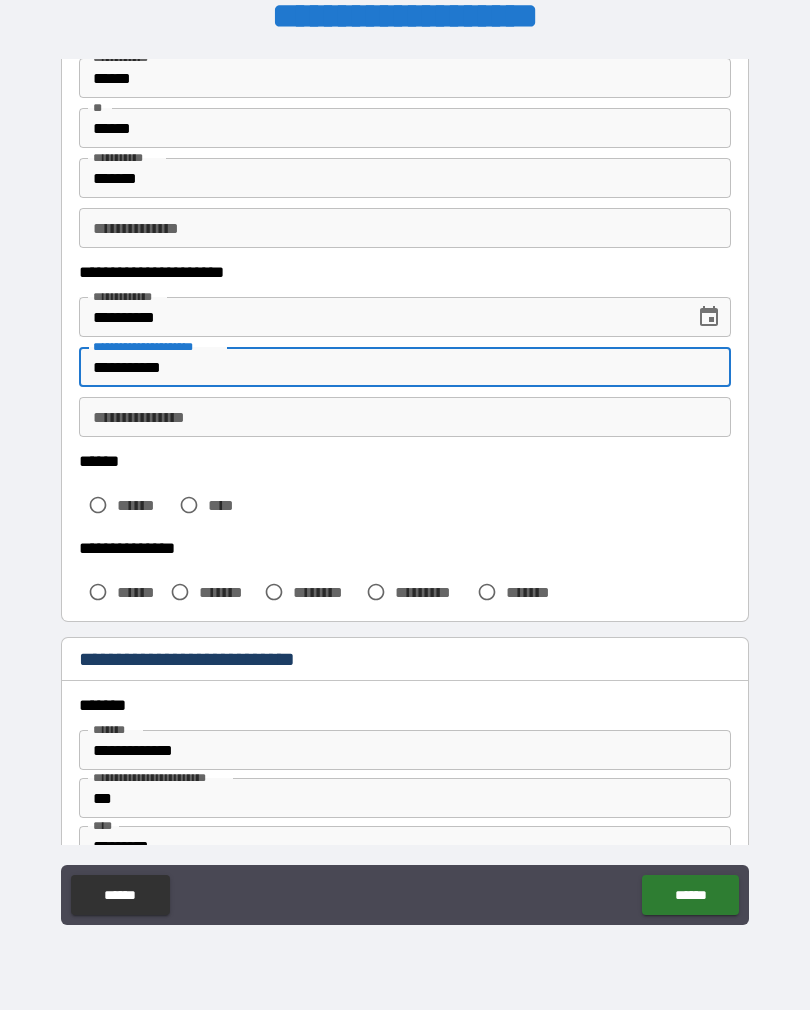 type on "**********" 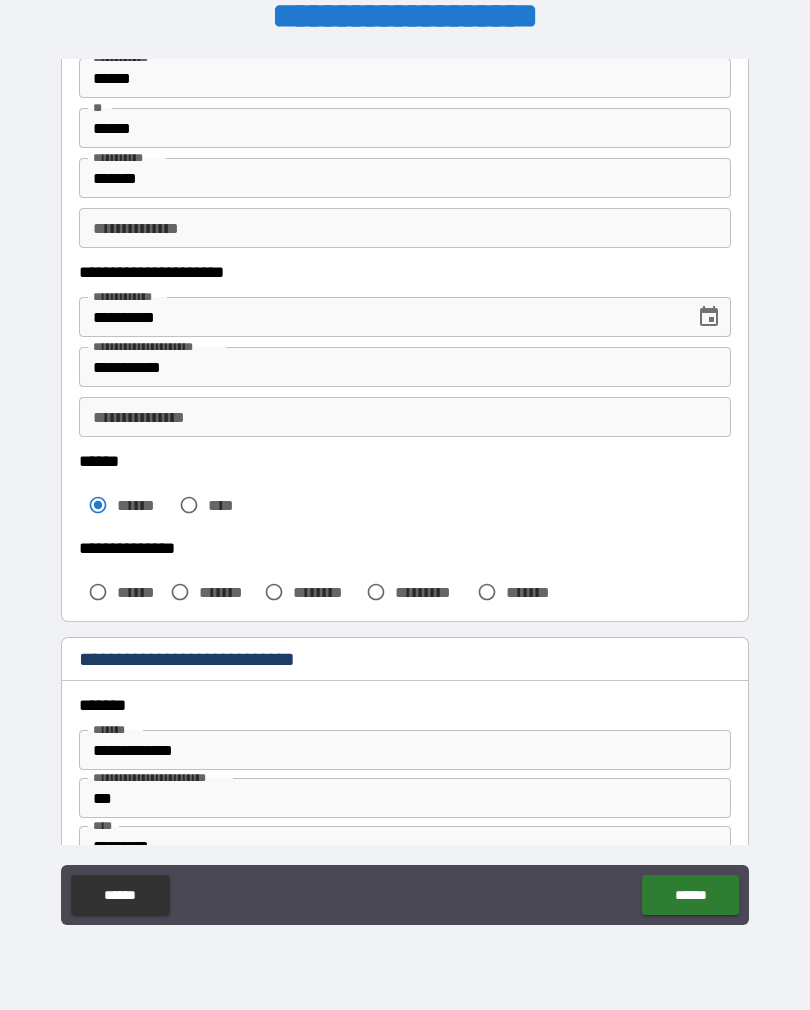 click on "**********" at bounding box center (405, 417) 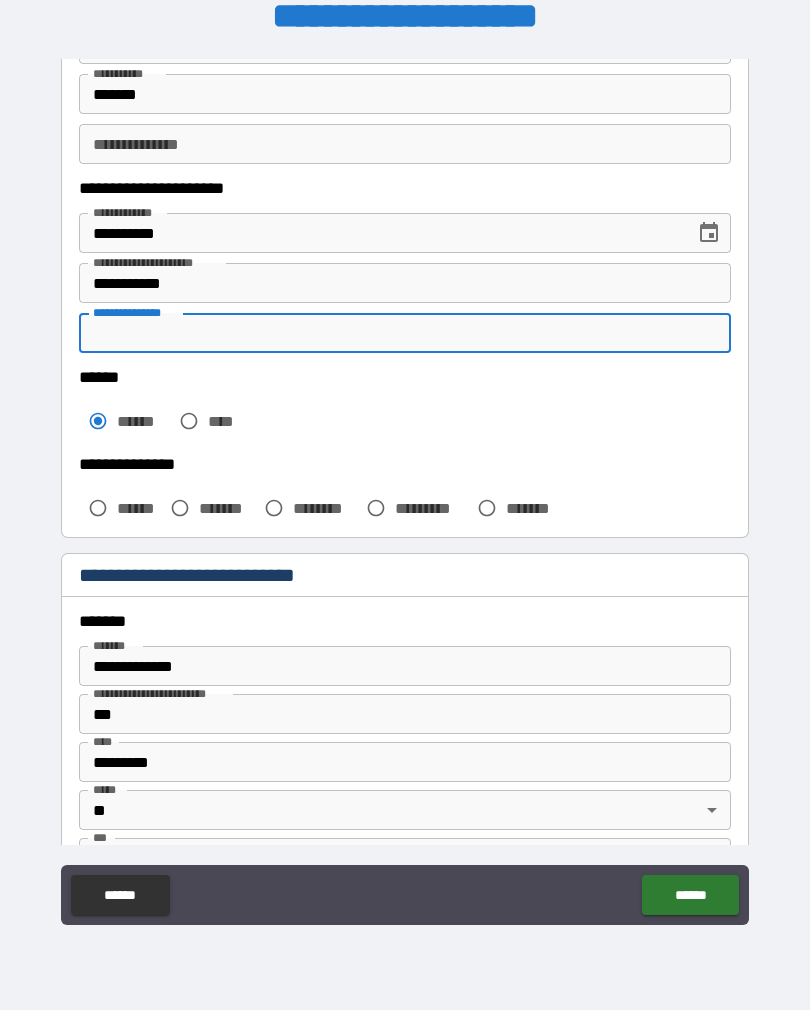 scroll, scrollTop: 256, scrollLeft: 0, axis: vertical 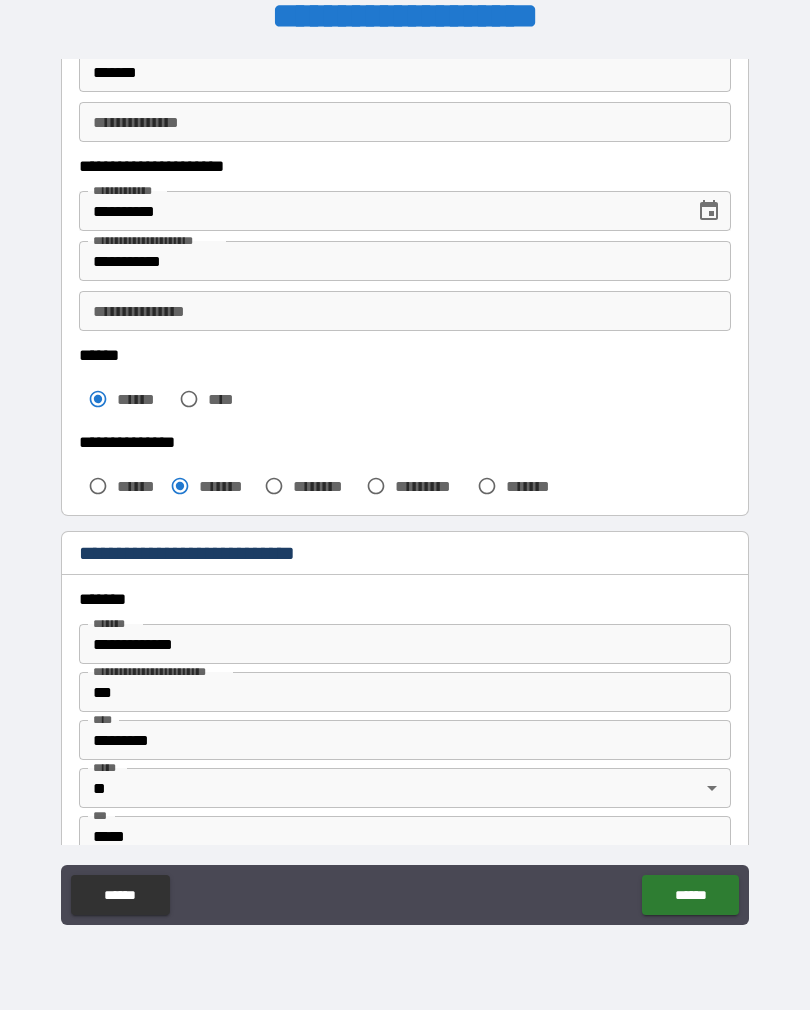 click on "**********" at bounding box center [405, 644] 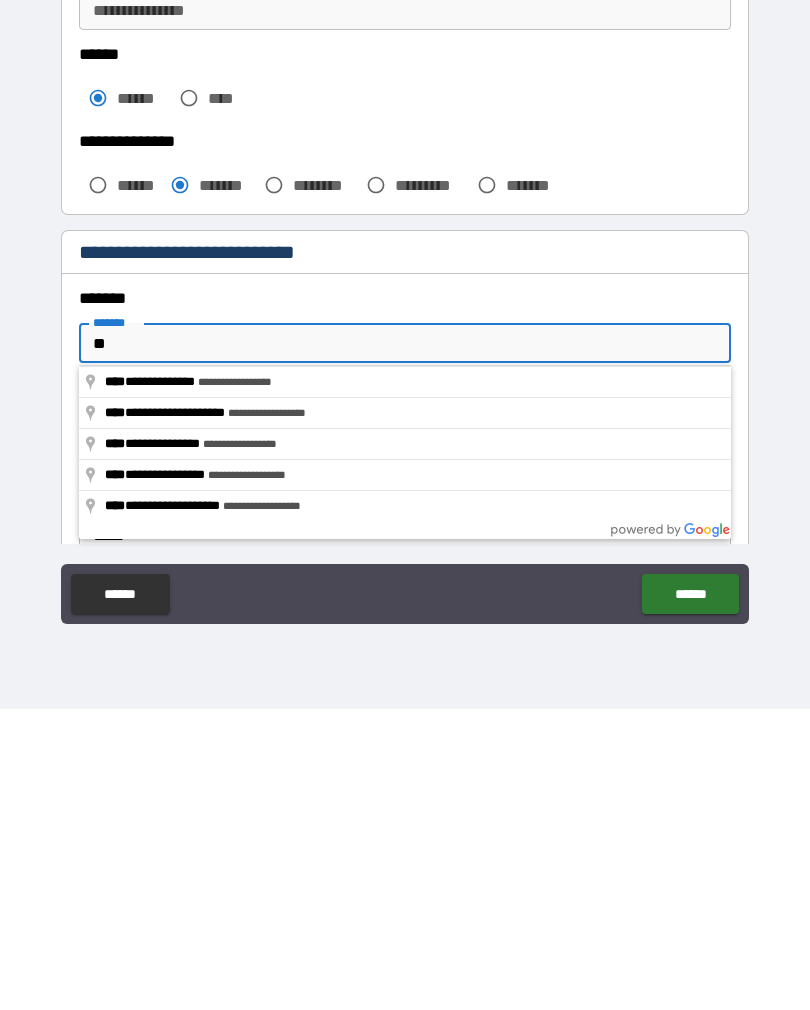 type on "*" 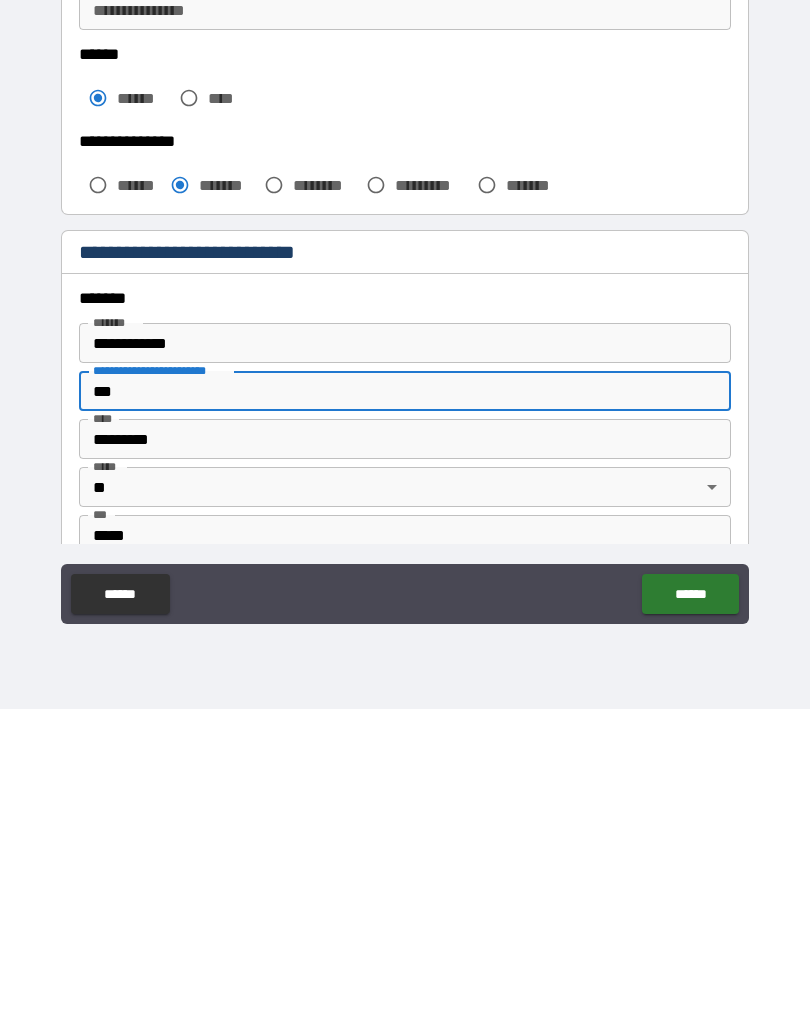type on "**********" 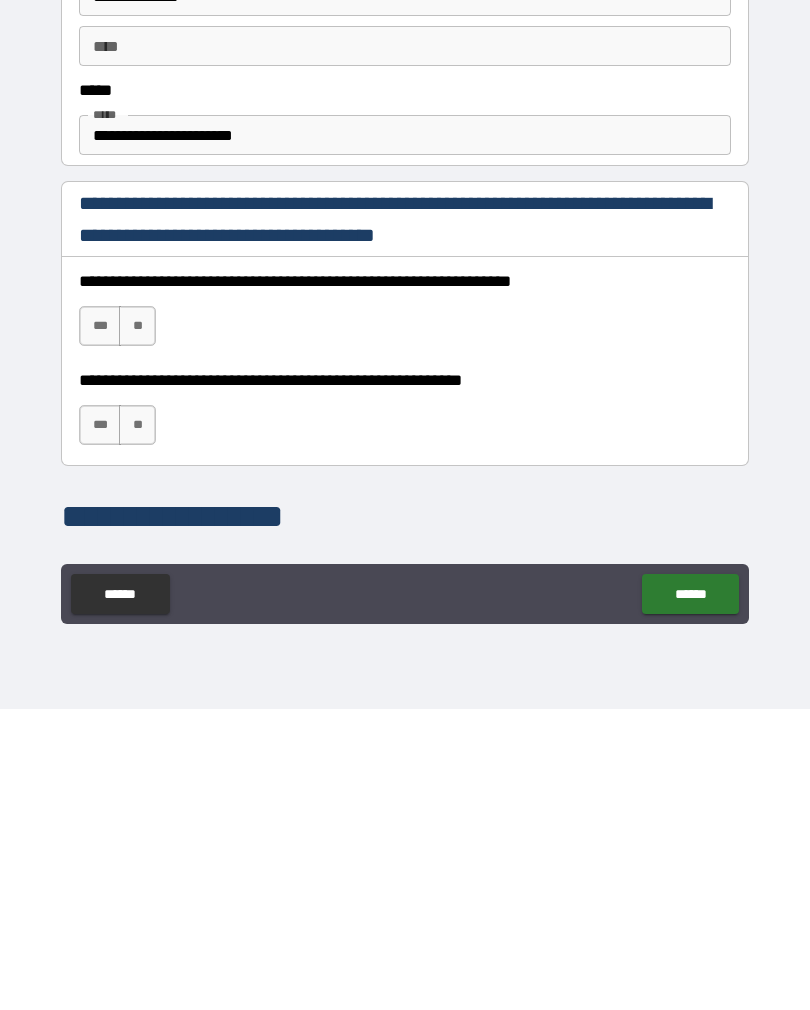 scroll, scrollTop: 936, scrollLeft: 0, axis: vertical 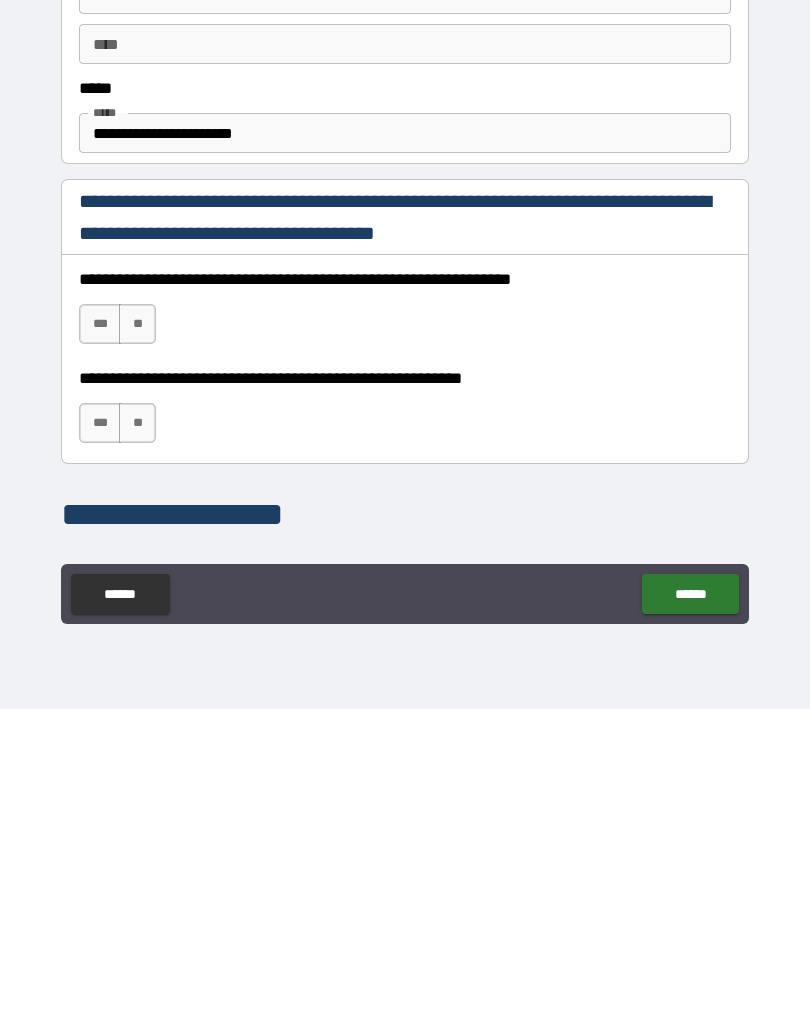 click on "***" at bounding box center [100, 625] 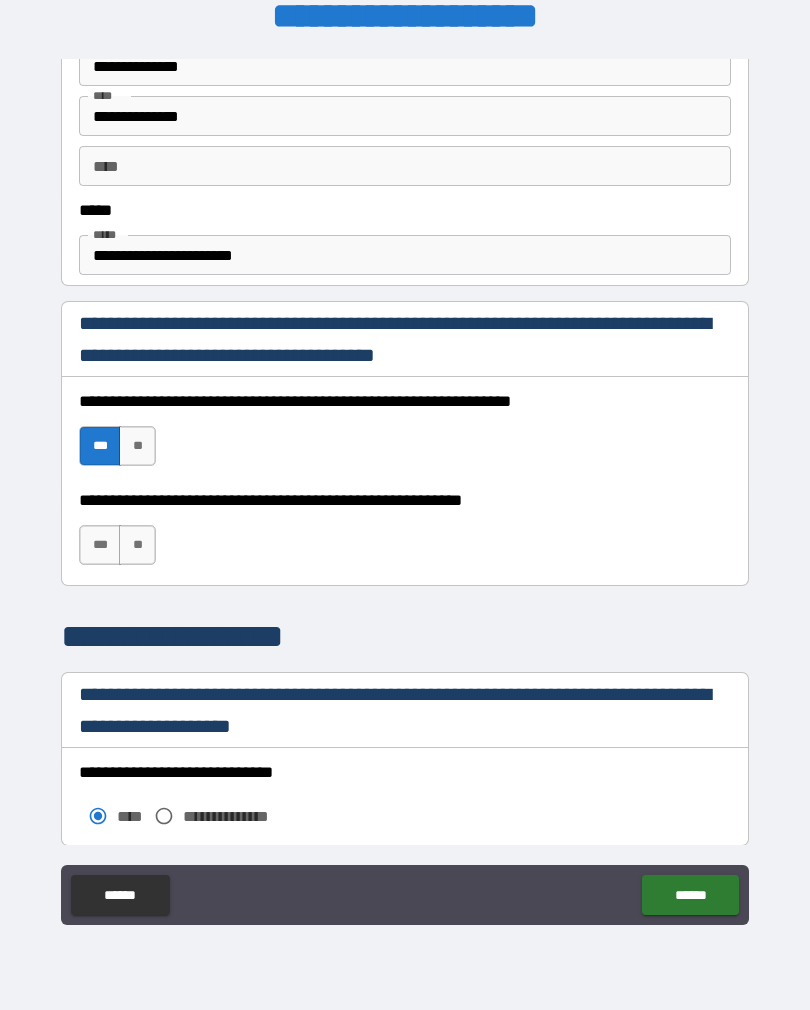 scroll, scrollTop: 1118, scrollLeft: 0, axis: vertical 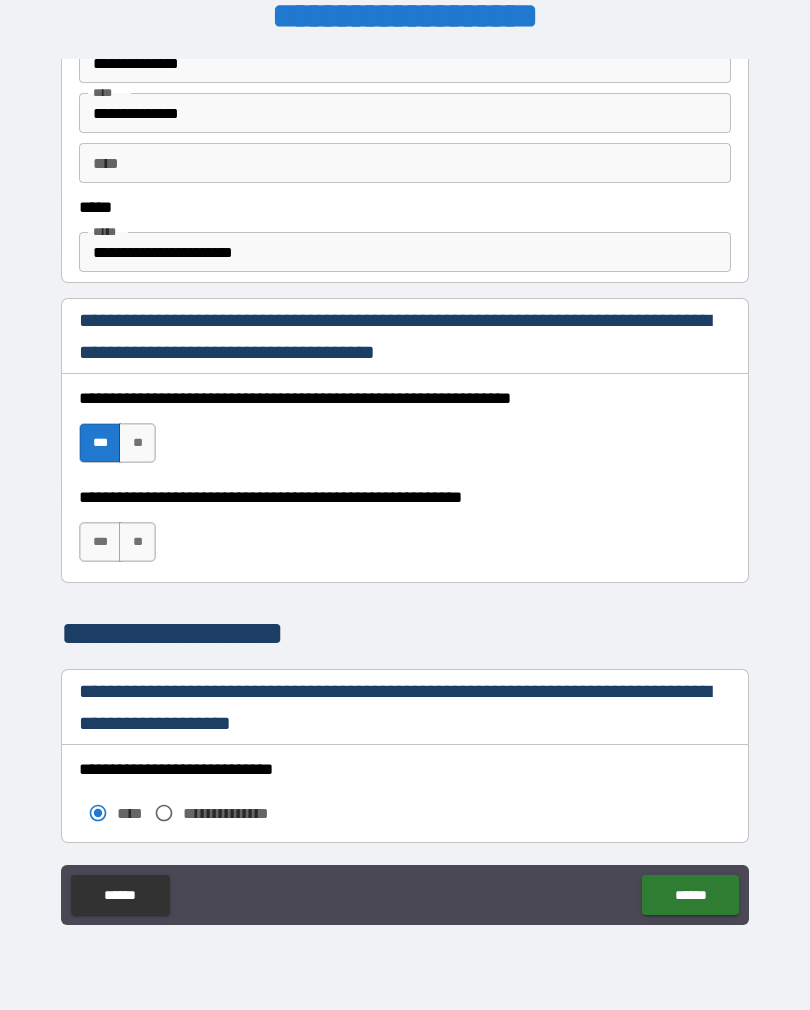 click on "***" at bounding box center [100, 542] 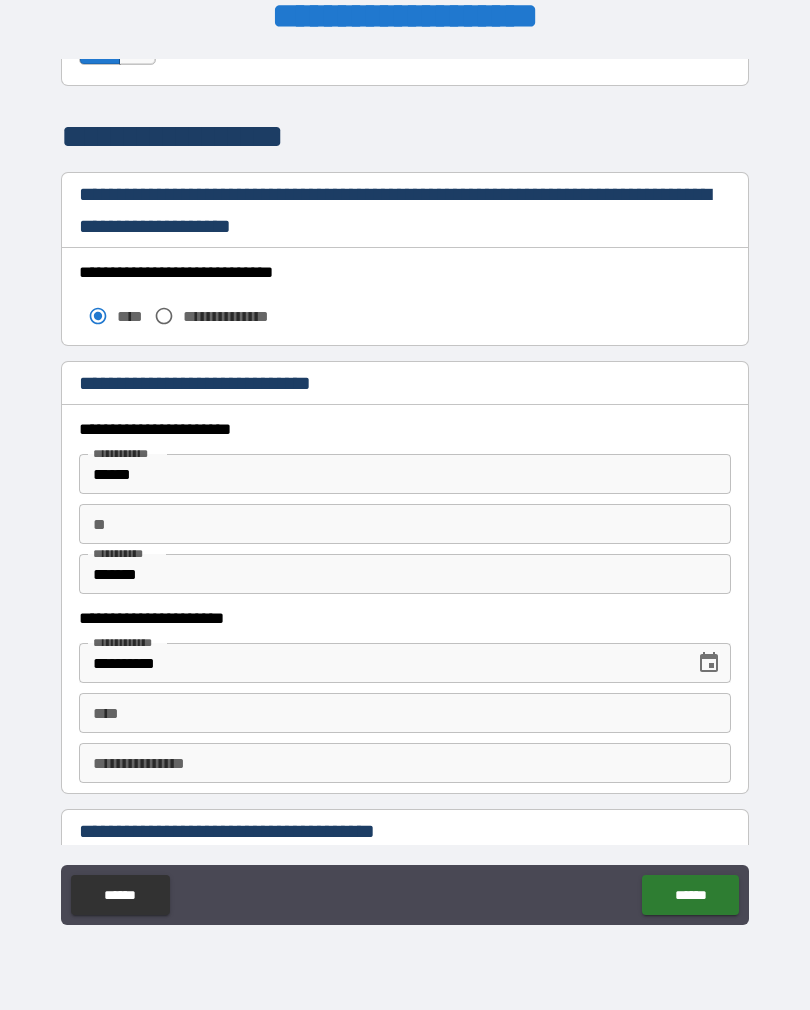 scroll, scrollTop: 1620, scrollLeft: 0, axis: vertical 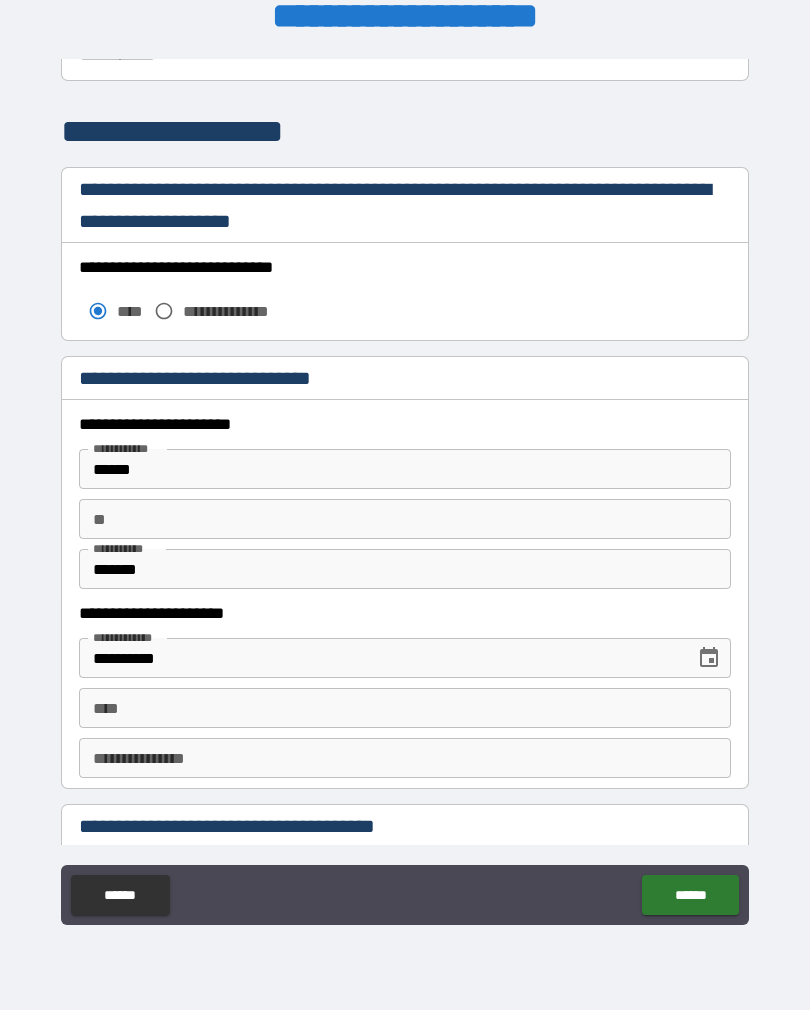 click on "**" at bounding box center (405, 519) 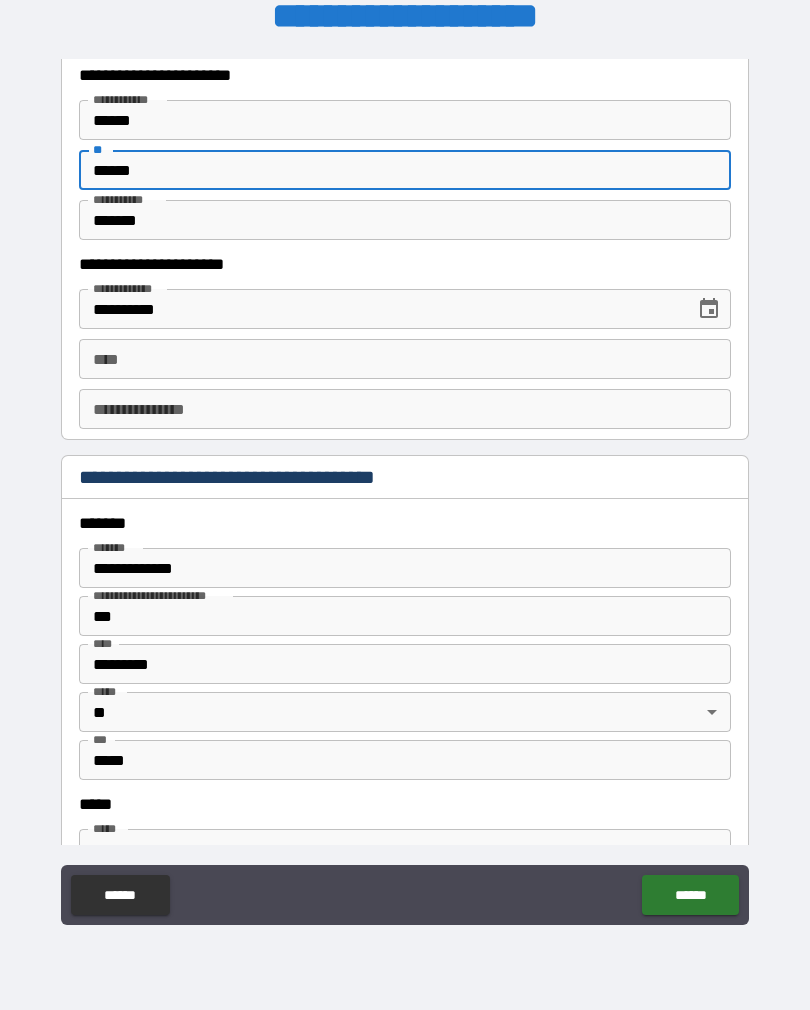 scroll, scrollTop: 1950, scrollLeft: 0, axis: vertical 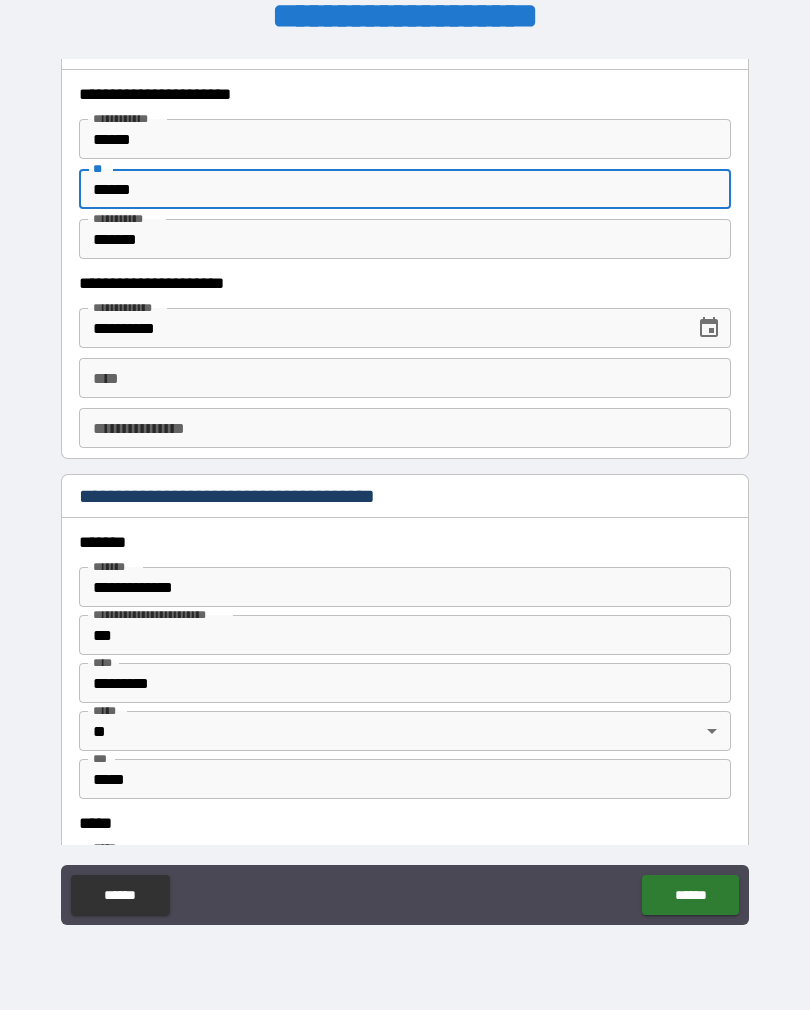 type on "******" 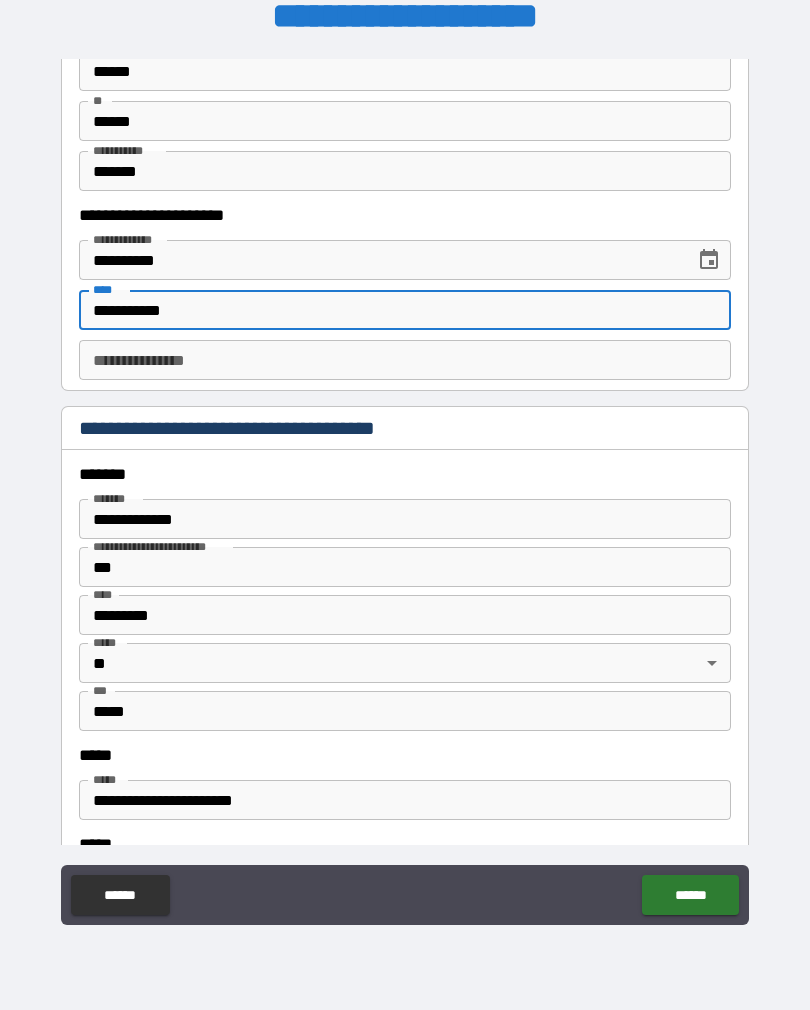 scroll, scrollTop: 2017, scrollLeft: 0, axis: vertical 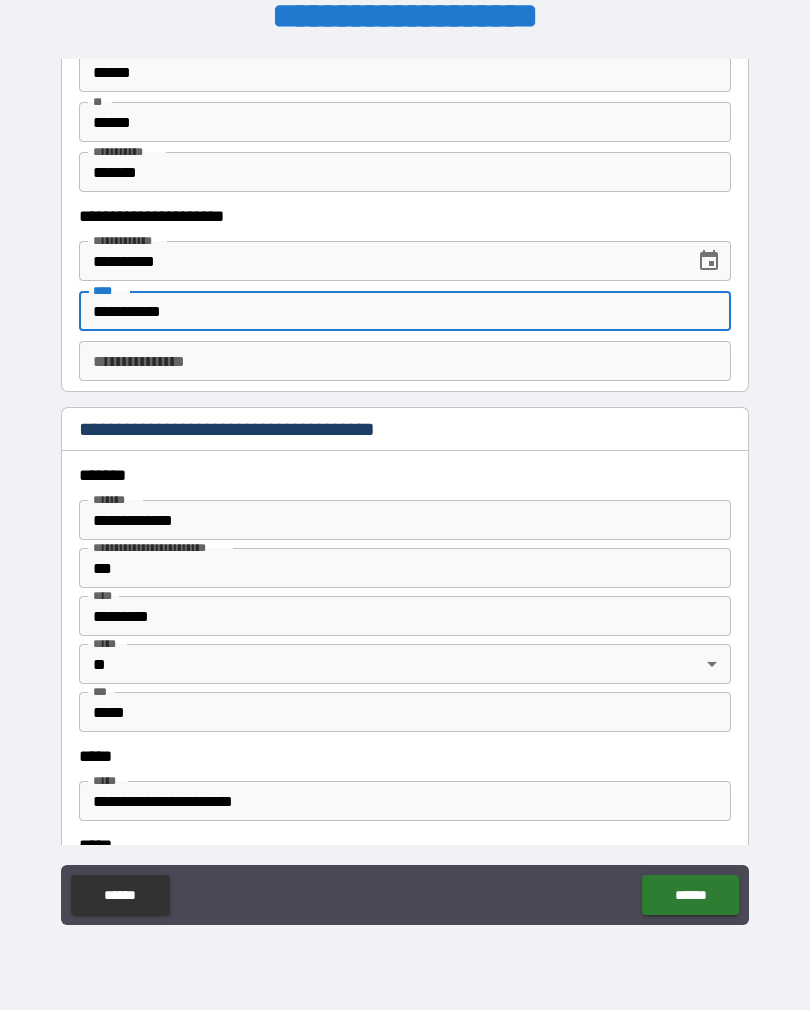 type on "**********" 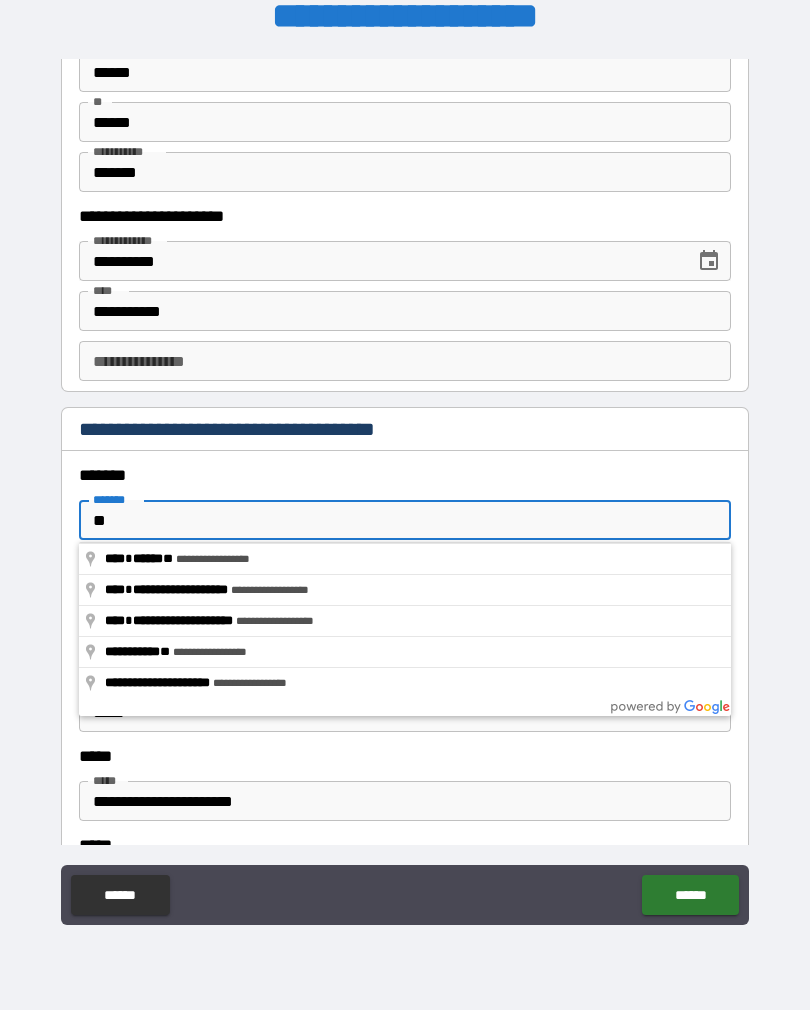 type on "*" 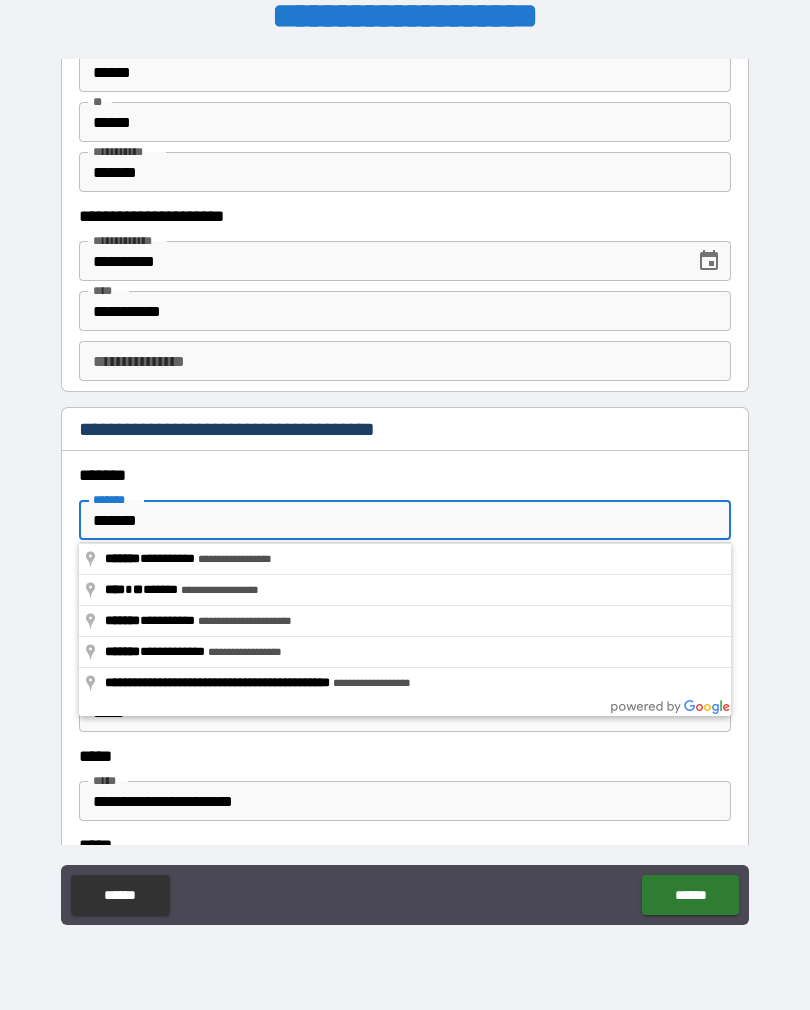 type on "**********" 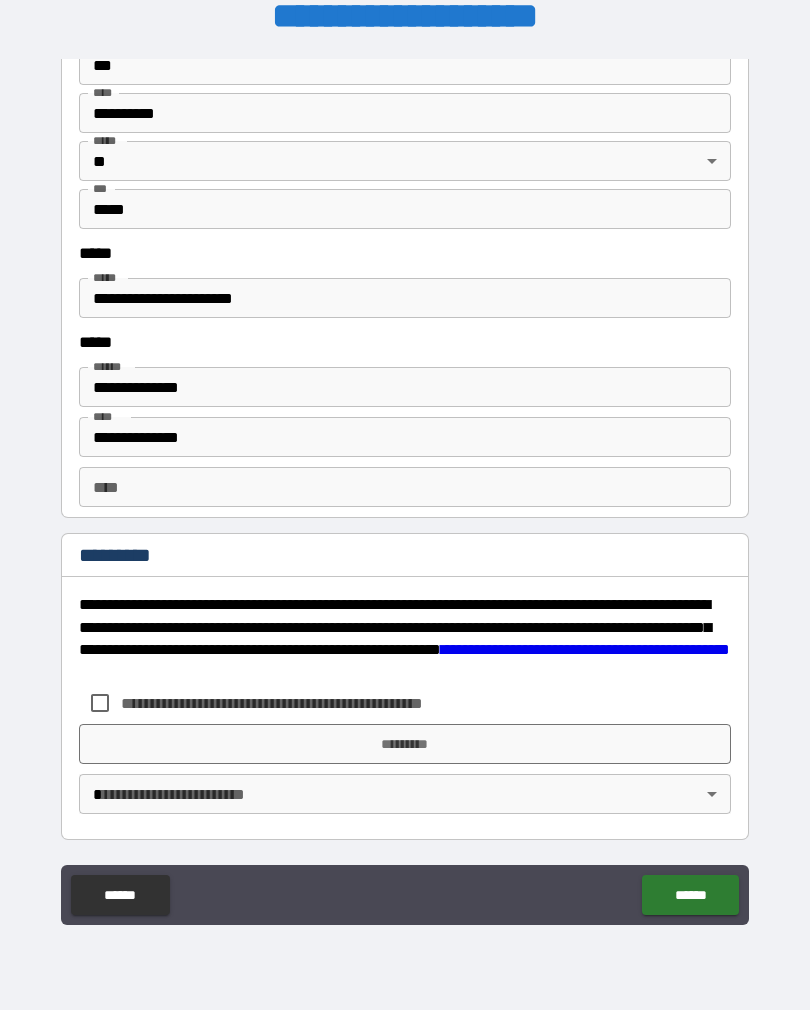 scroll, scrollTop: 2520, scrollLeft: 0, axis: vertical 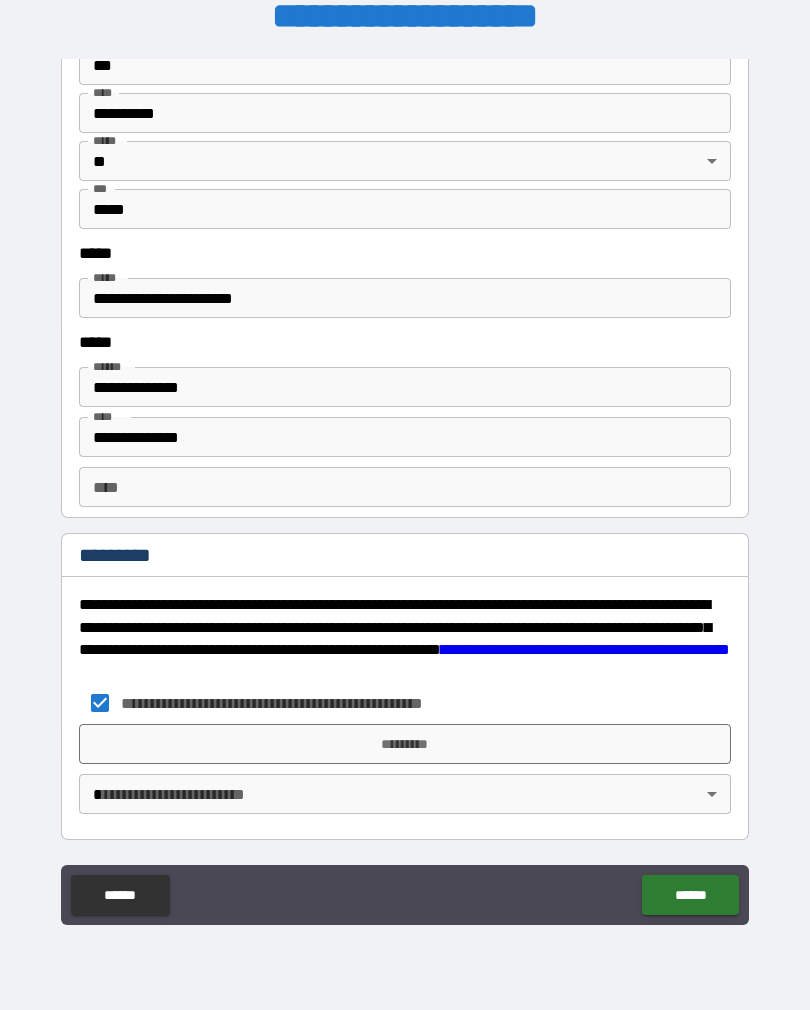 click on "*********" at bounding box center [405, 744] 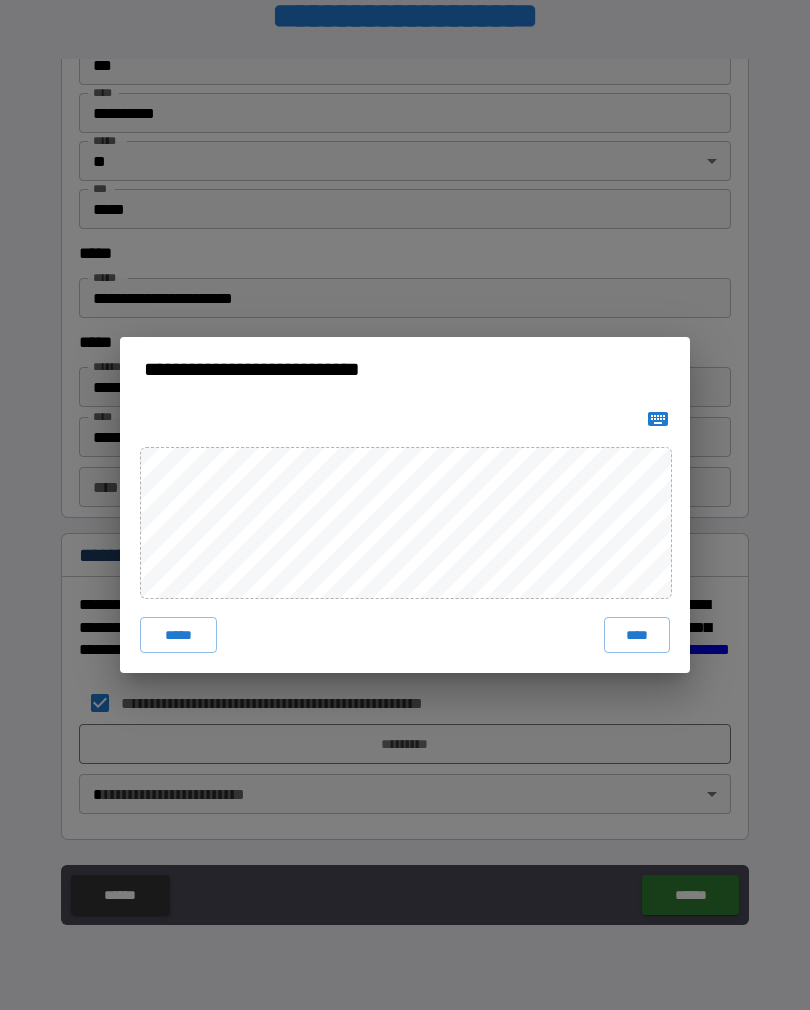 click on "****" at bounding box center (637, 635) 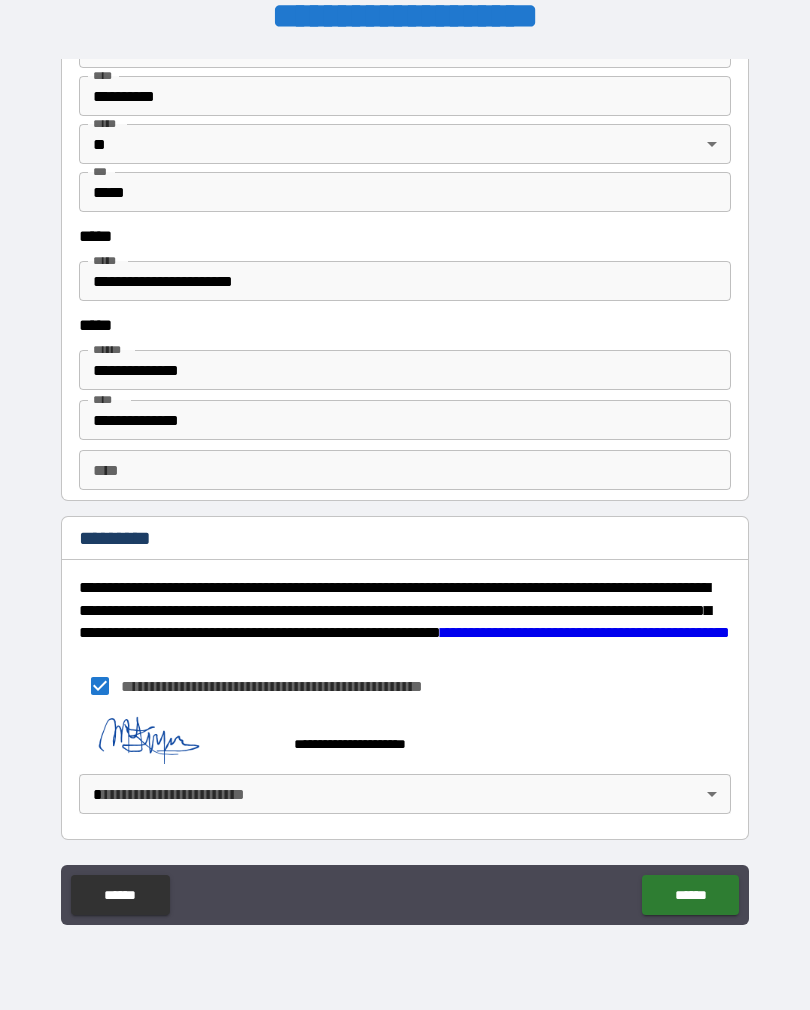 scroll, scrollTop: 2537, scrollLeft: 0, axis: vertical 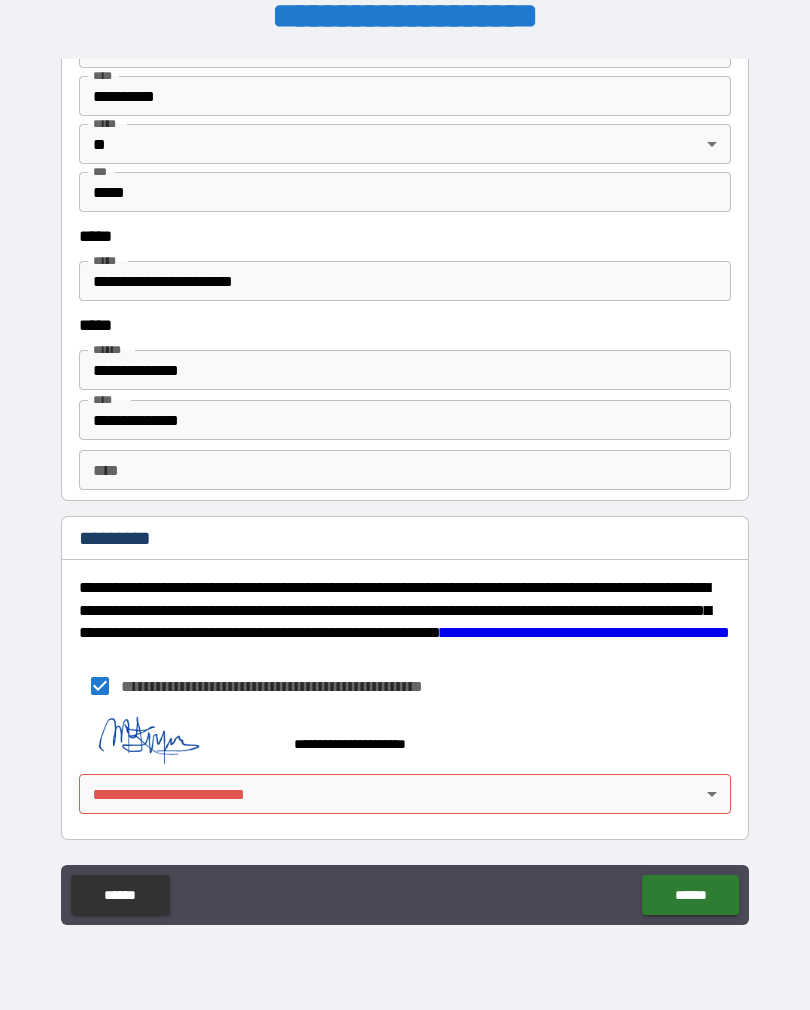 click on "**********" at bounding box center (405, 489) 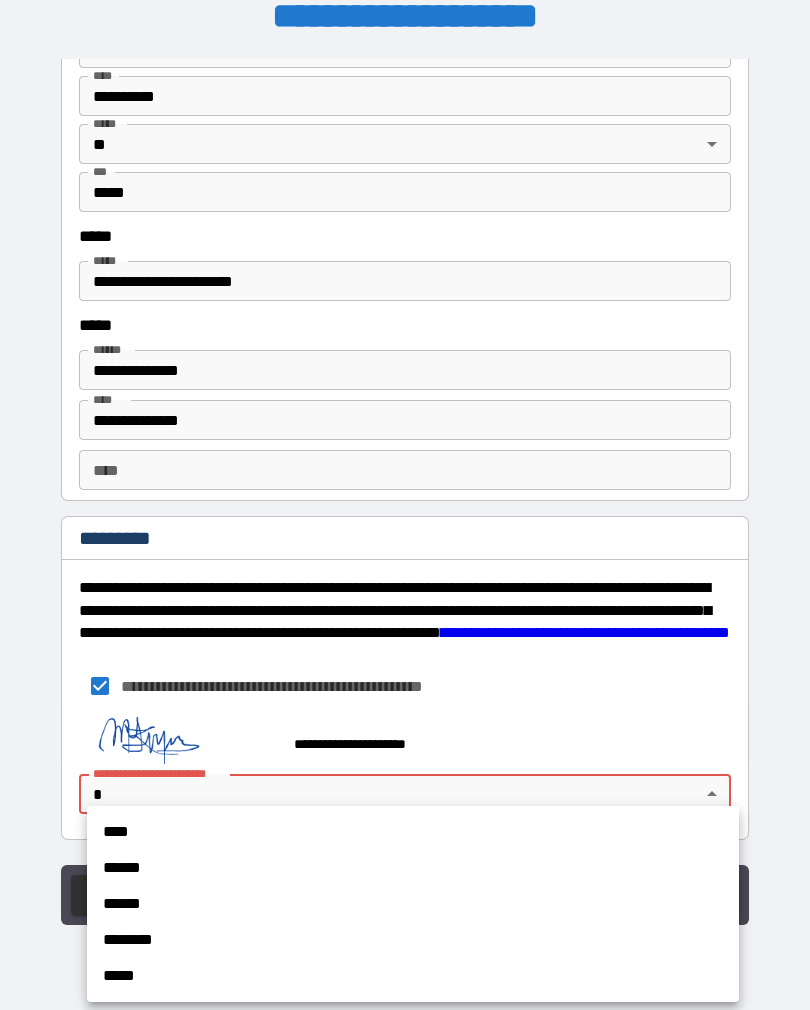 click on "****" at bounding box center [413, 832] 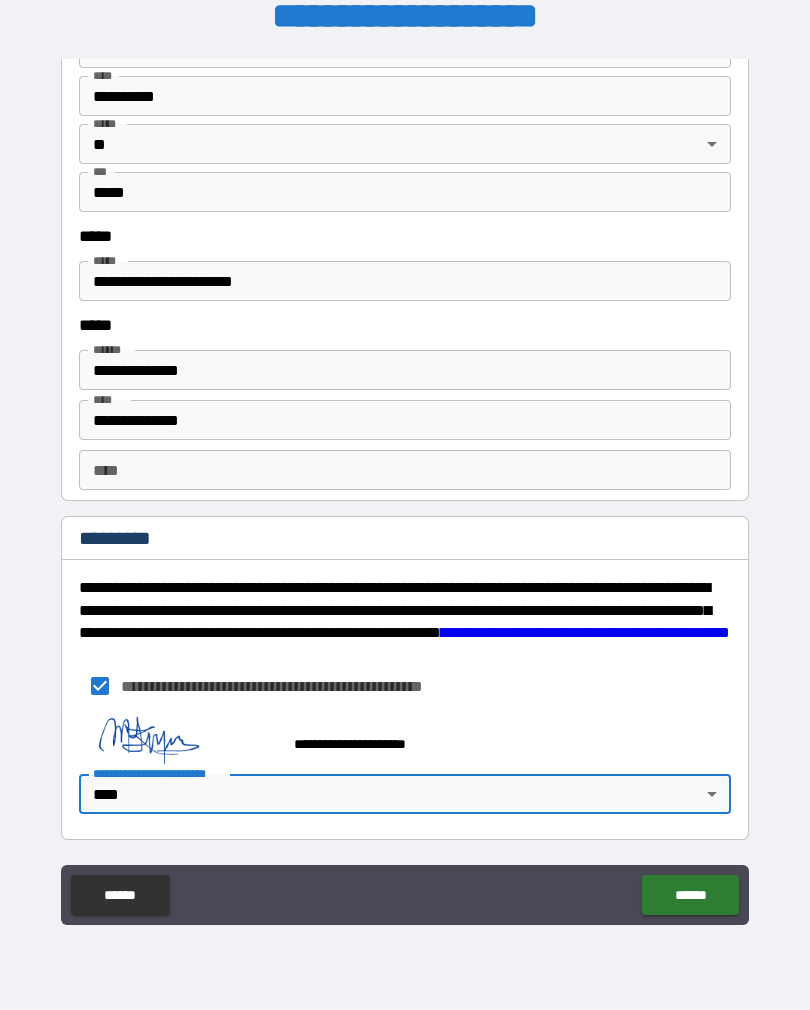 click on "******" at bounding box center [690, 895] 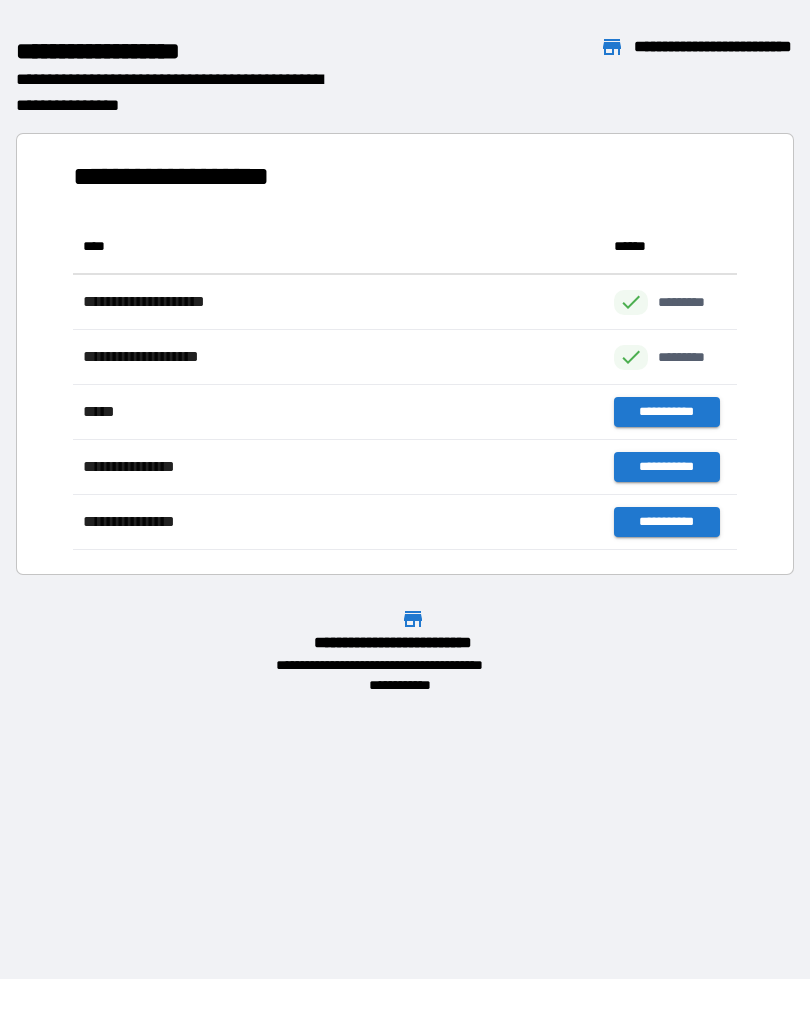 scroll, scrollTop: 1, scrollLeft: 1, axis: both 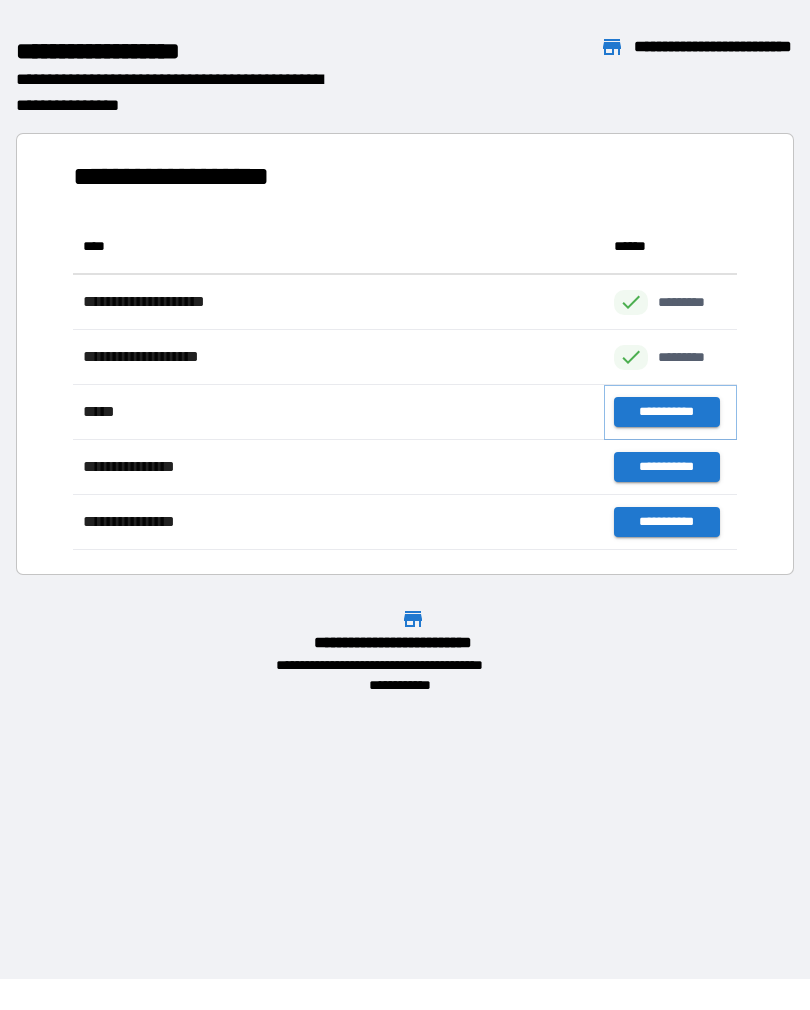 click on "**********" at bounding box center [666, 412] 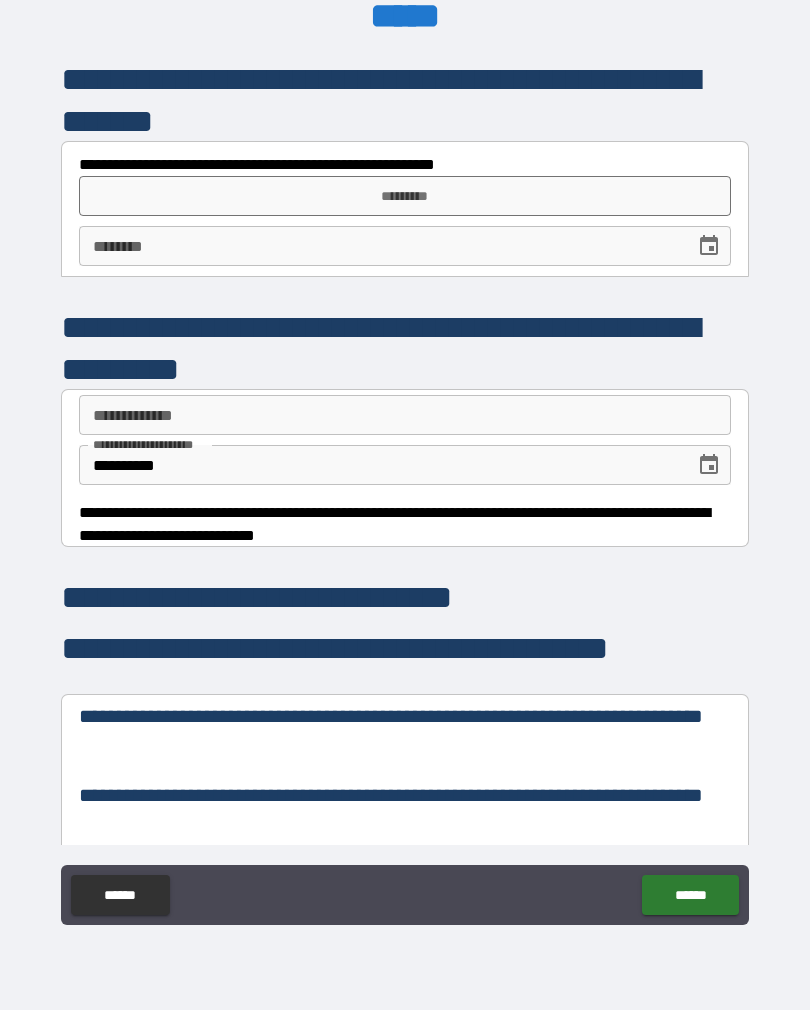 click on "*********" at bounding box center (405, 196) 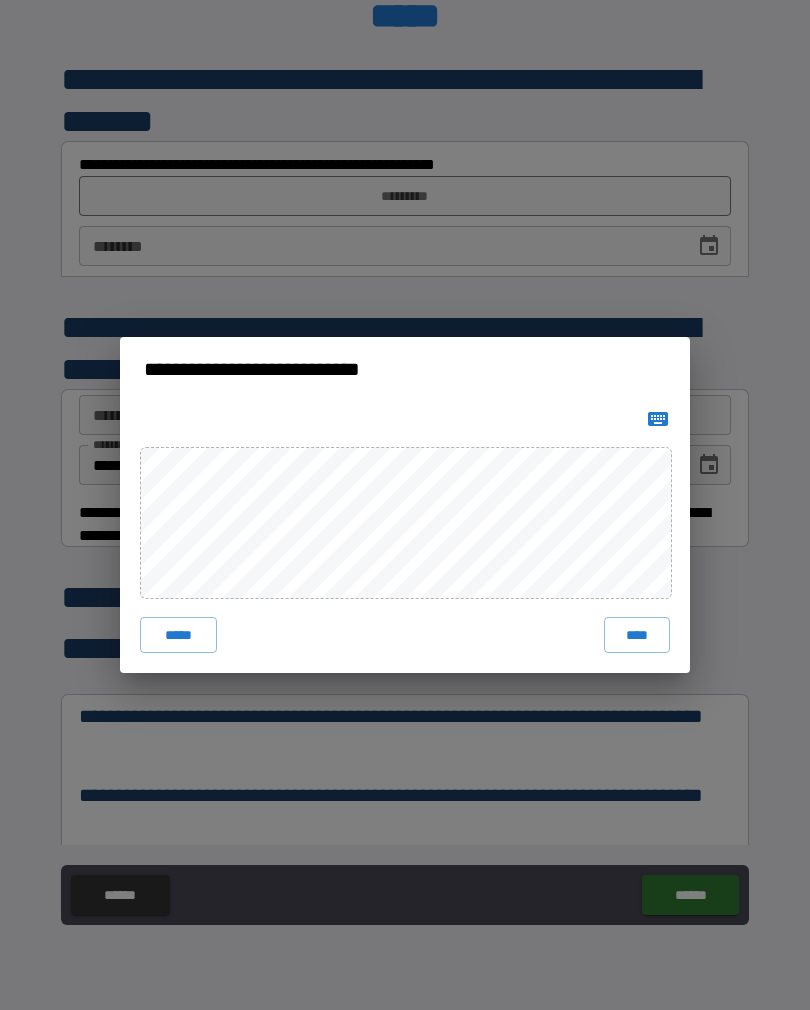 click on "****" at bounding box center [637, 635] 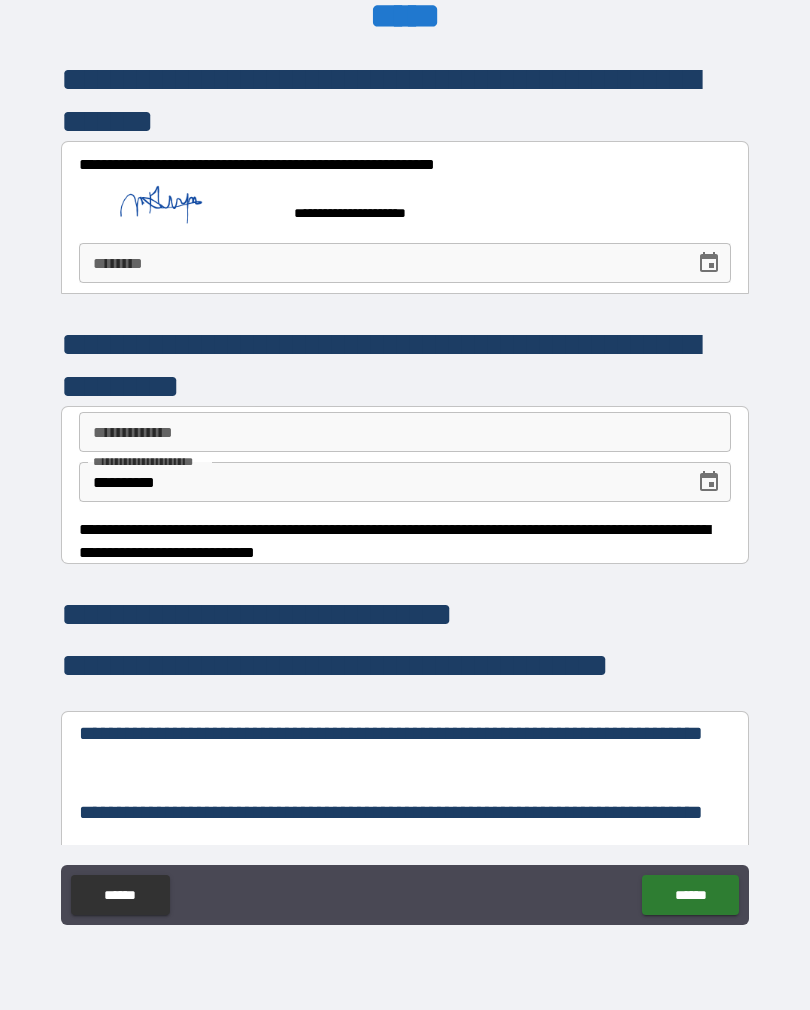 click on "*****   *" at bounding box center (380, 263) 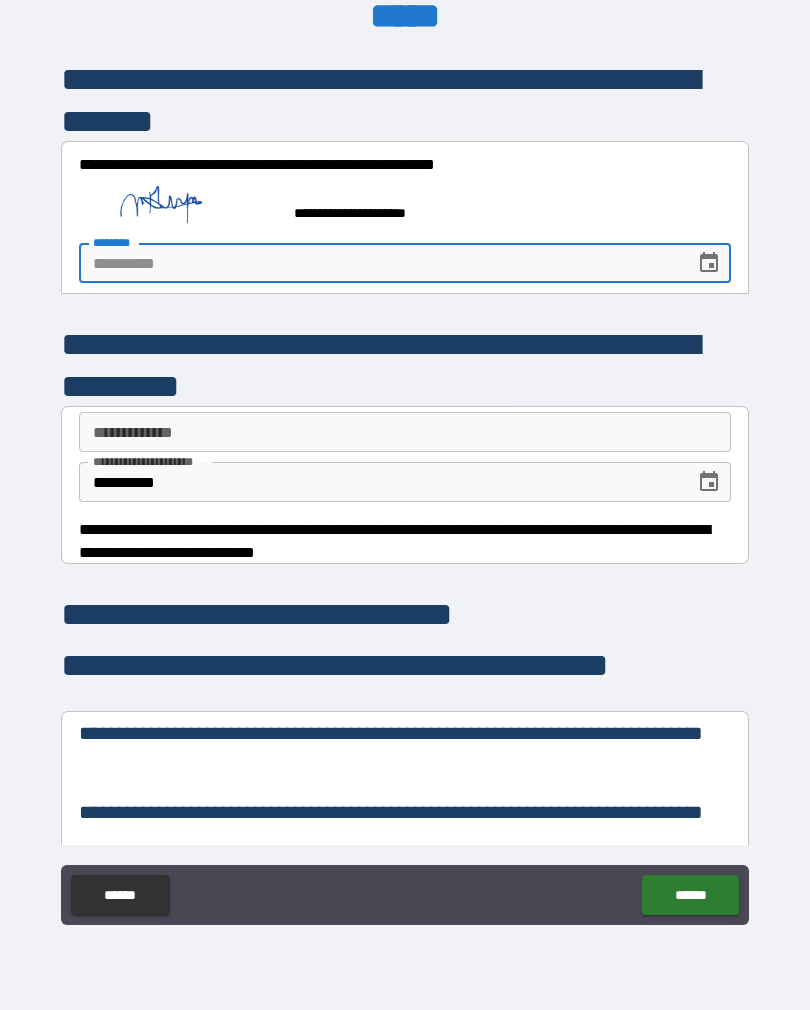 click 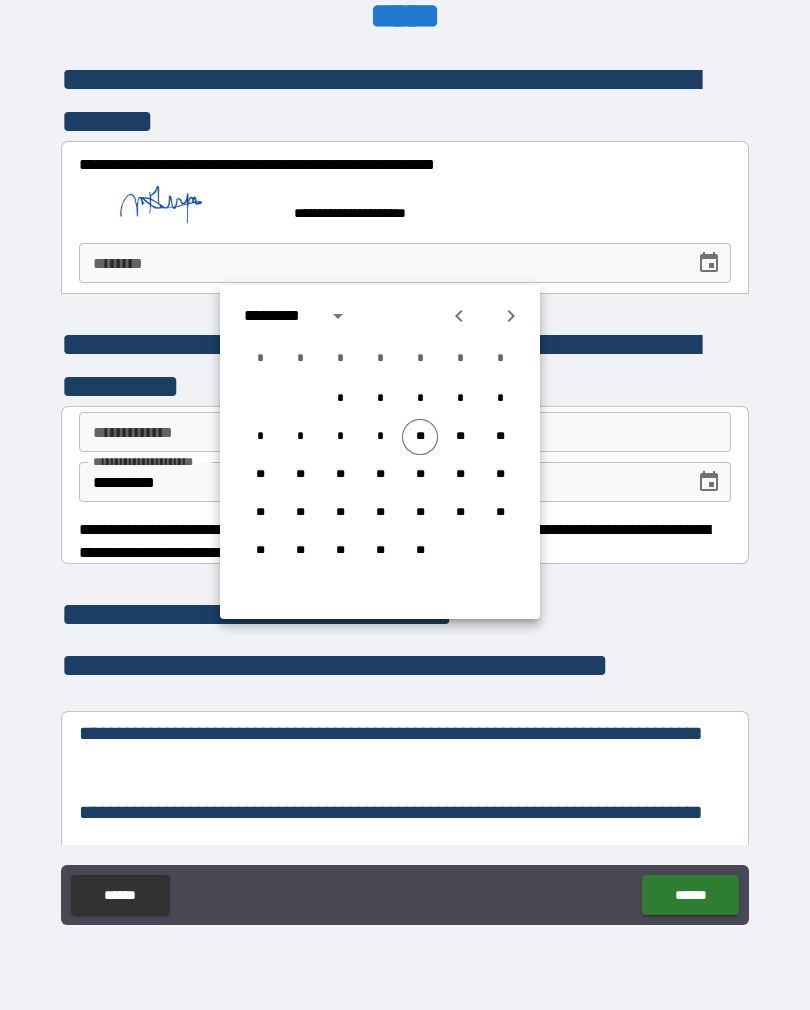 click on "**" at bounding box center [420, 437] 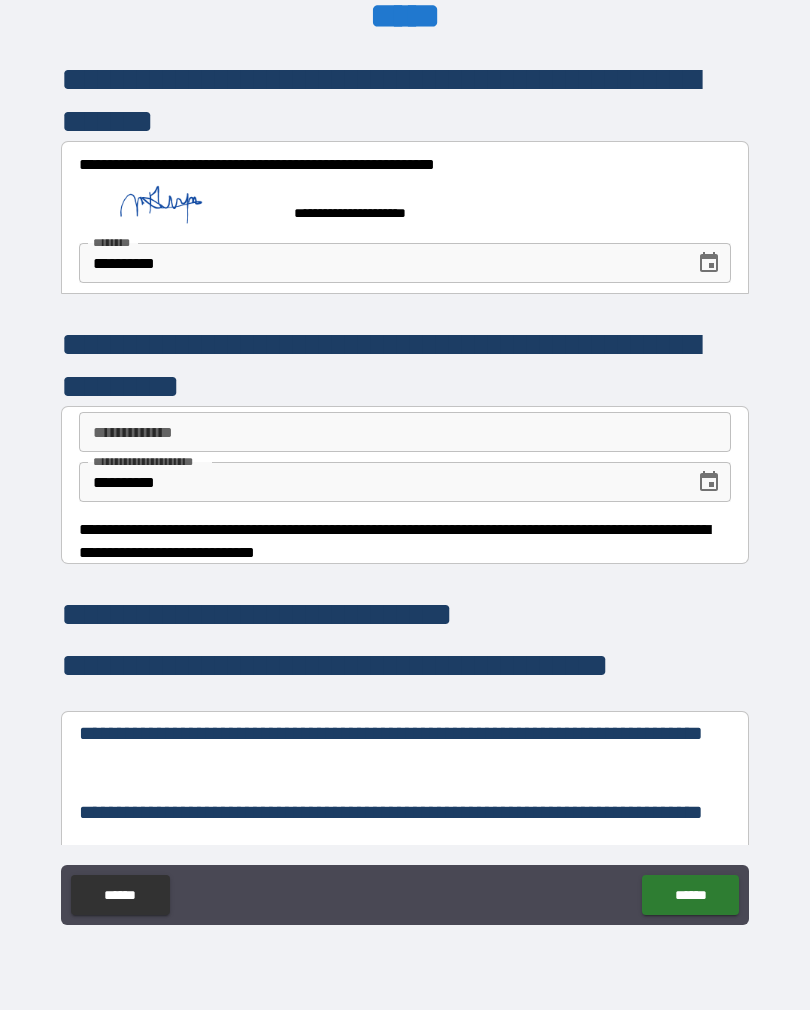 type on "**********" 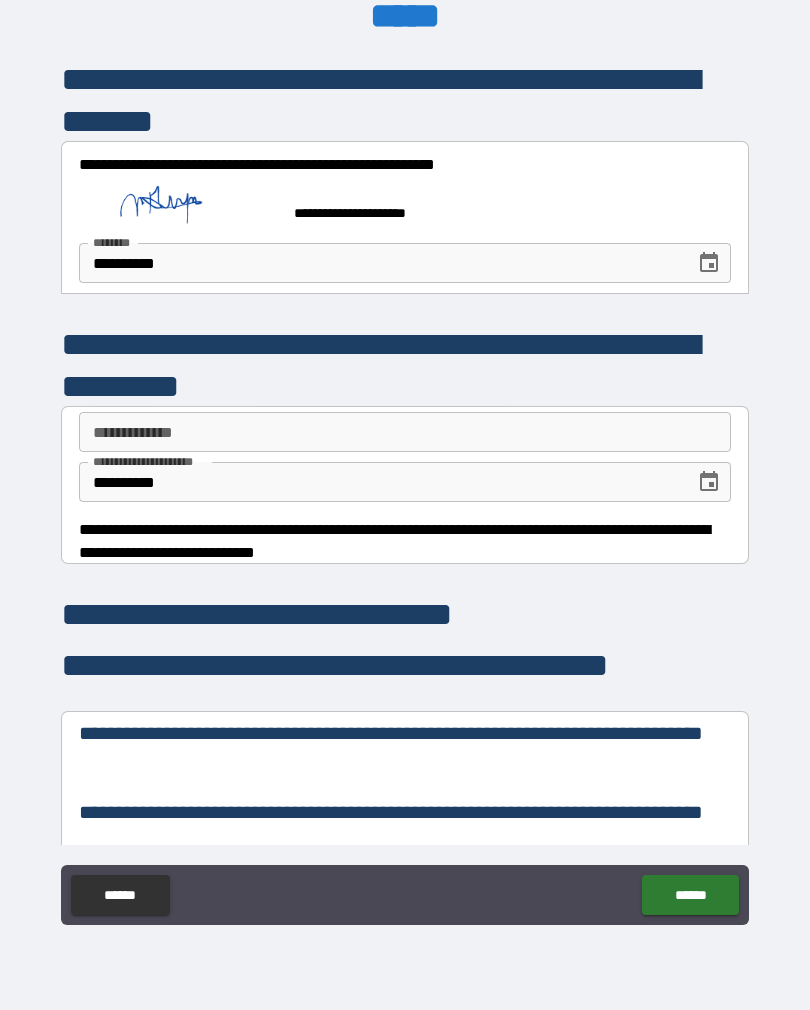 click on "**********" at bounding box center [405, 432] 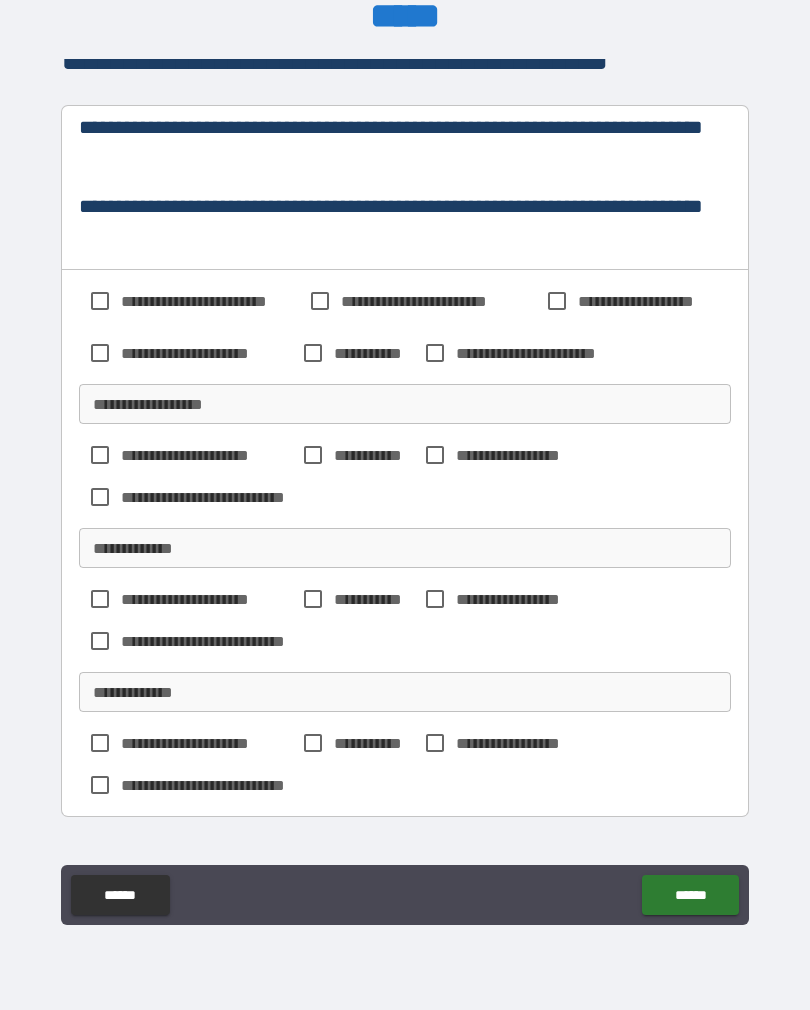 scroll, scrollTop: 592, scrollLeft: 0, axis: vertical 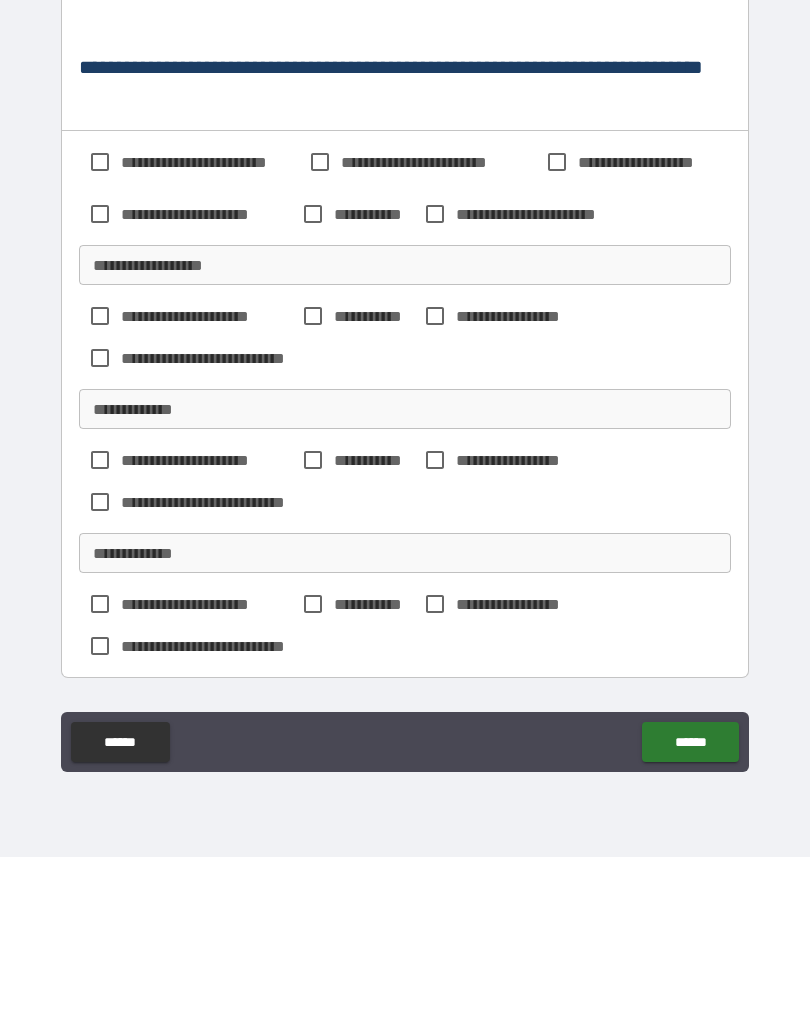 type on "**********" 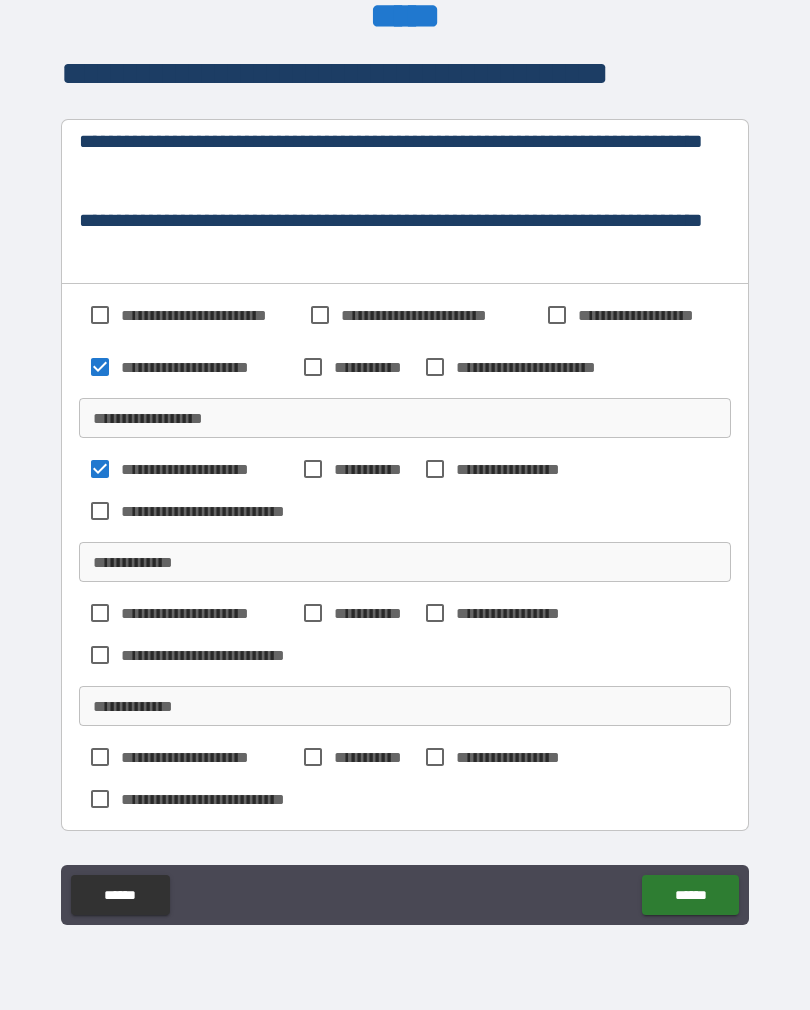 click on "******" at bounding box center [690, 895] 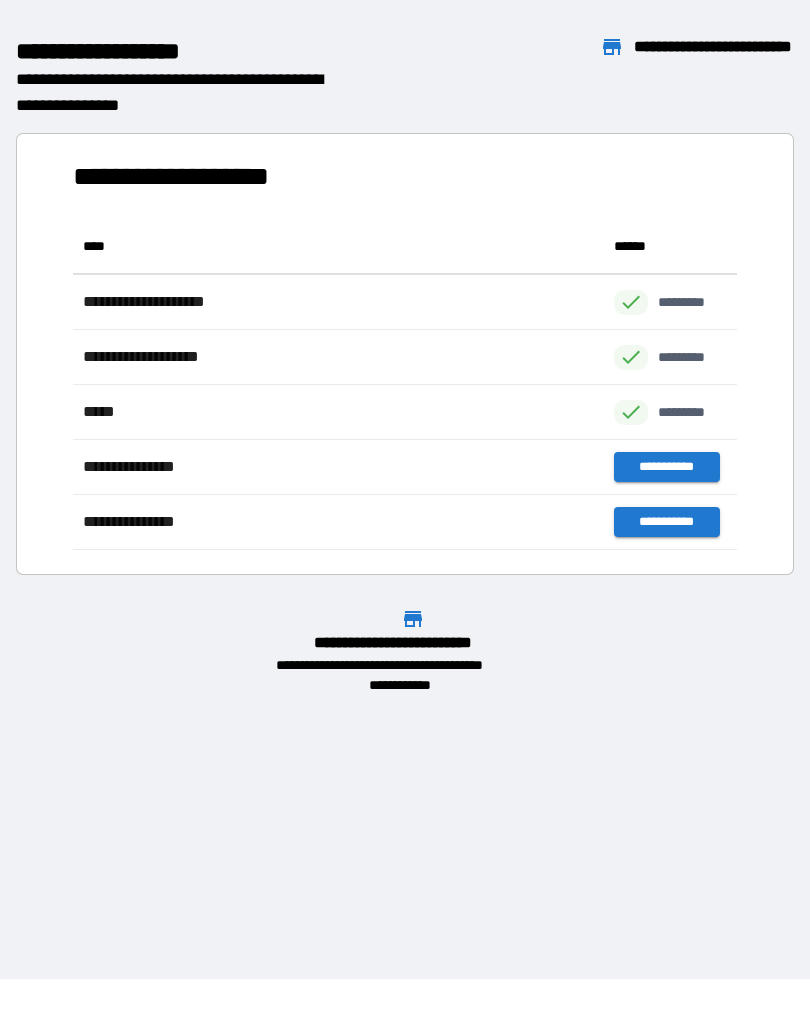 scroll, scrollTop: 1, scrollLeft: 1, axis: both 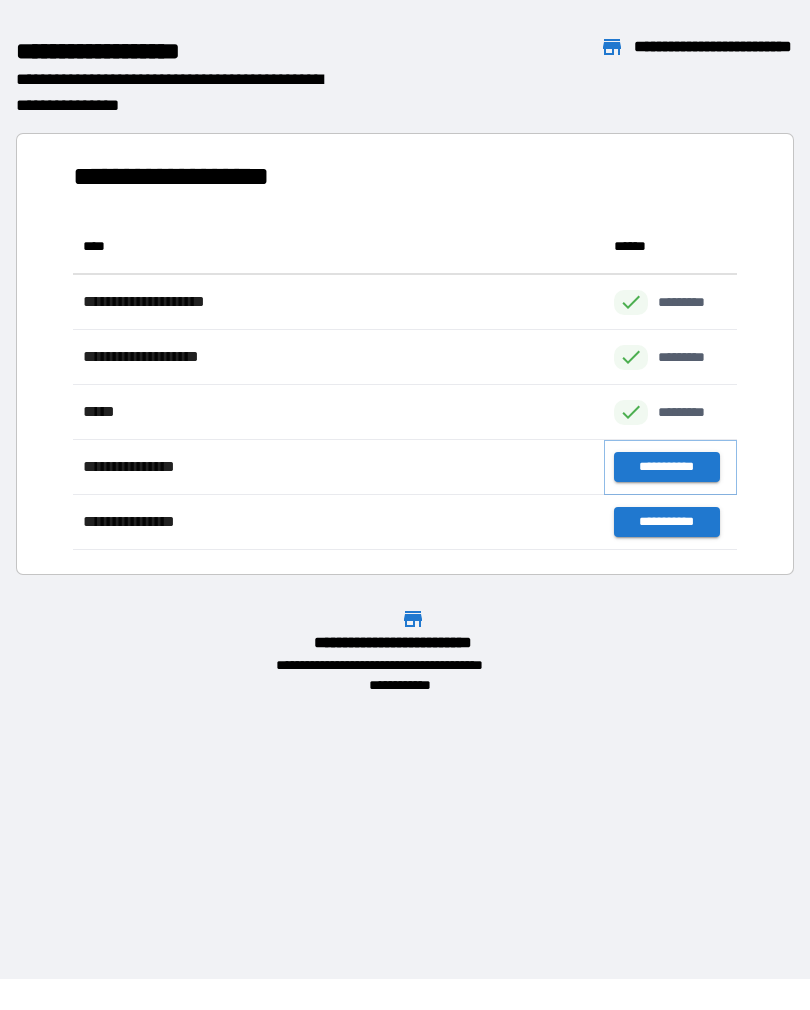 click on "**********" at bounding box center (666, 467) 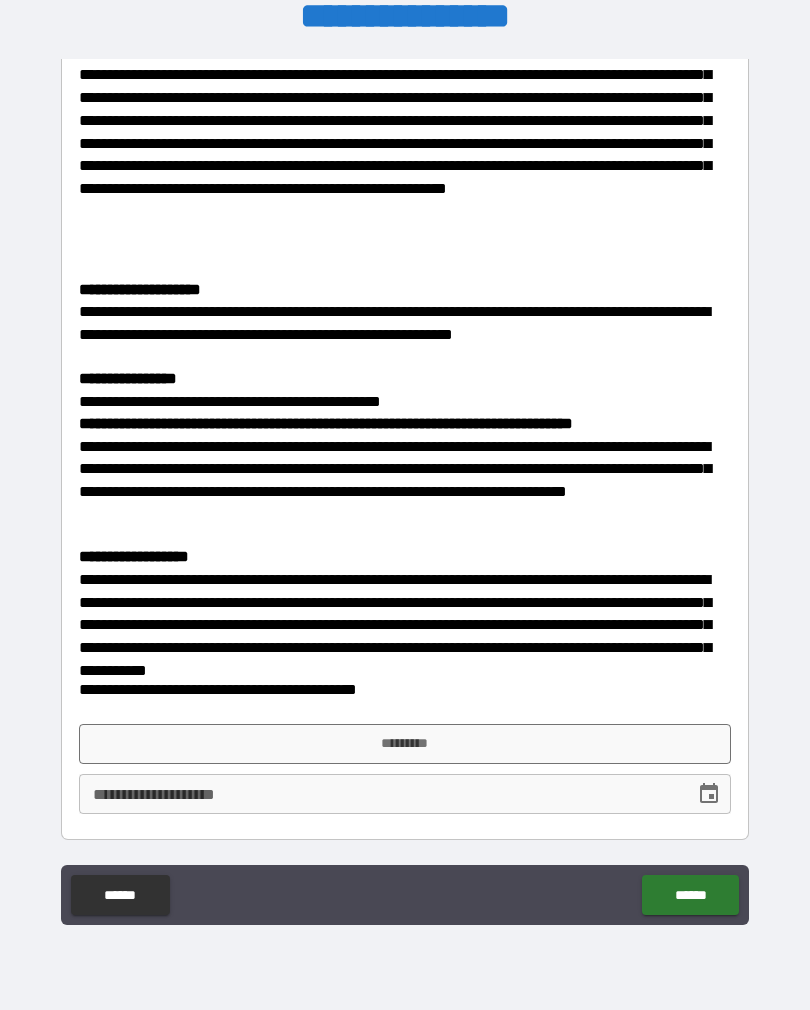 scroll, scrollTop: 1237, scrollLeft: 0, axis: vertical 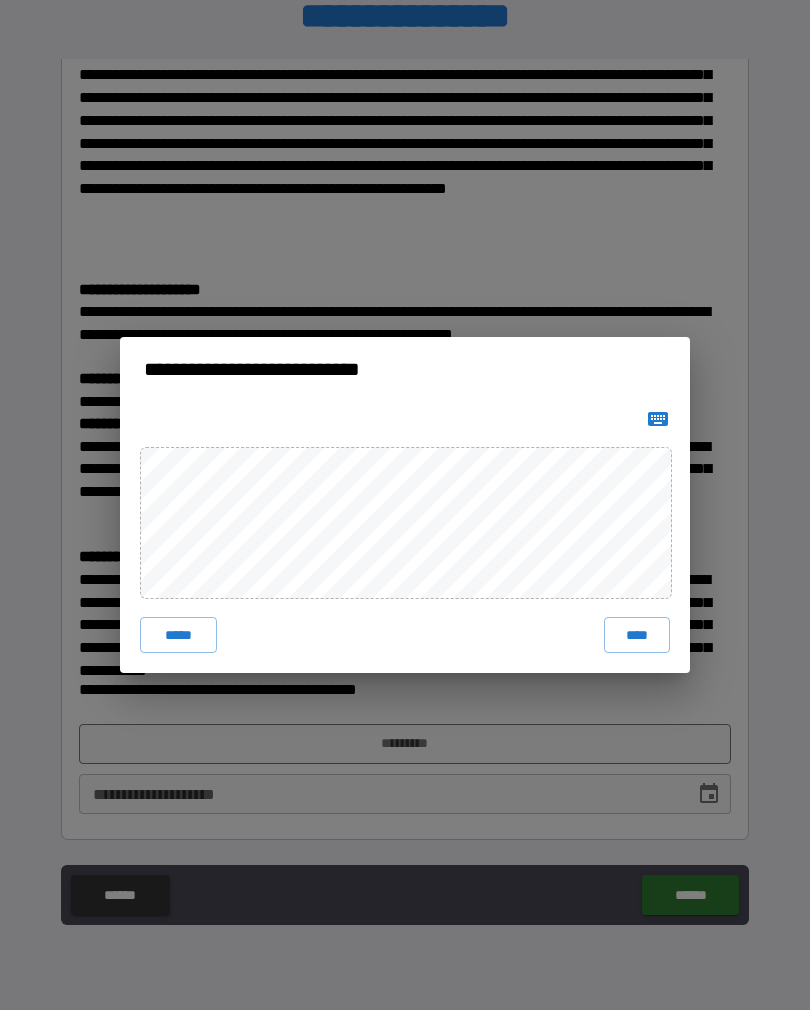click on "****" at bounding box center (637, 635) 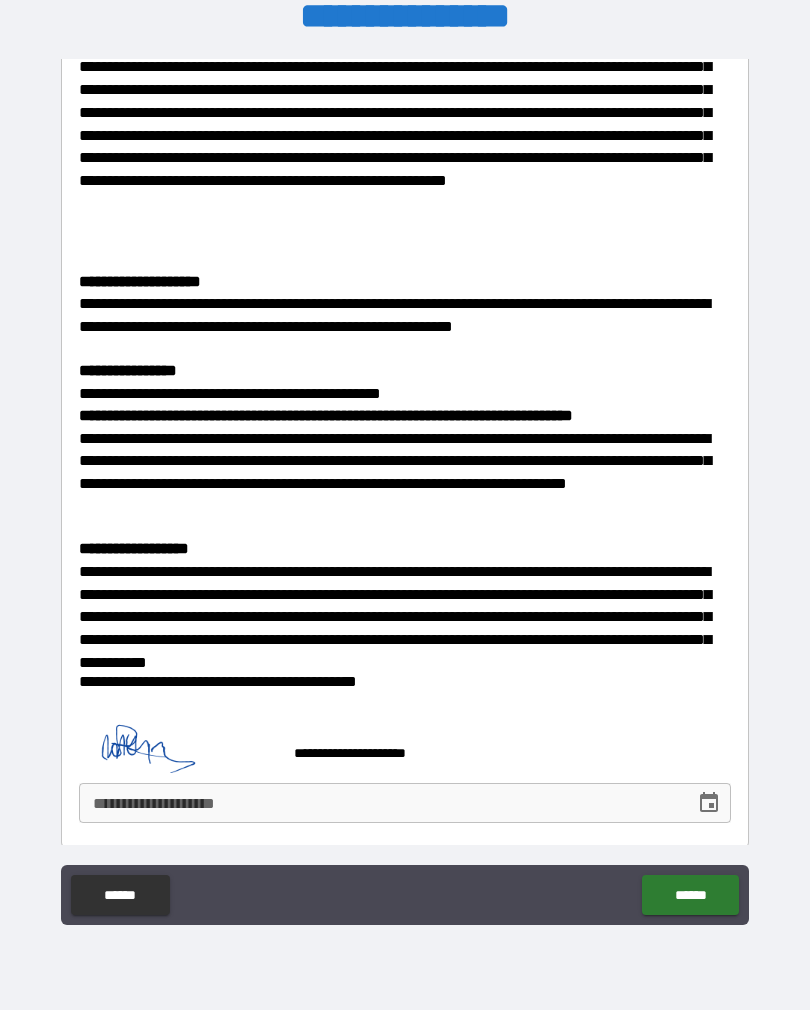 scroll, scrollTop: 1227, scrollLeft: 0, axis: vertical 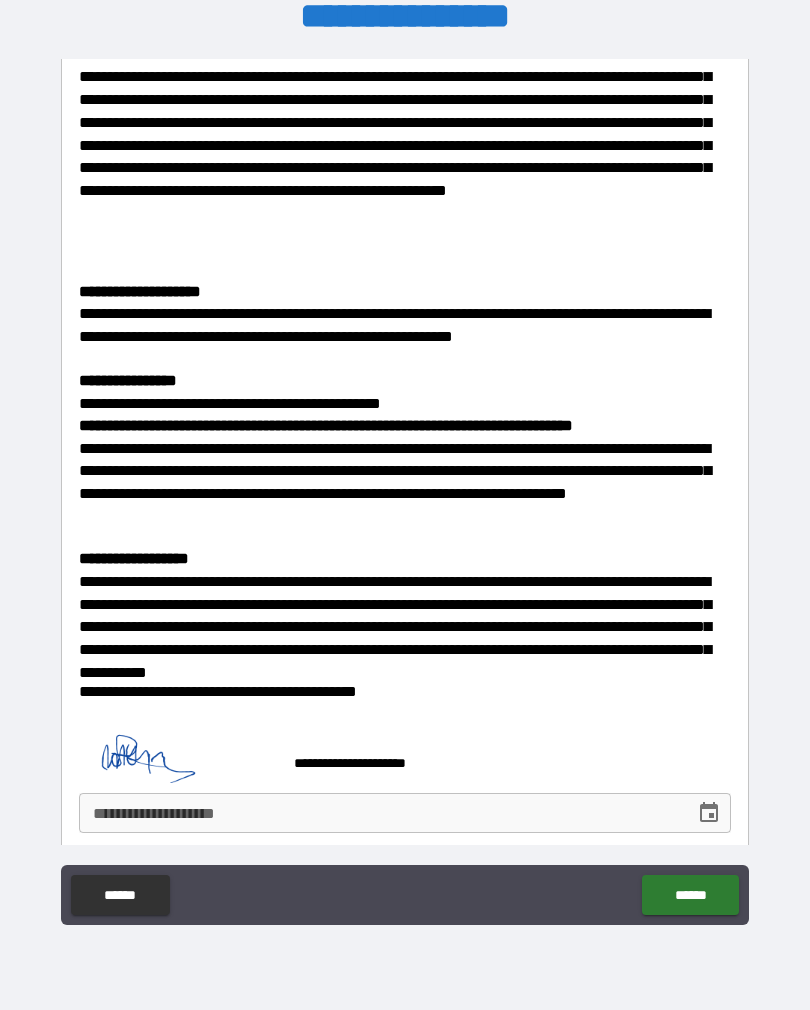 click 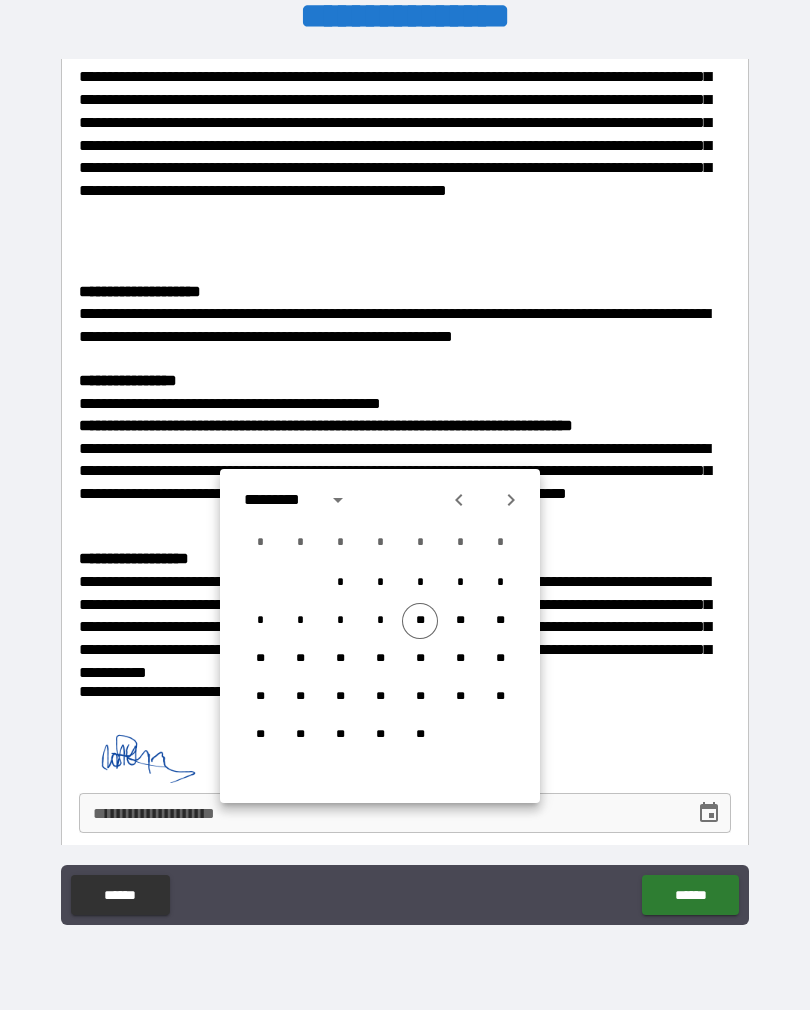click on "**" at bounding box center [420, 621] 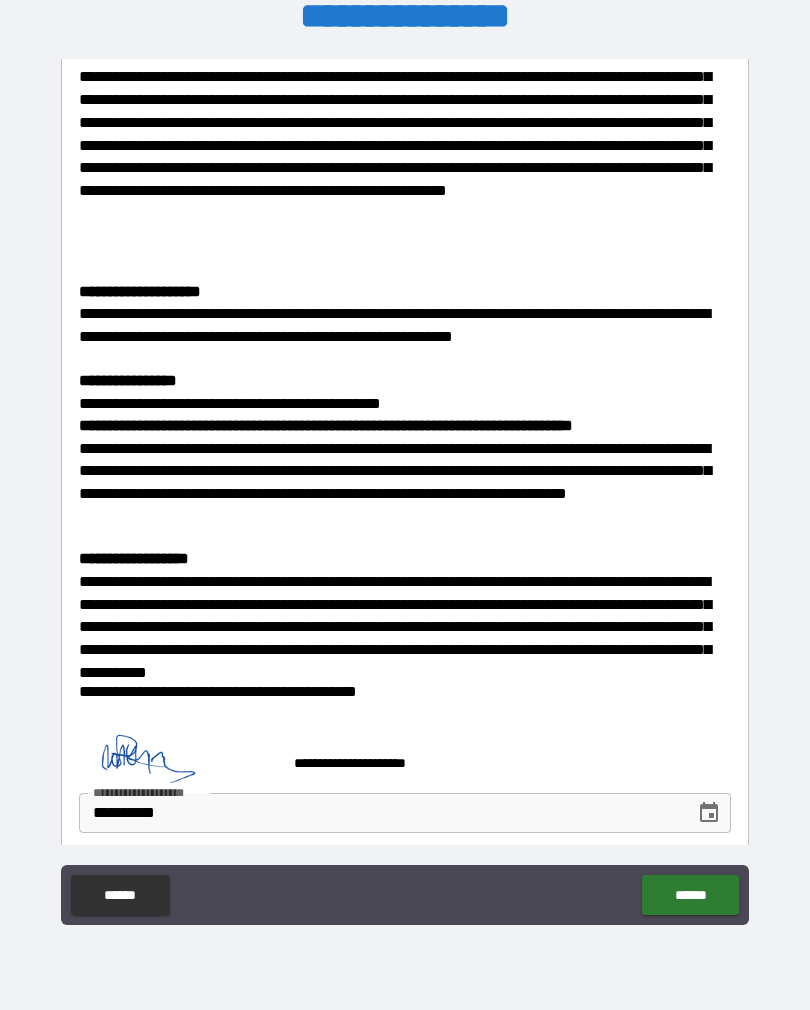 click on "******" at bounding box center (690, 895) 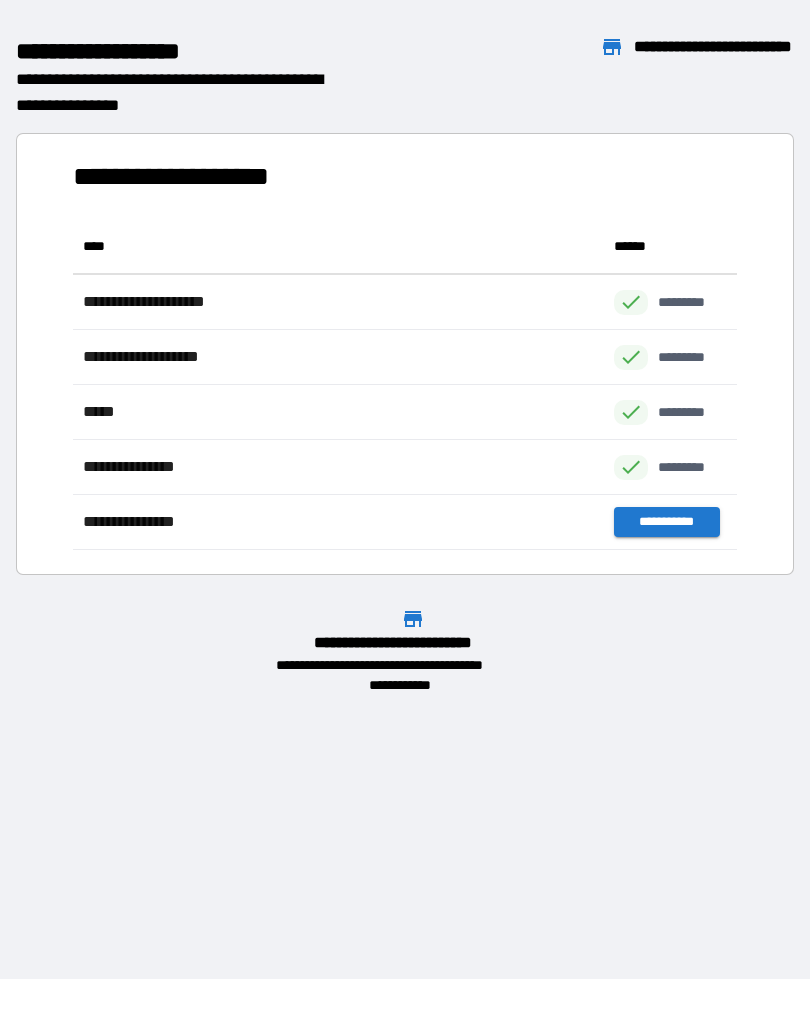 scroll, scrollTop: 331, scrollLeft: 664, axis: both 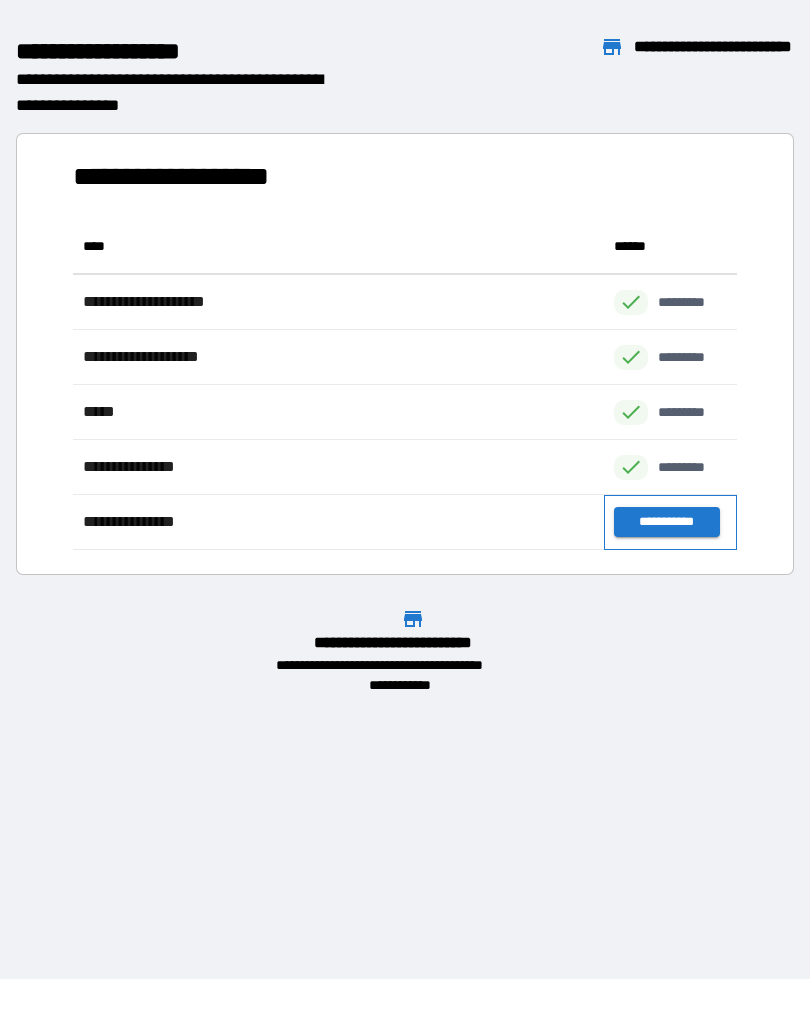 click on "**********" at bounding box center [670, 522] 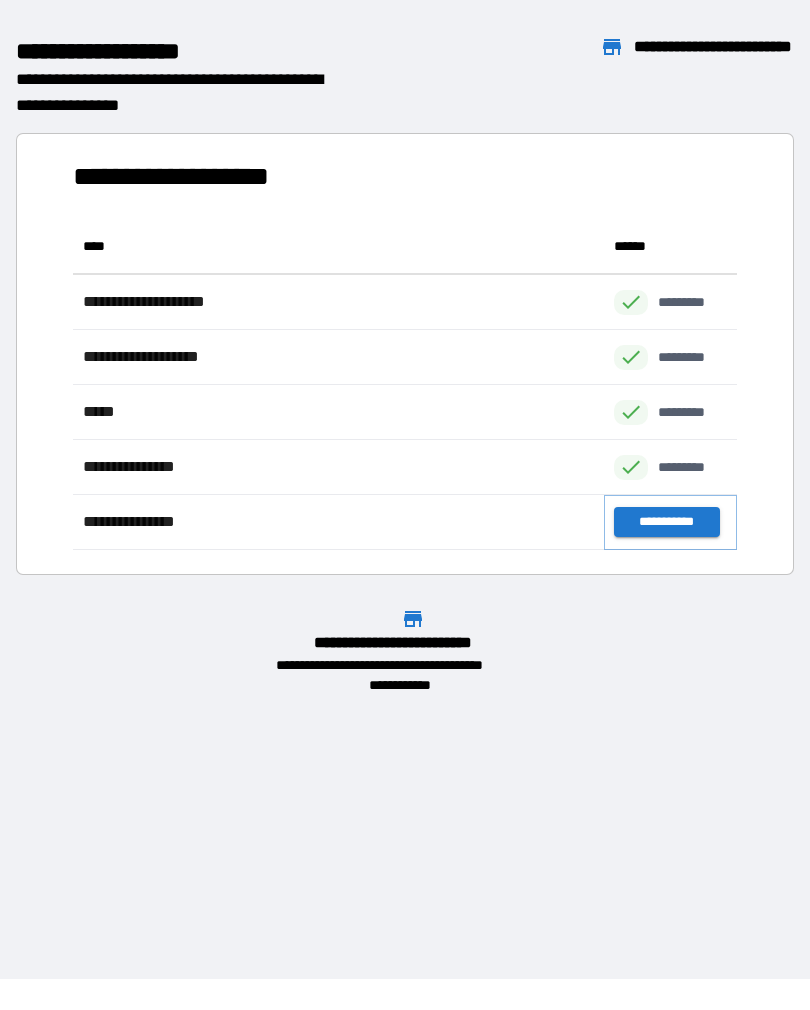 click on "**********" at bounding box center (666, 522) 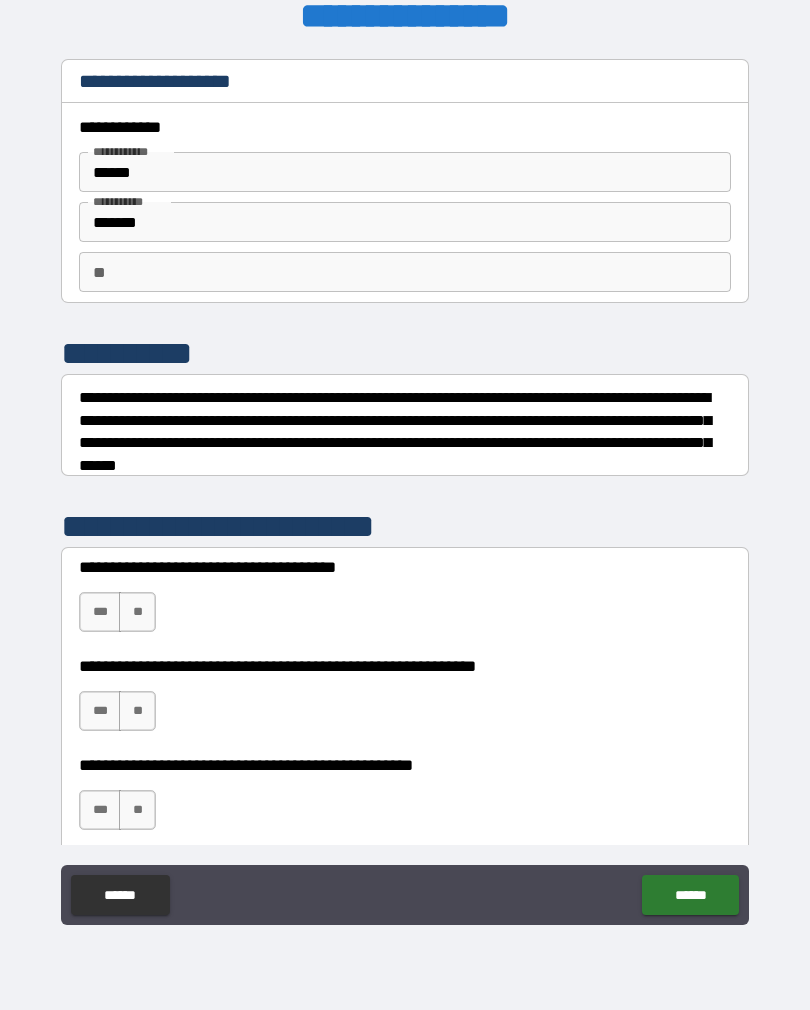 scroll, scrollTop: 0, scrollLeft: 0, axis: both 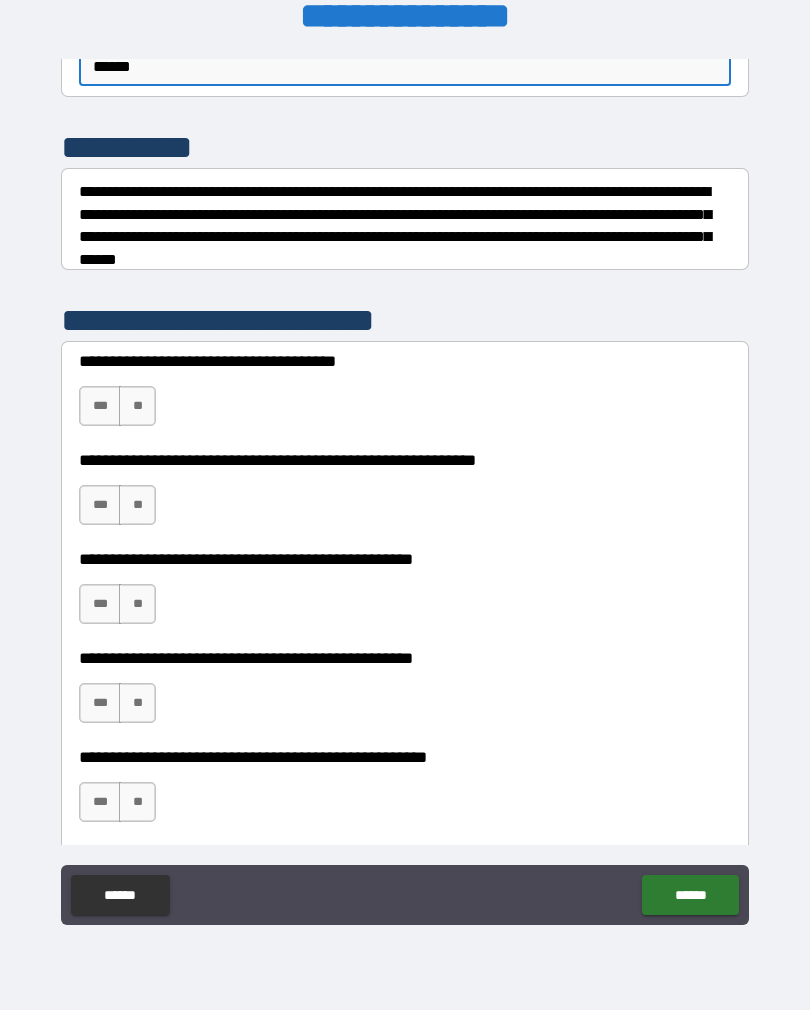 type on "******" 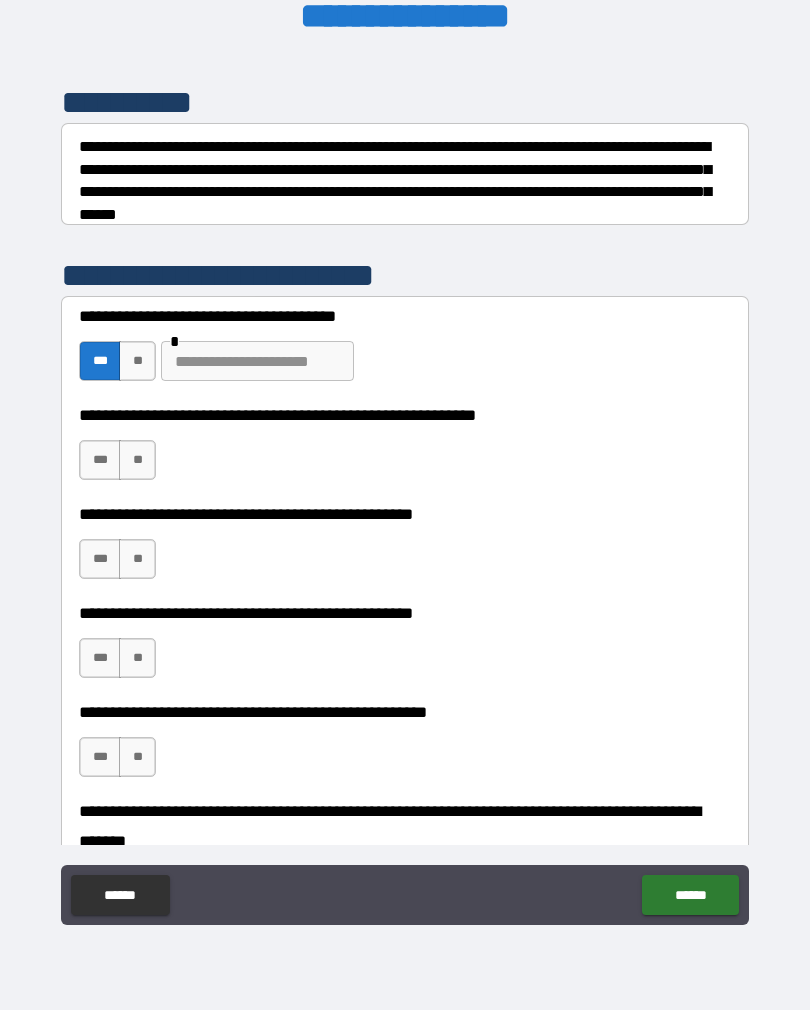 scroll, scrollTop: 252, scrollLeft: 0, axis: vertical 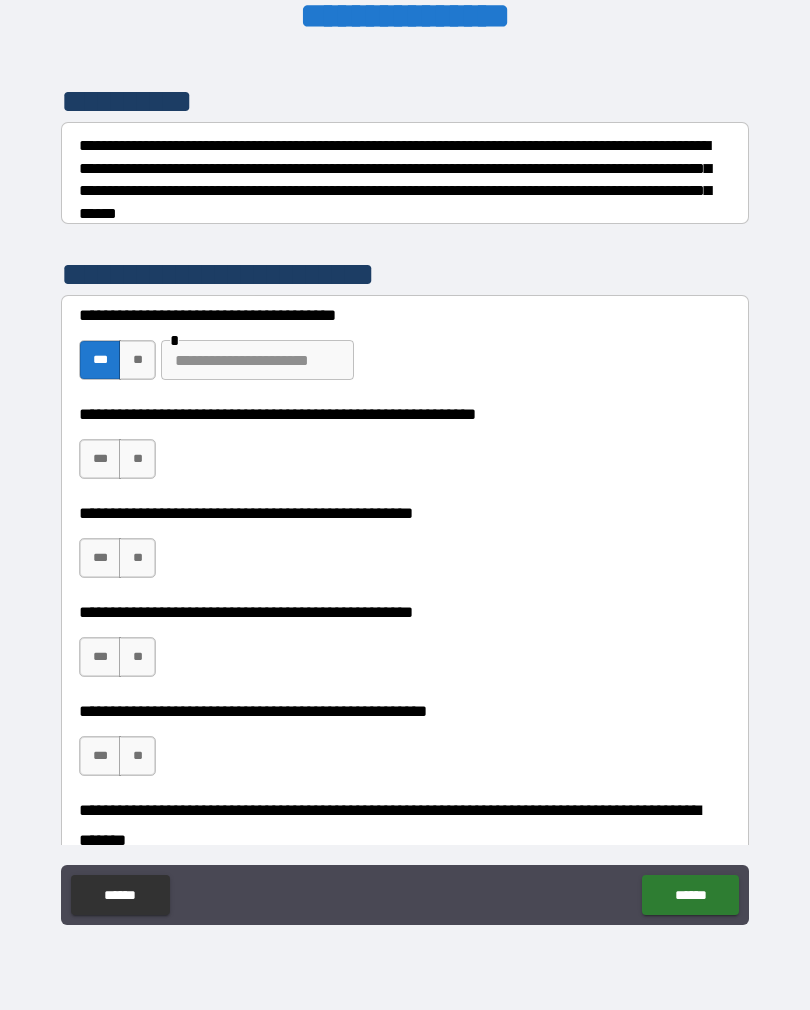 click on "**" at bounding box center [137, 459] 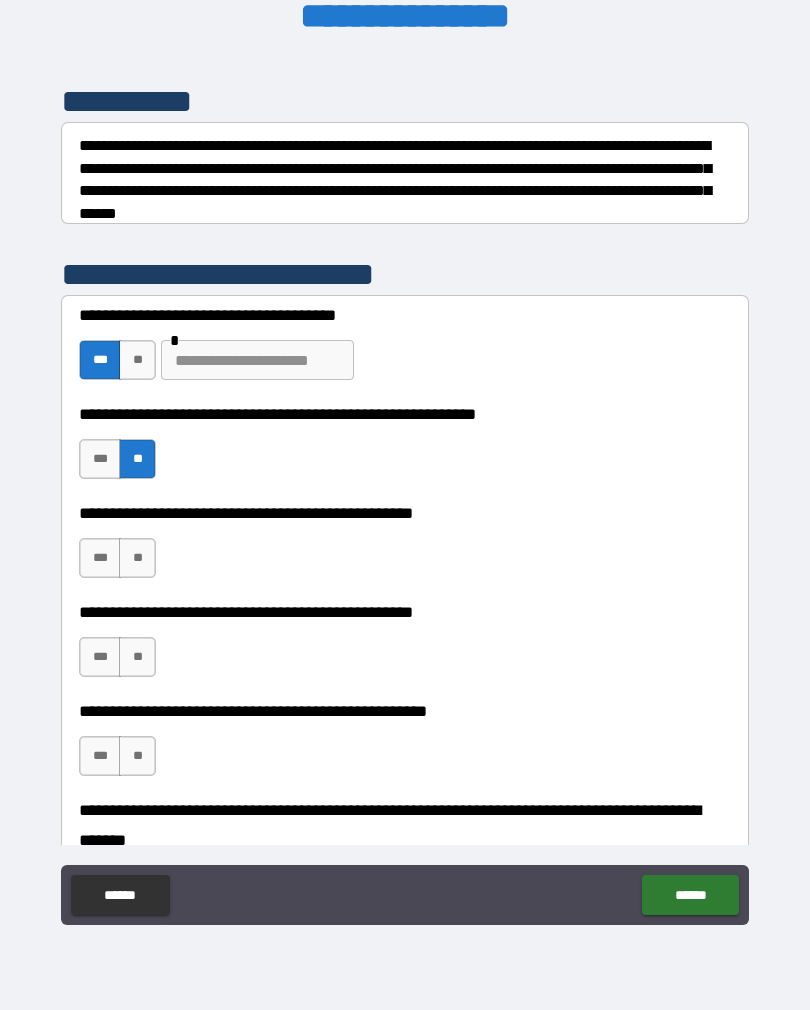 click on "**" at bounding box center [137, 360] 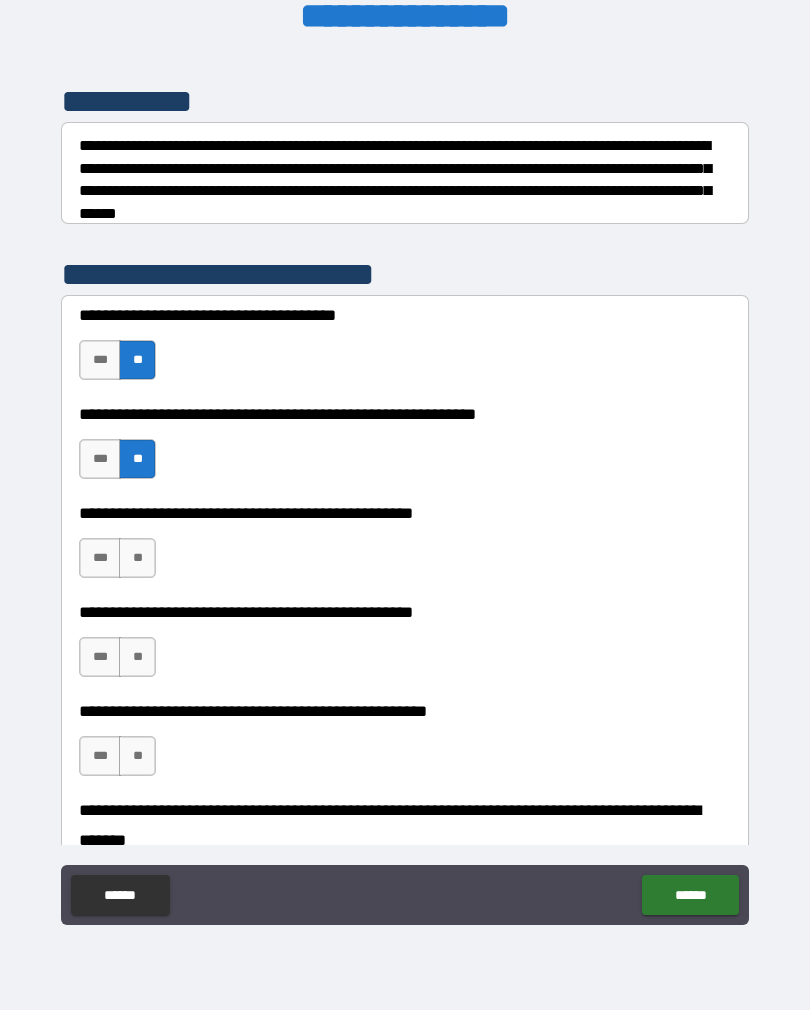 click on "**" at bounding box center (137, 558) 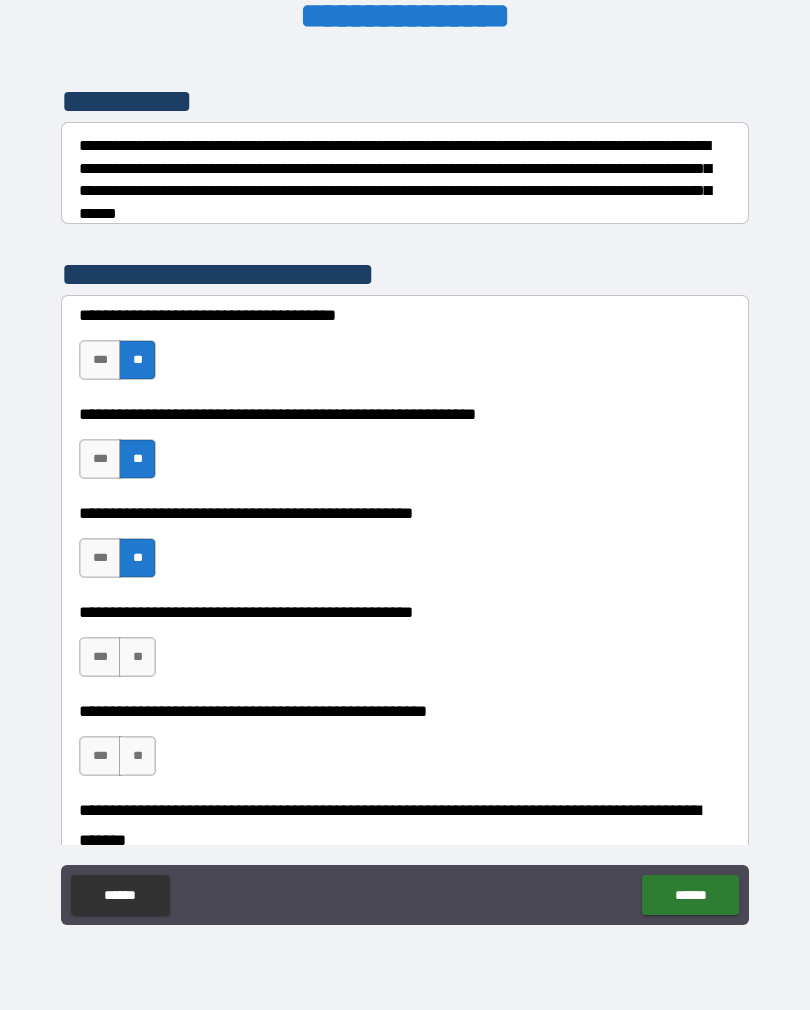 click on "**" at bounding box center (137, 657) 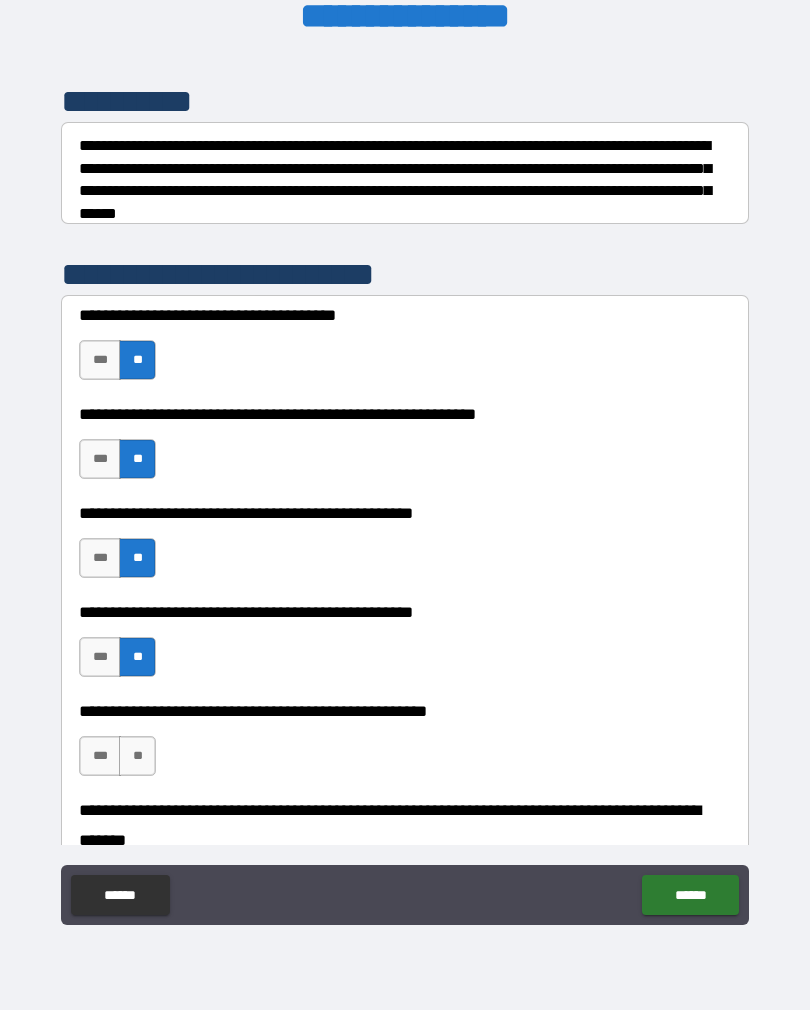 click on "**" at bounding box center (137, 756) 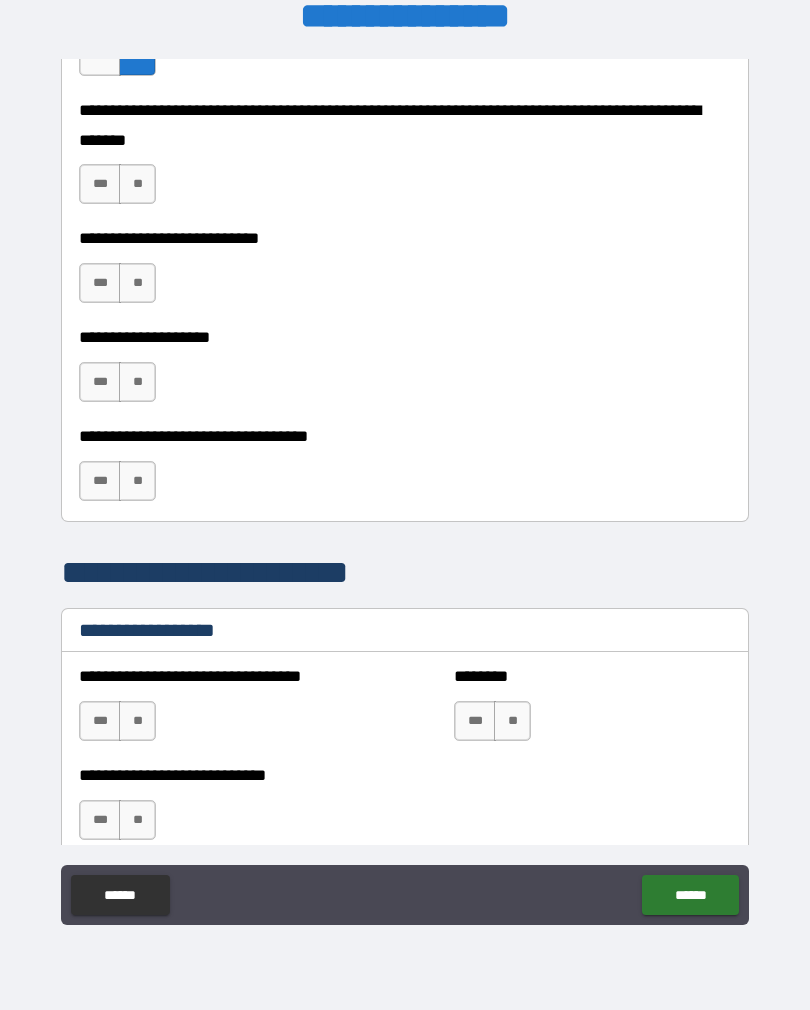 scroll, scrollTop: 957, scrollLeft: 0, axis: vertical 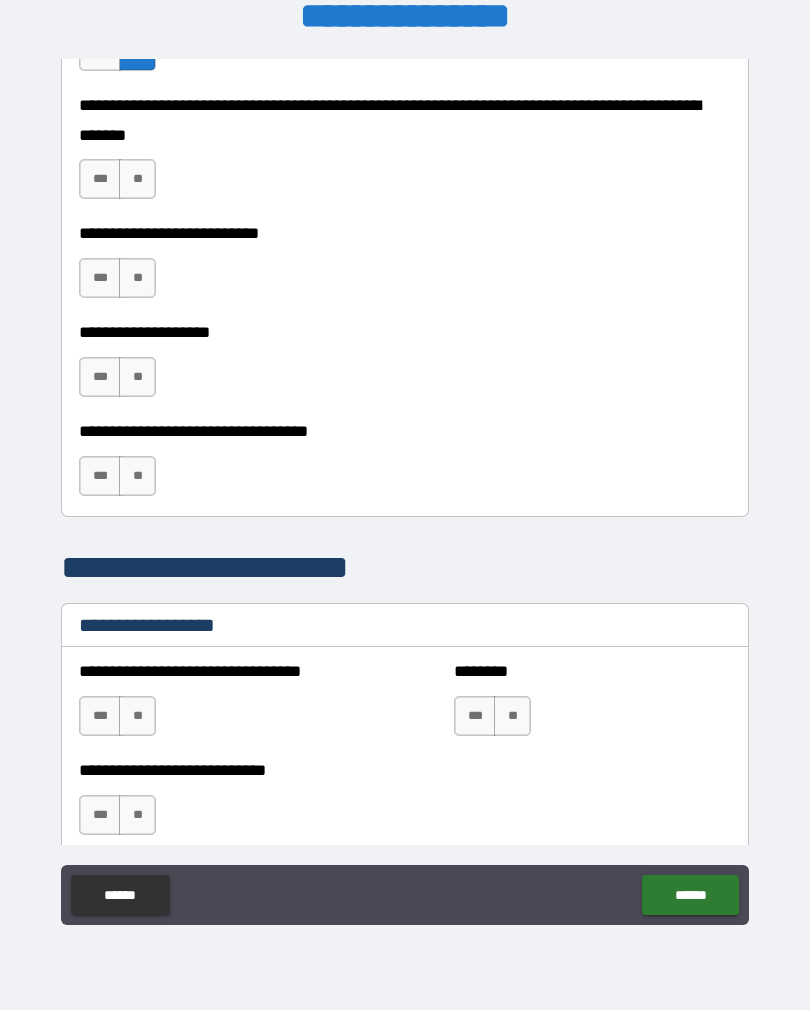click on "**" at bounding box center (137, 179) 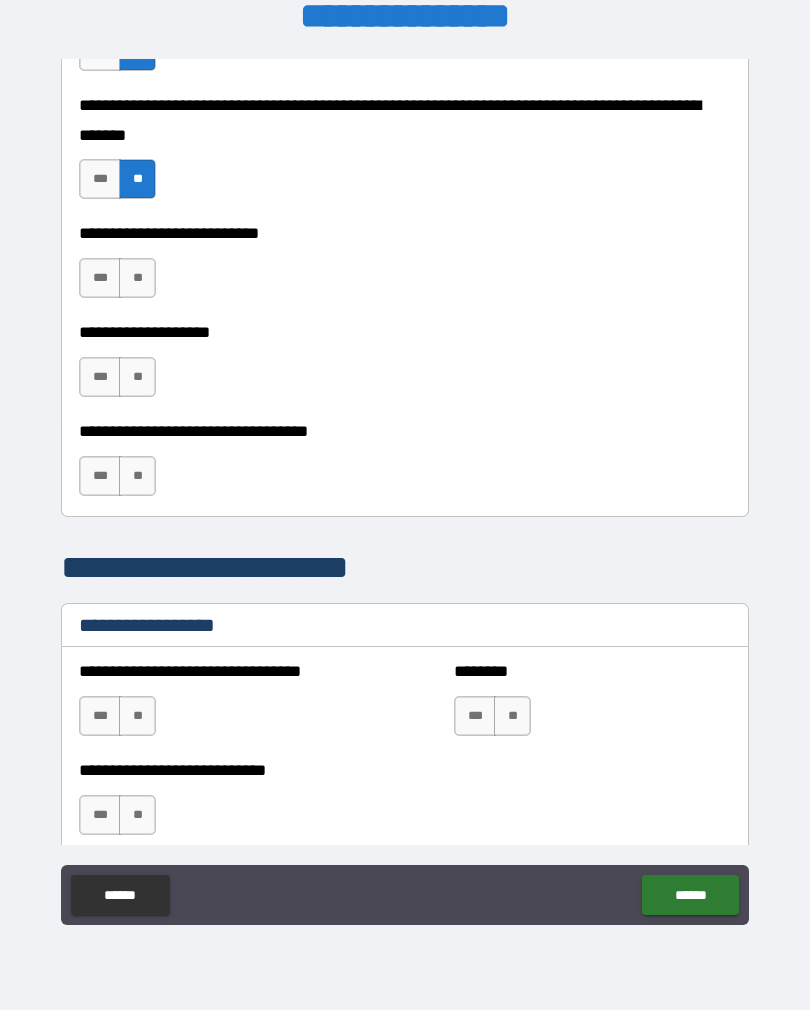 click on "***" at bounding box center [100, 278] 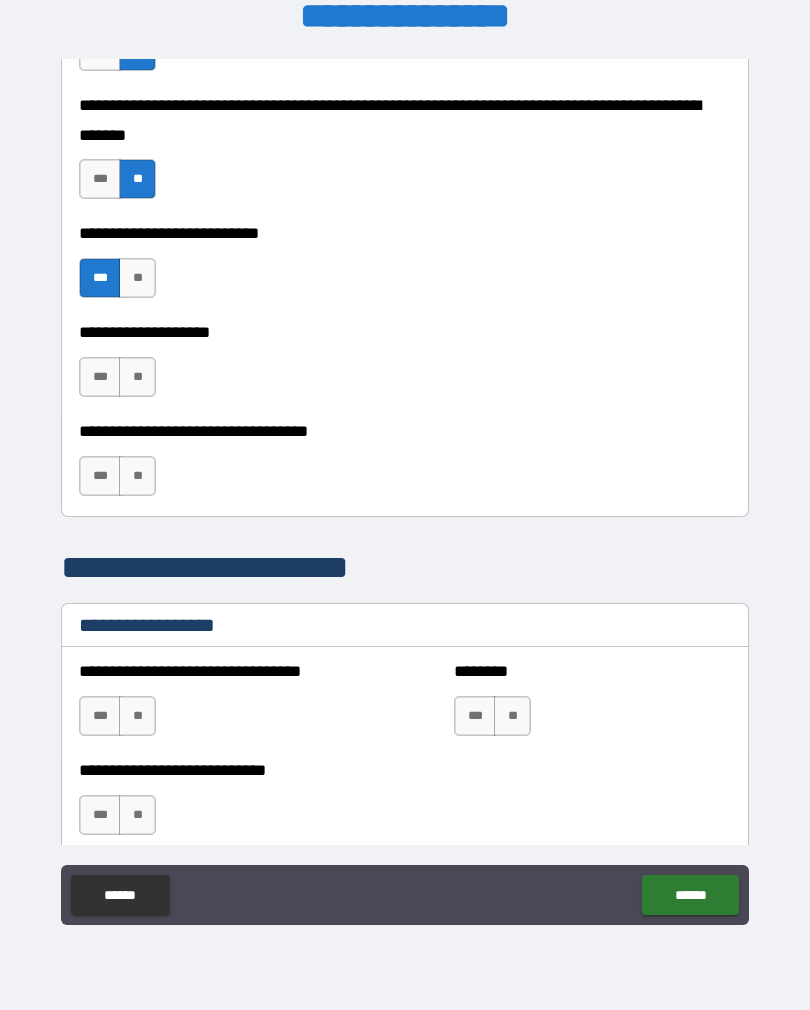 click on "**" at bounding box center [137, 377] 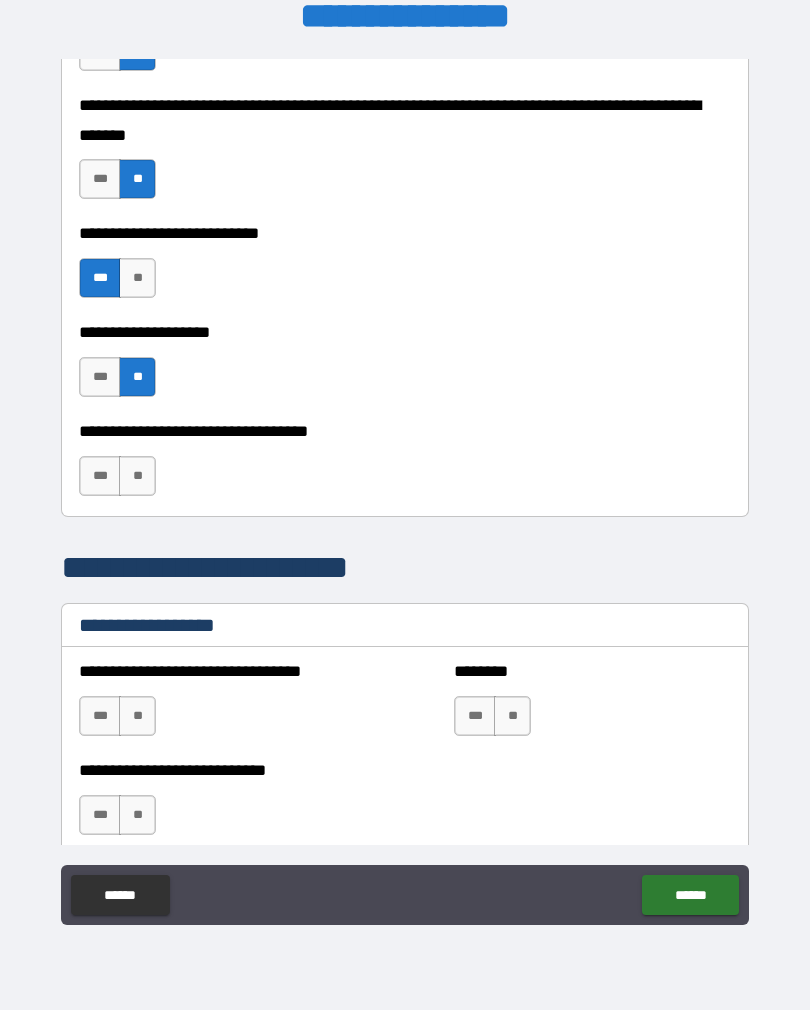 click on "**" at bounding box center (137, 476) 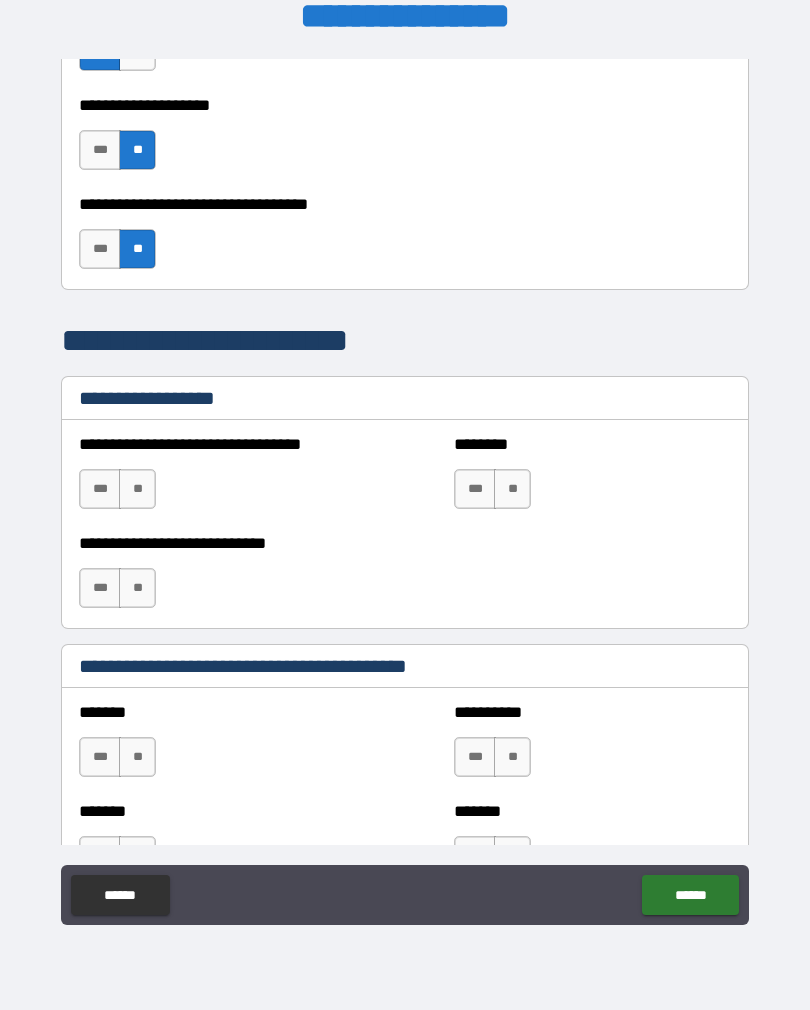 scroll, scrollTop: 1188, scrollLeft: 0, axis: vertical 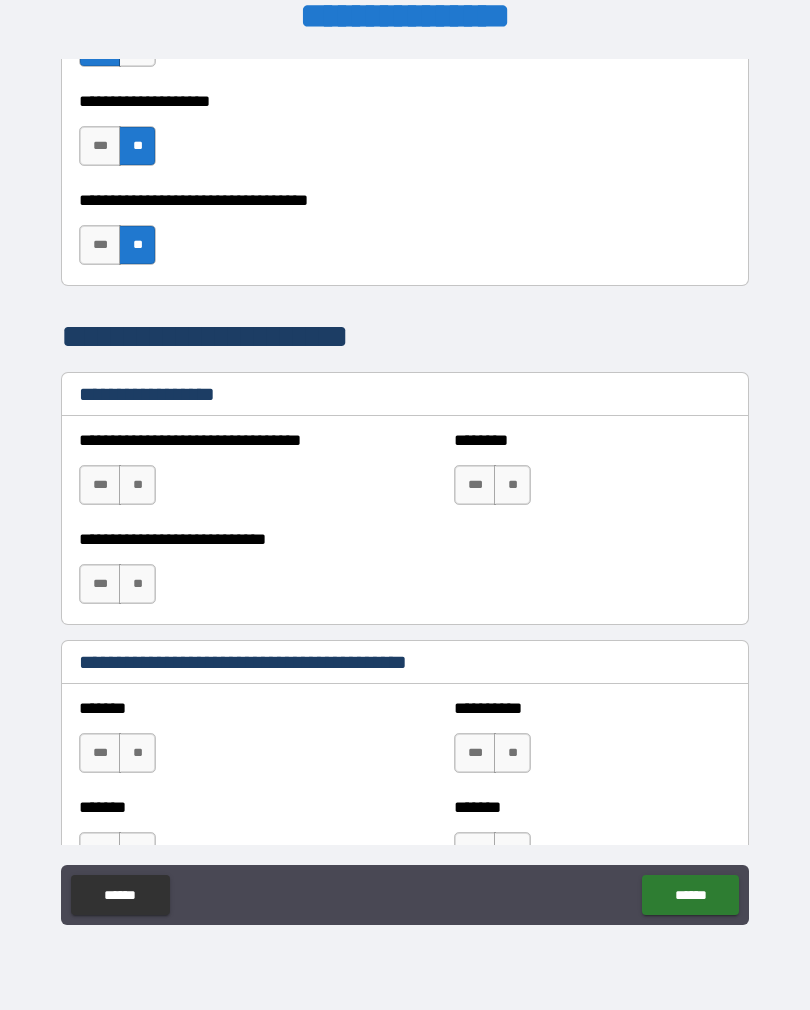 click on "**" at bounding box center [137, 485] 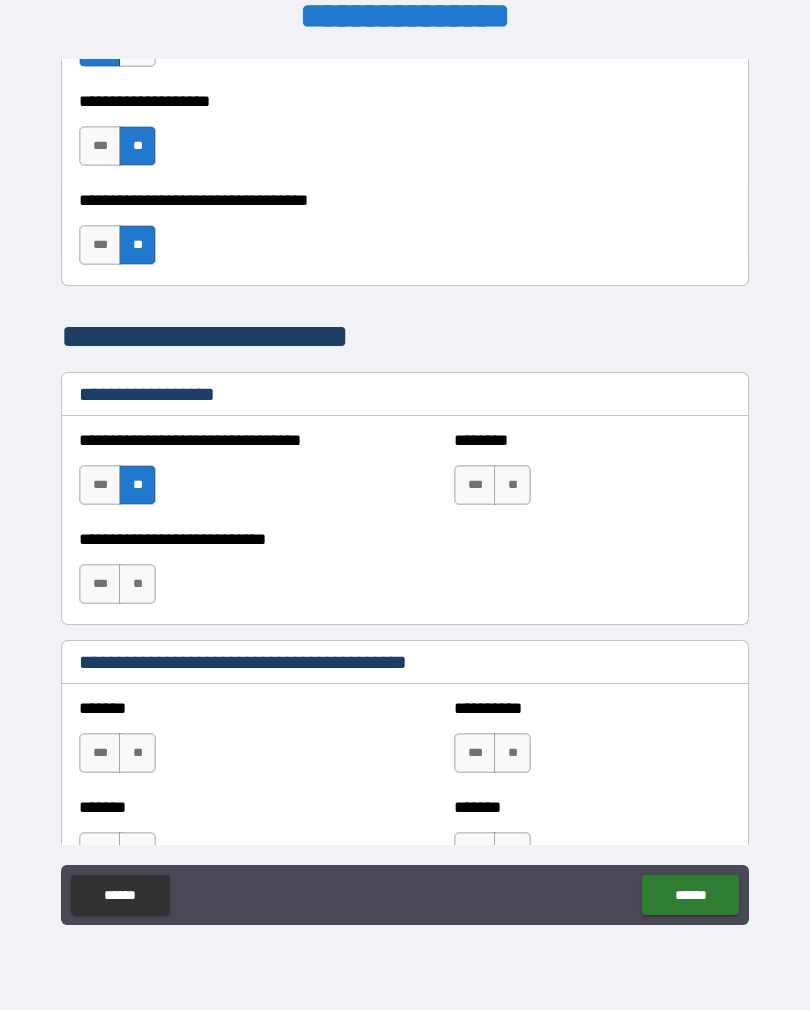 click on "**" at bounding box center (512, 485) 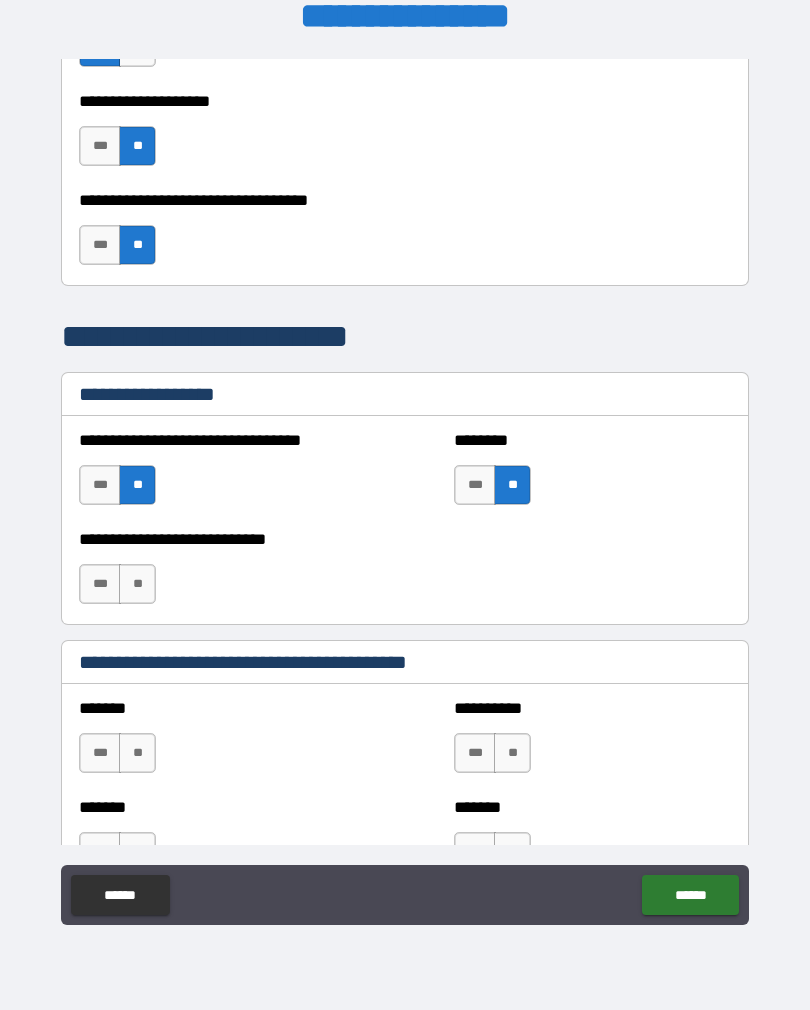 click on "**" at bounding box center (137, 584) 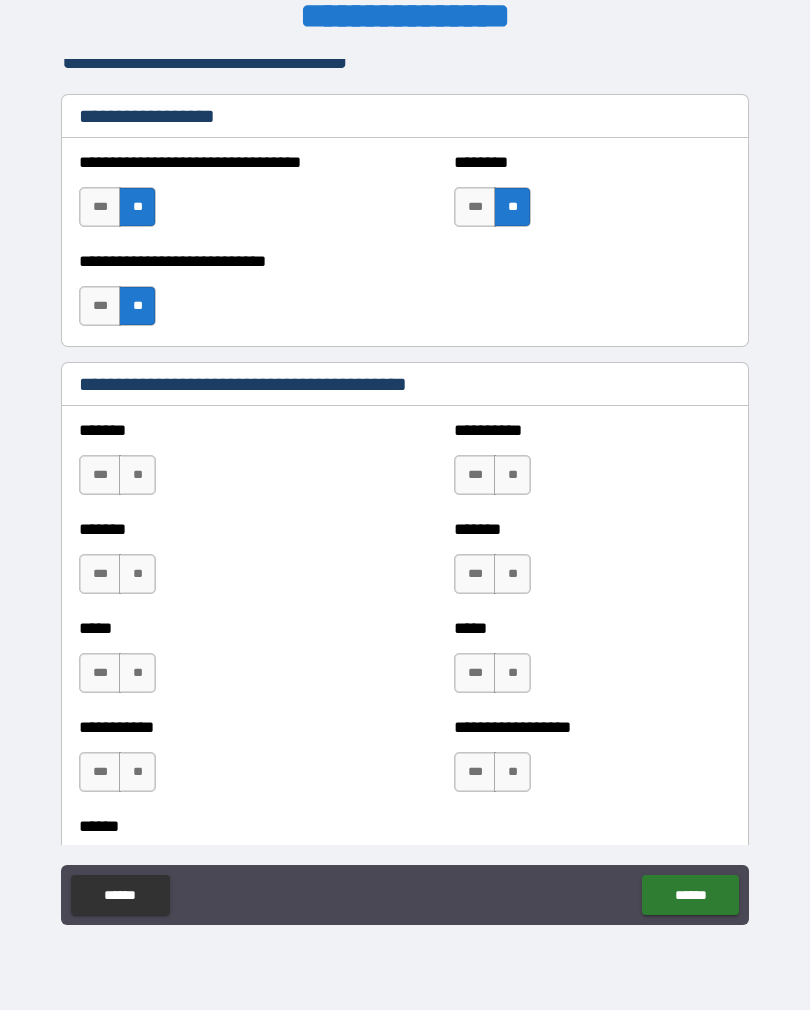 scroll, scrollTop: 1467, scrollLeft: 0, axis: vertical 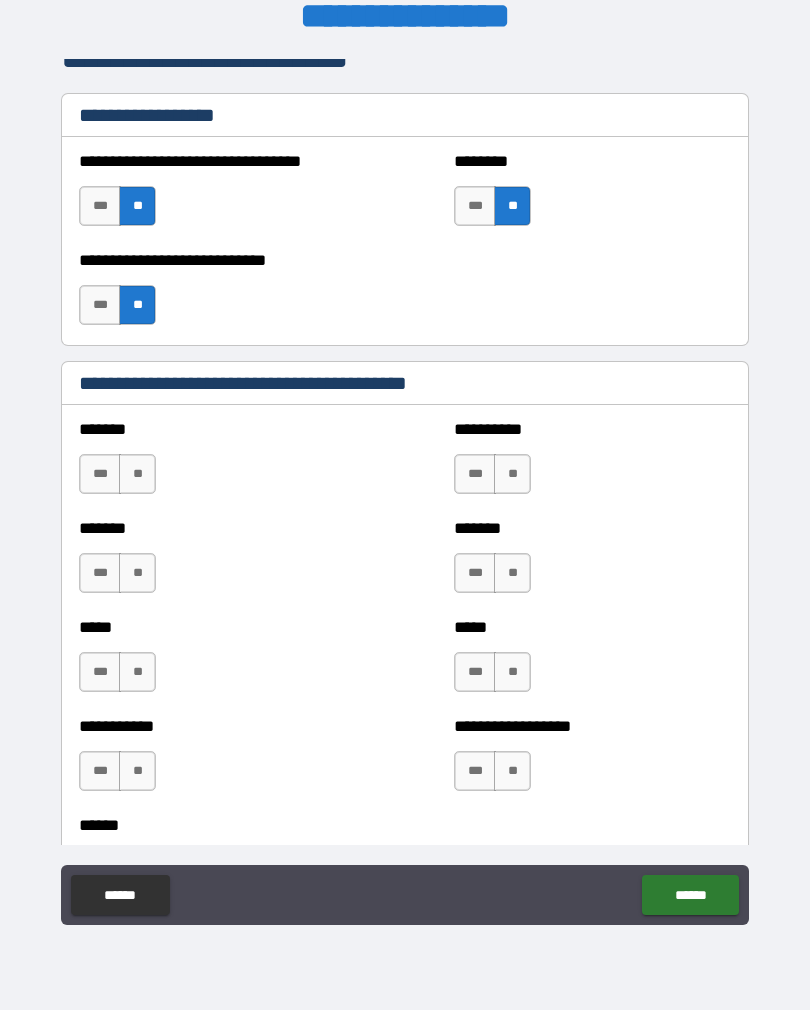 click on "**" at bounding box center (137, 474) 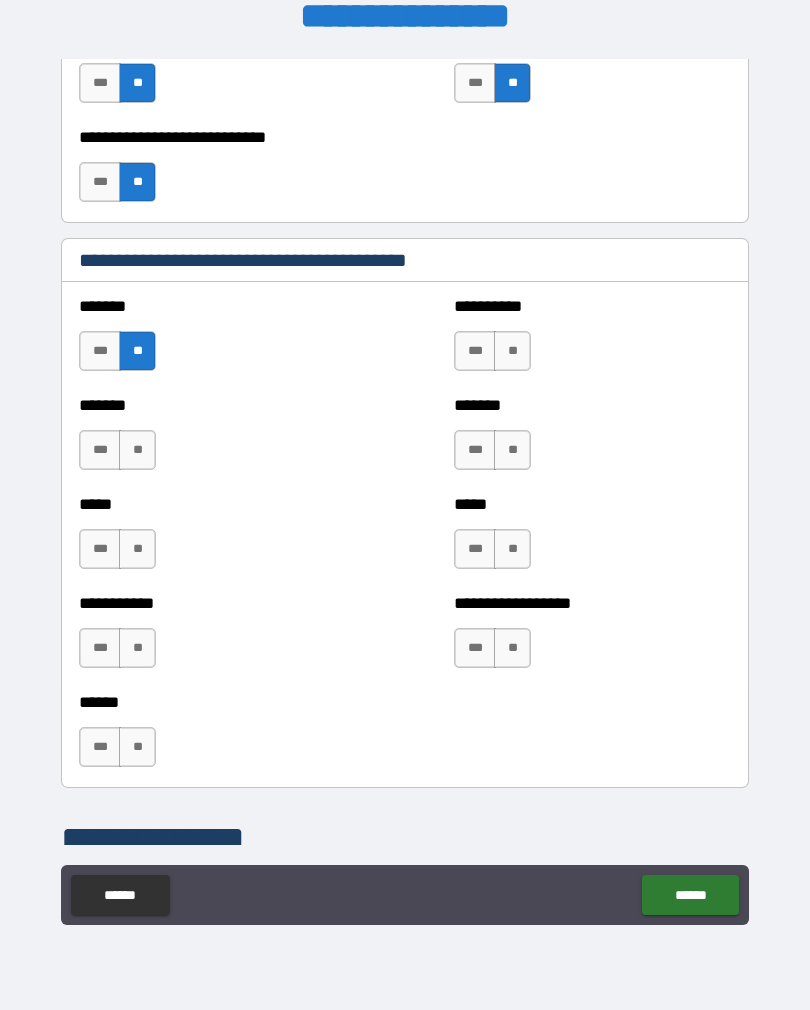 scroll, scrollTop: 1591, scrollLeft: 0, axis: vertical 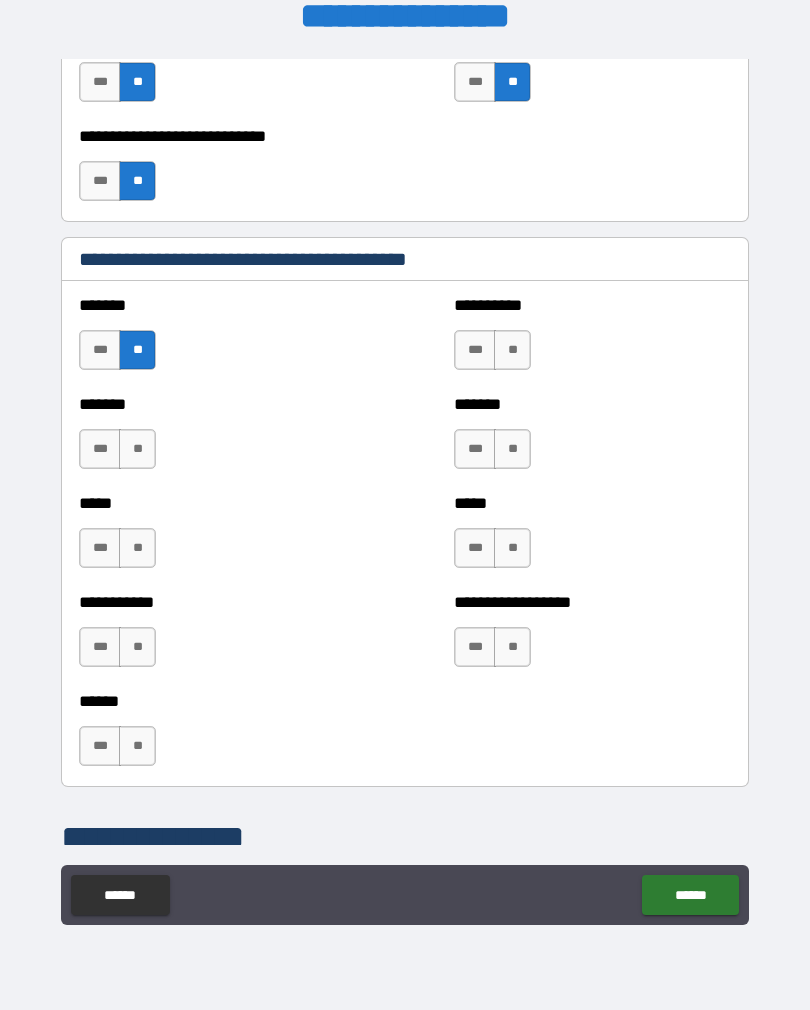 click on "**" at bounding box center (512, 350) 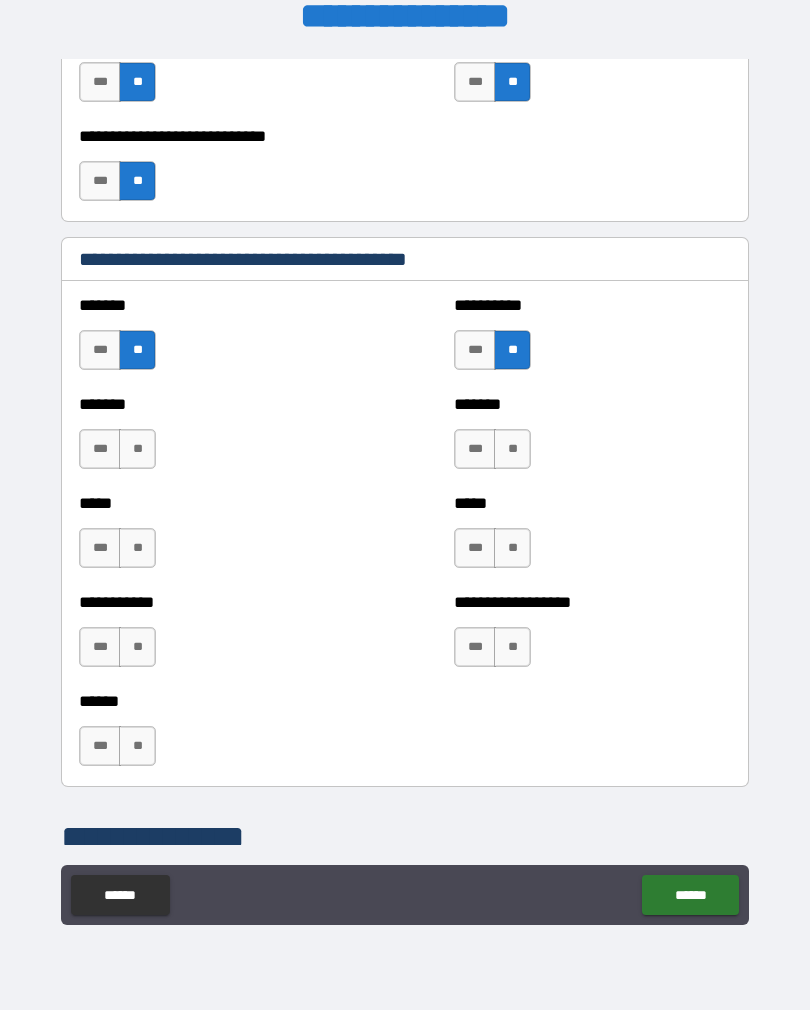 click on "**" at bounding box center (512, 548) 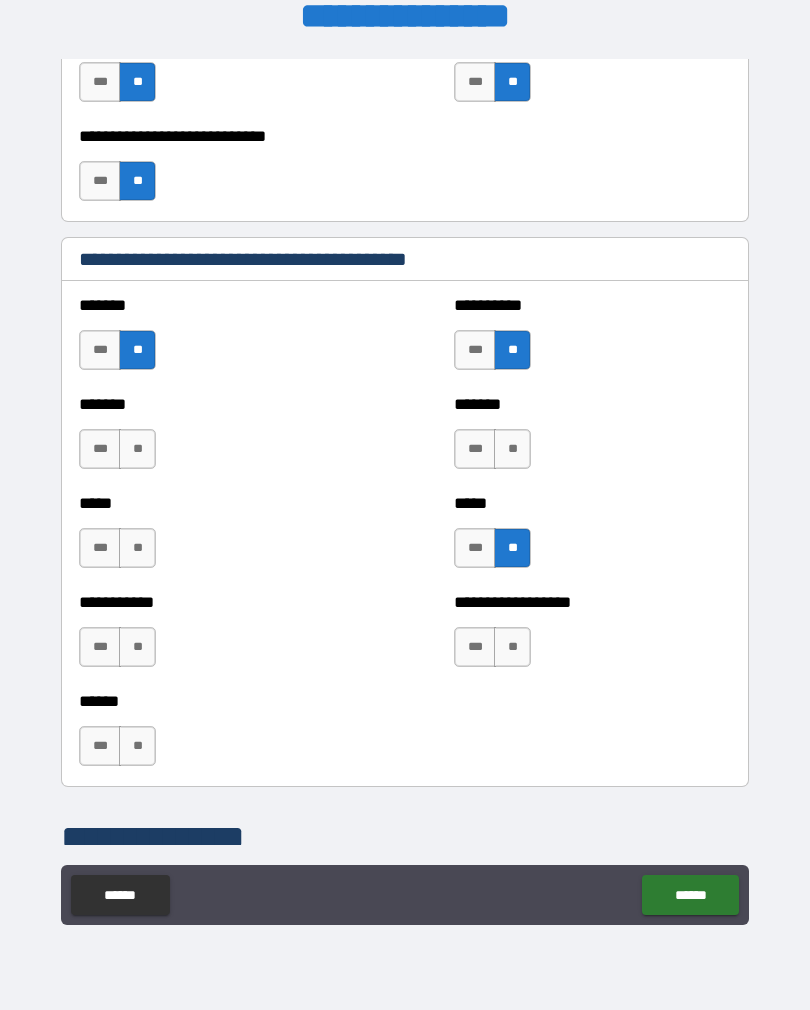 click on "**" at bounding box center (512, 647) 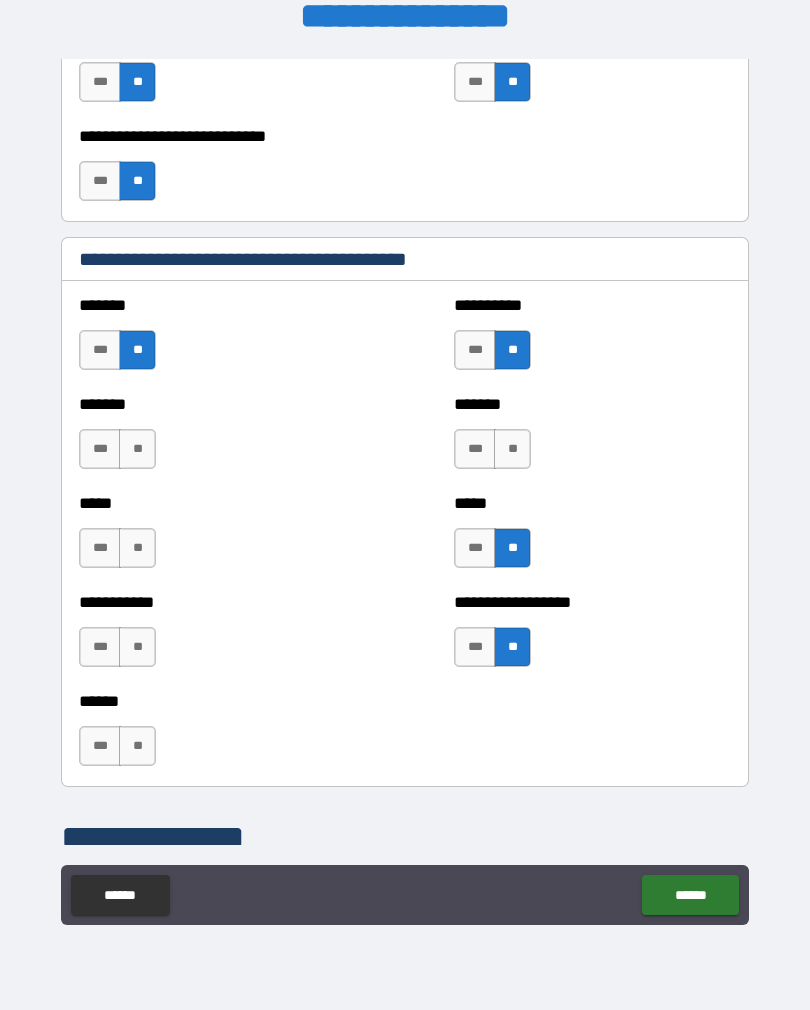 click on "**" at bounding box center [512, 449] 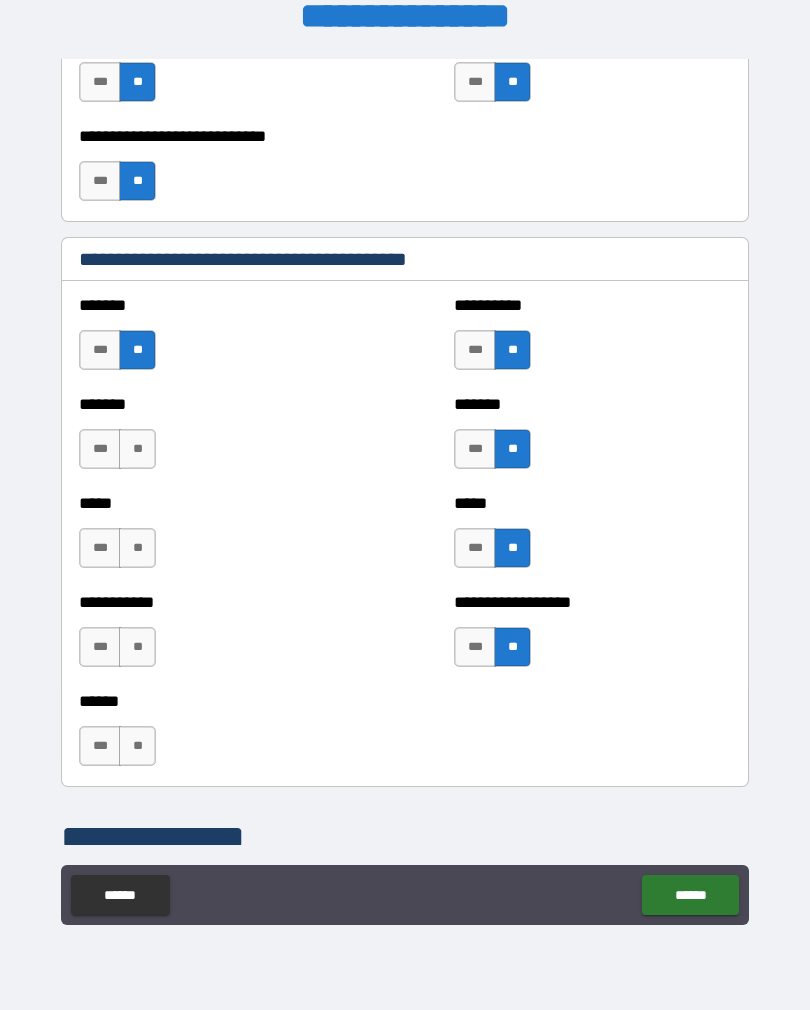 click on "**" at bounding box center (137, 449) 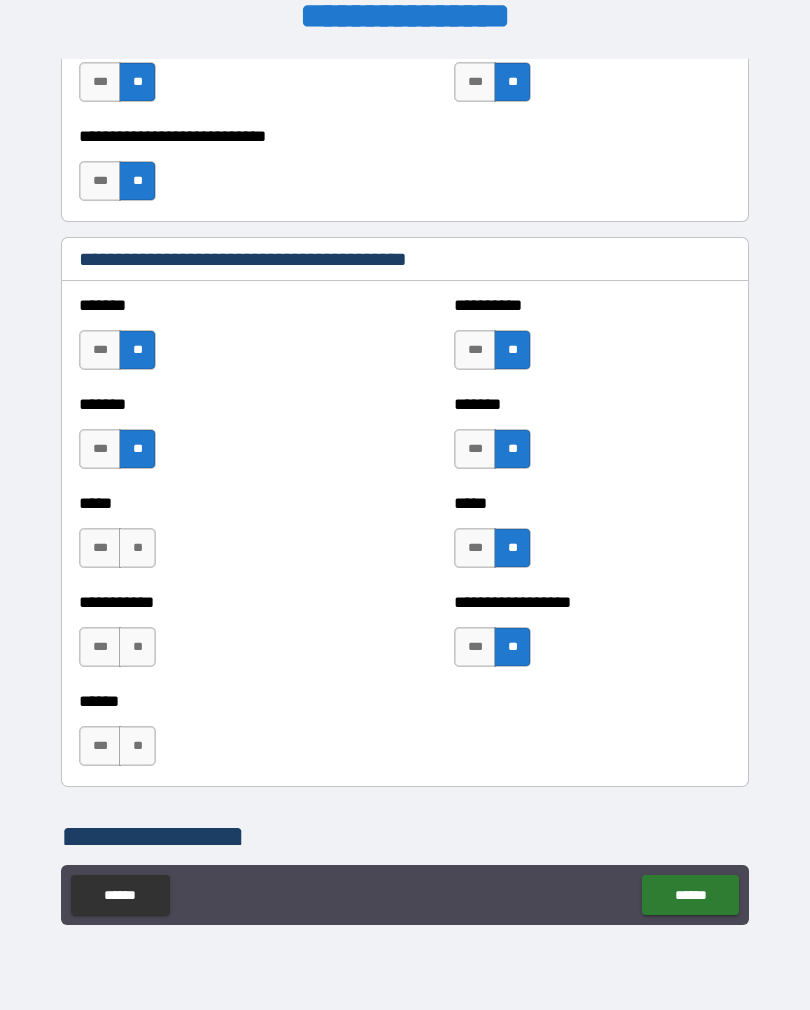 click on "**" at bounding box center (137, 548) 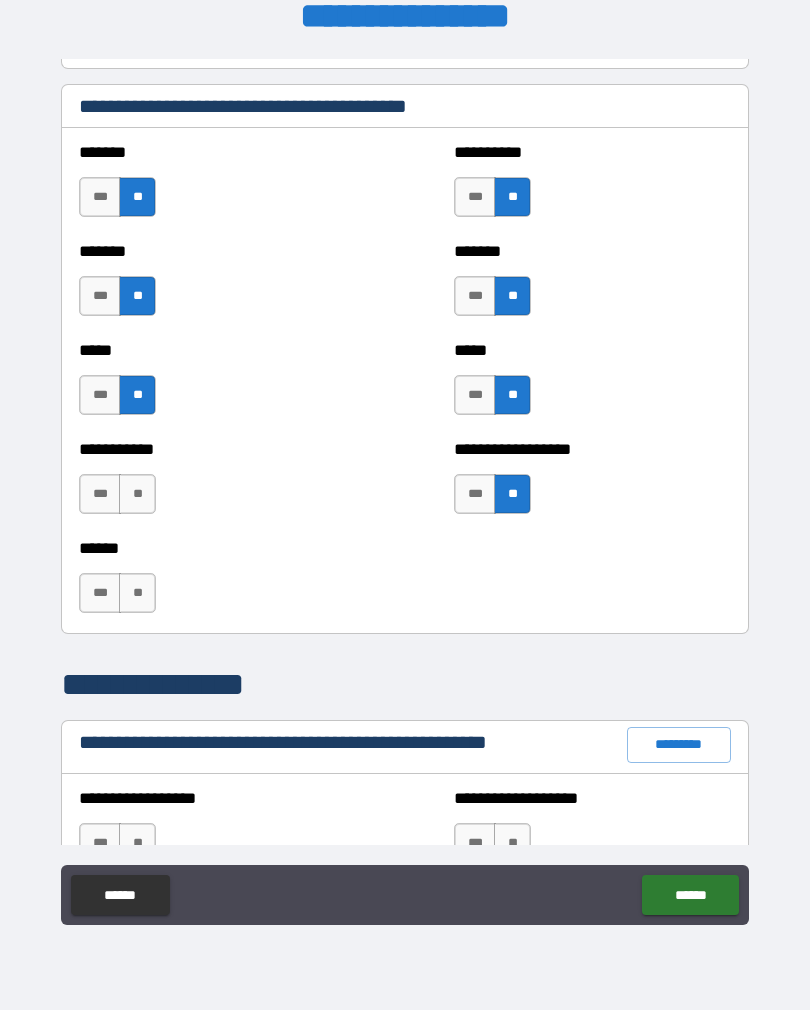 scroll, scrollTop: 1746, scrollLeft: 0, axis: vertical 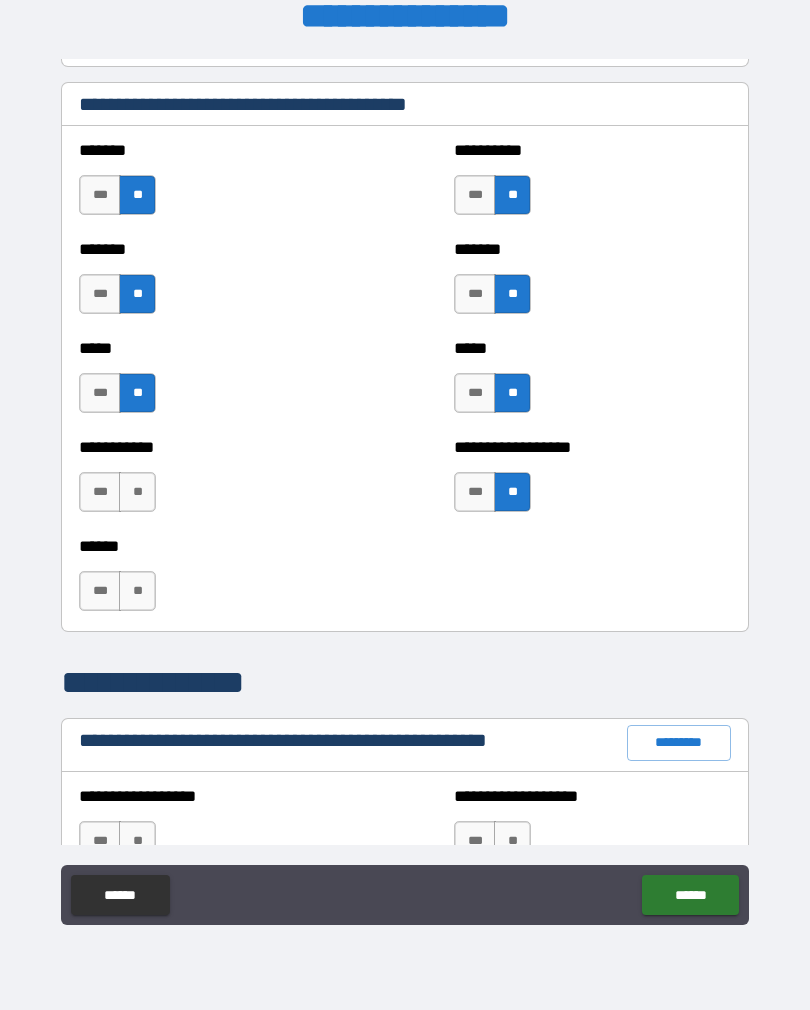 click on "**" at bounding box center (137, 591) 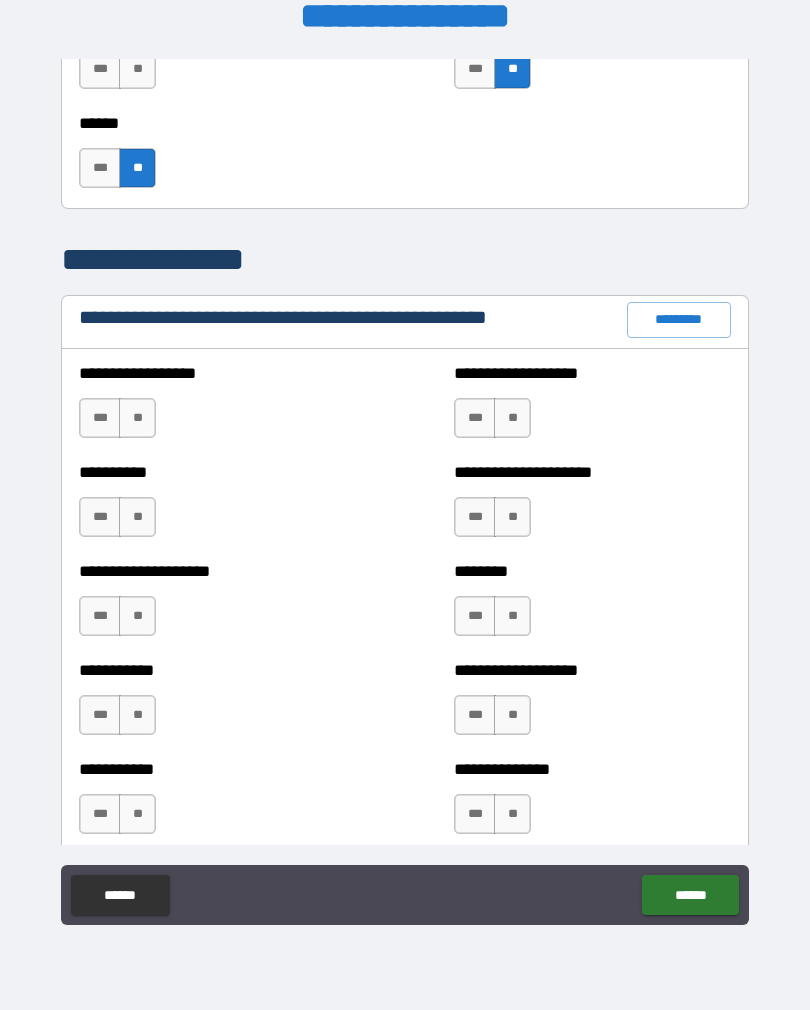 scroll, scrollTop: 2170, scrollLeft: 0, axis: vertical 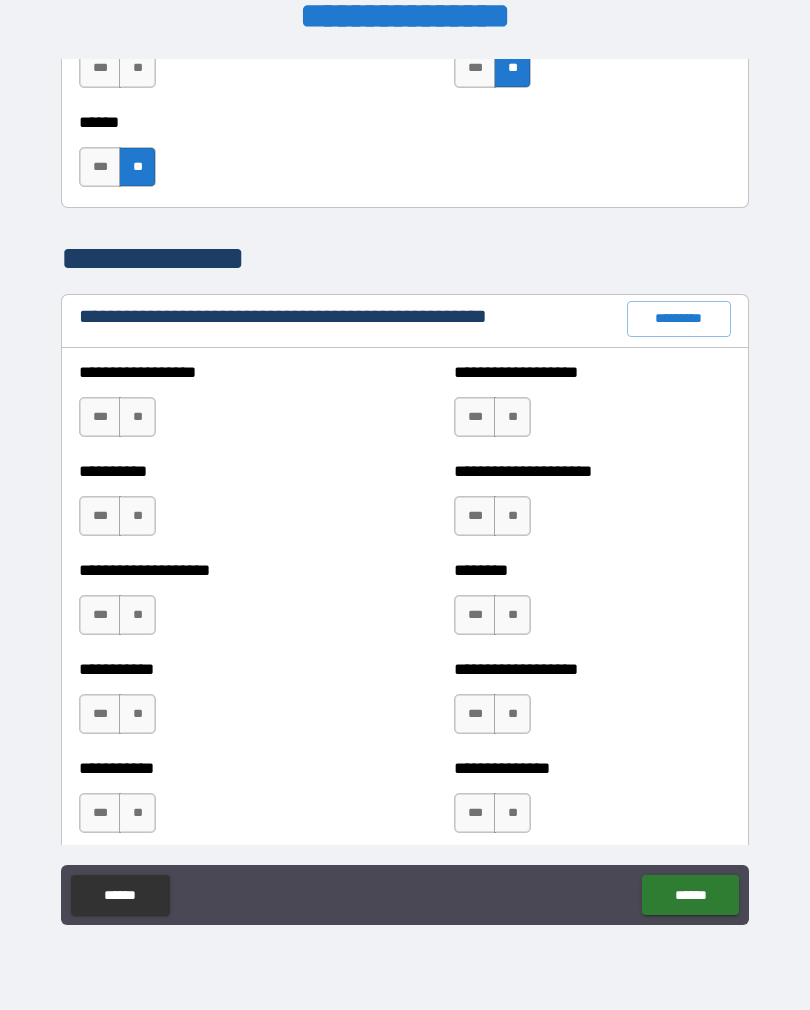 click on "**" at bounding box center (137, 417) 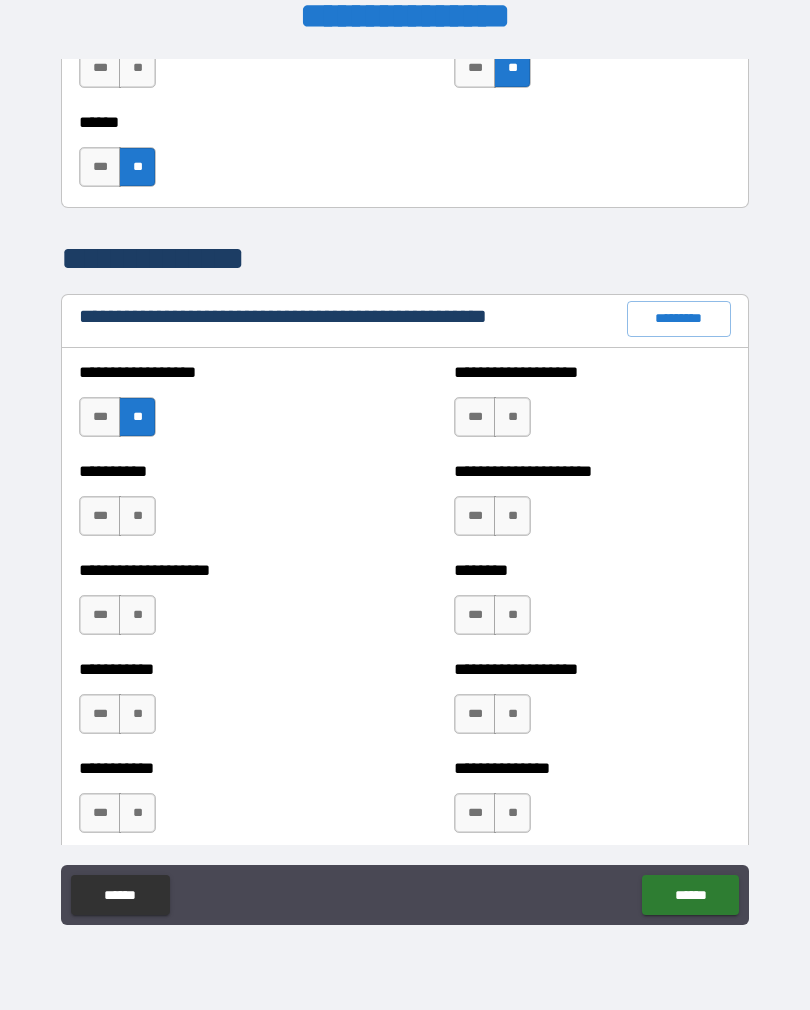 click on "**" at bounding box center (137, 516) 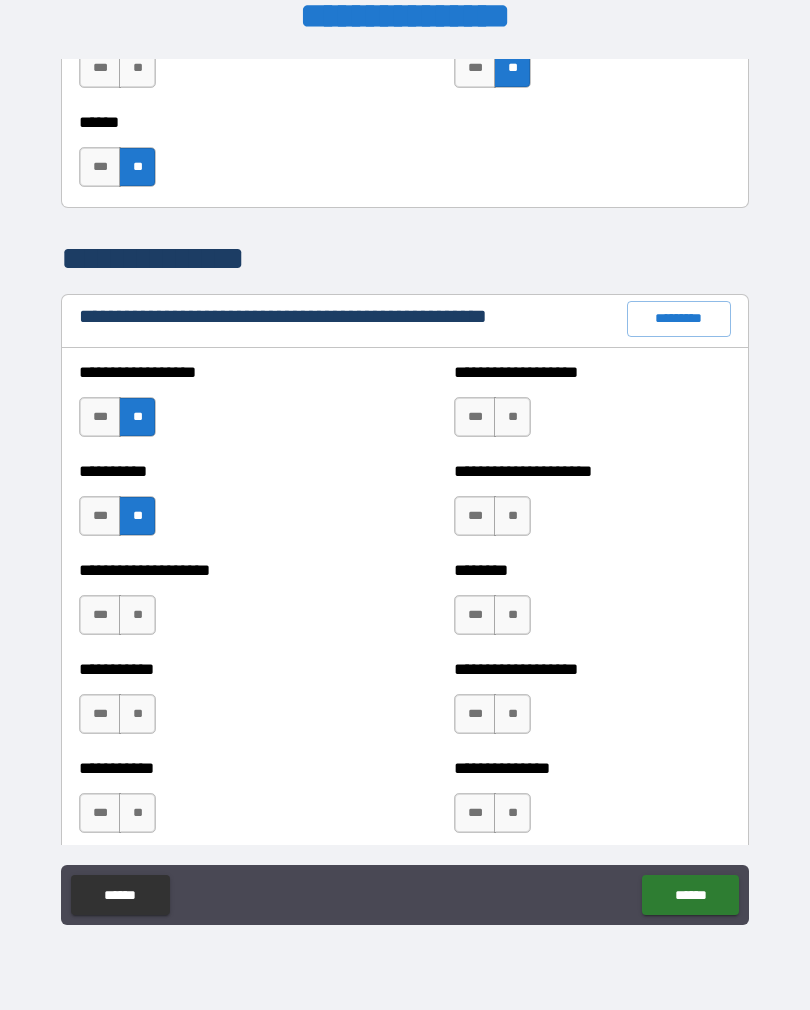 click on "**" at bounding box center [137, 615] 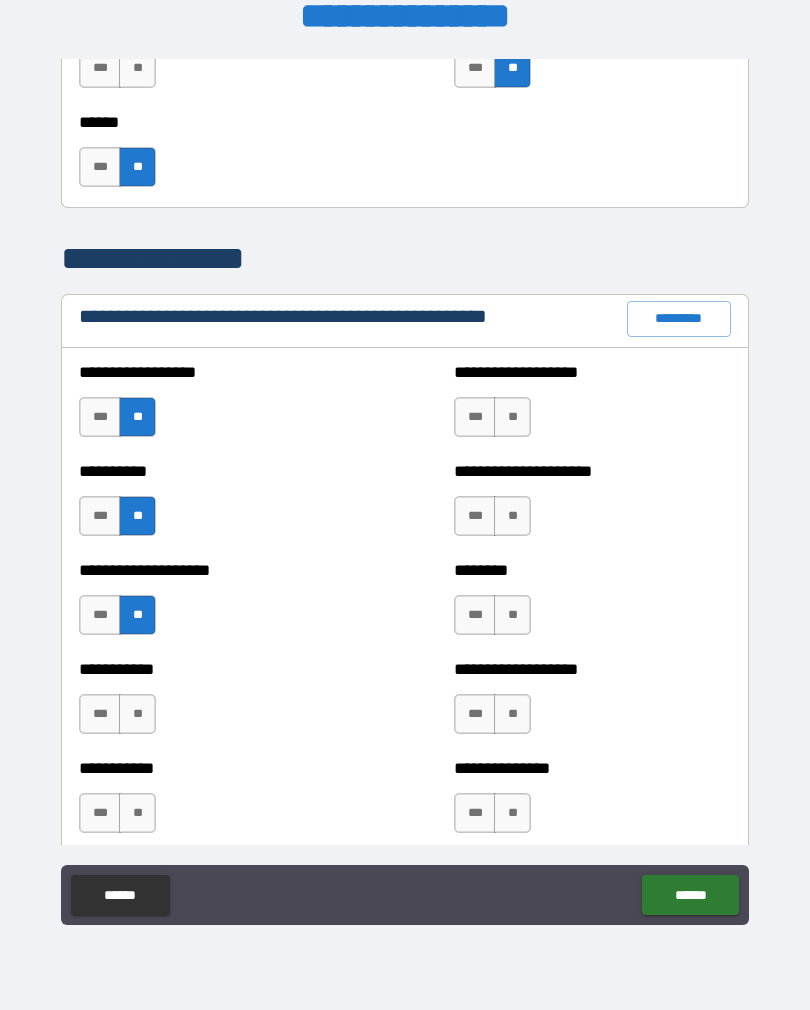 click on "**" at bounding box center (137, 714) 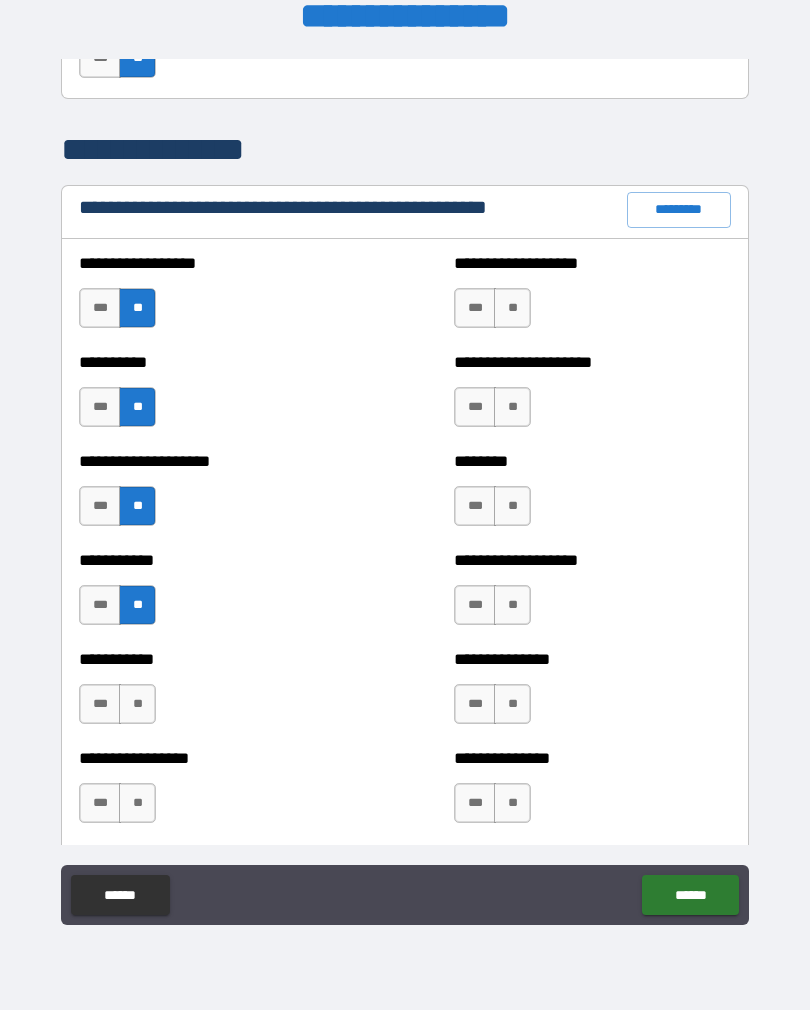 scroll, scrollTop: 2348, scrollLeft: 0, axis: vertical 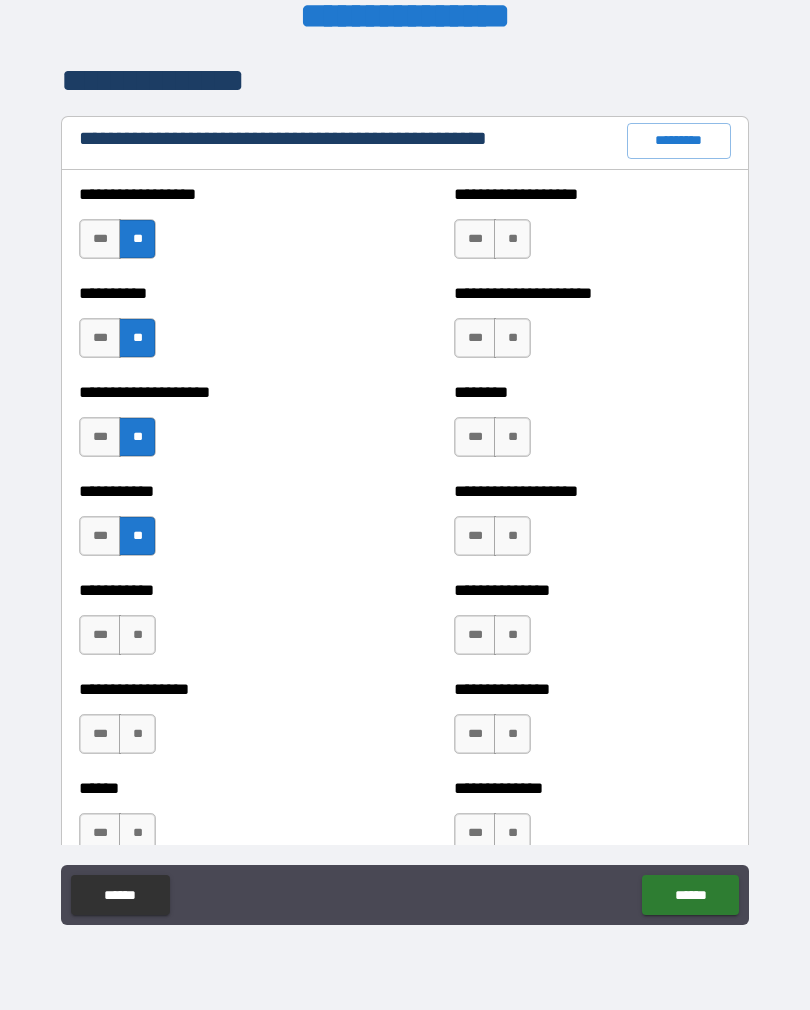 click on "**" at bounding box center [137, 635] 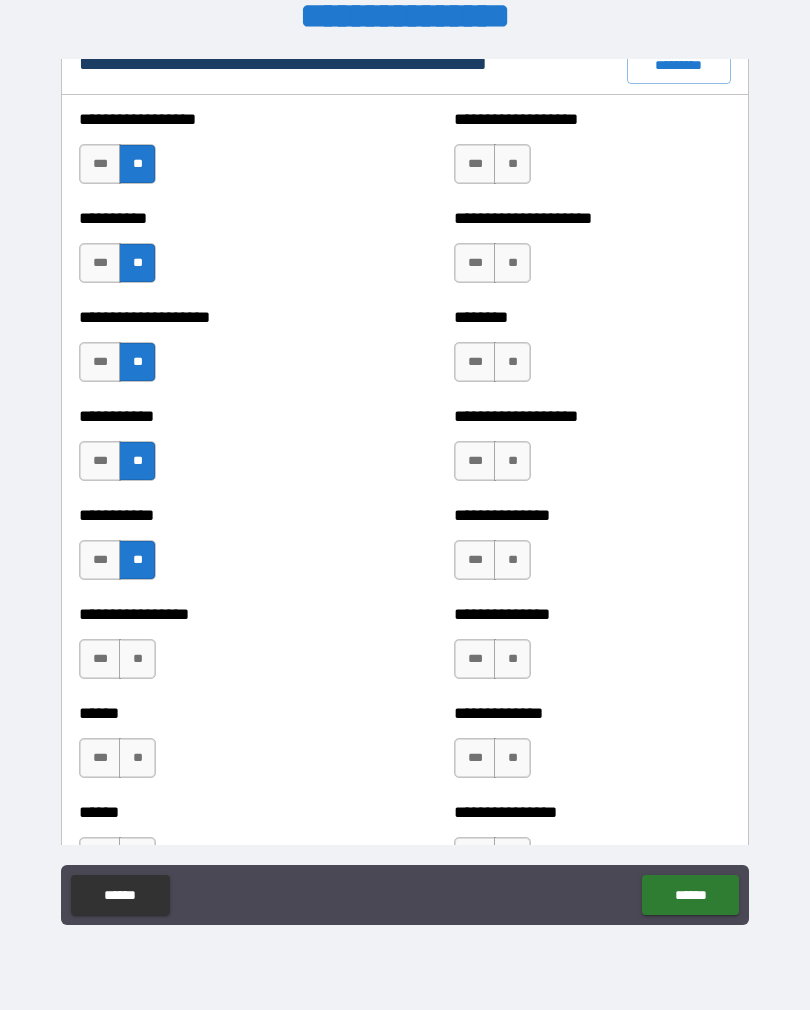 scroll, scrollTop: 2430, scrollLeft: 0, axis: vertical 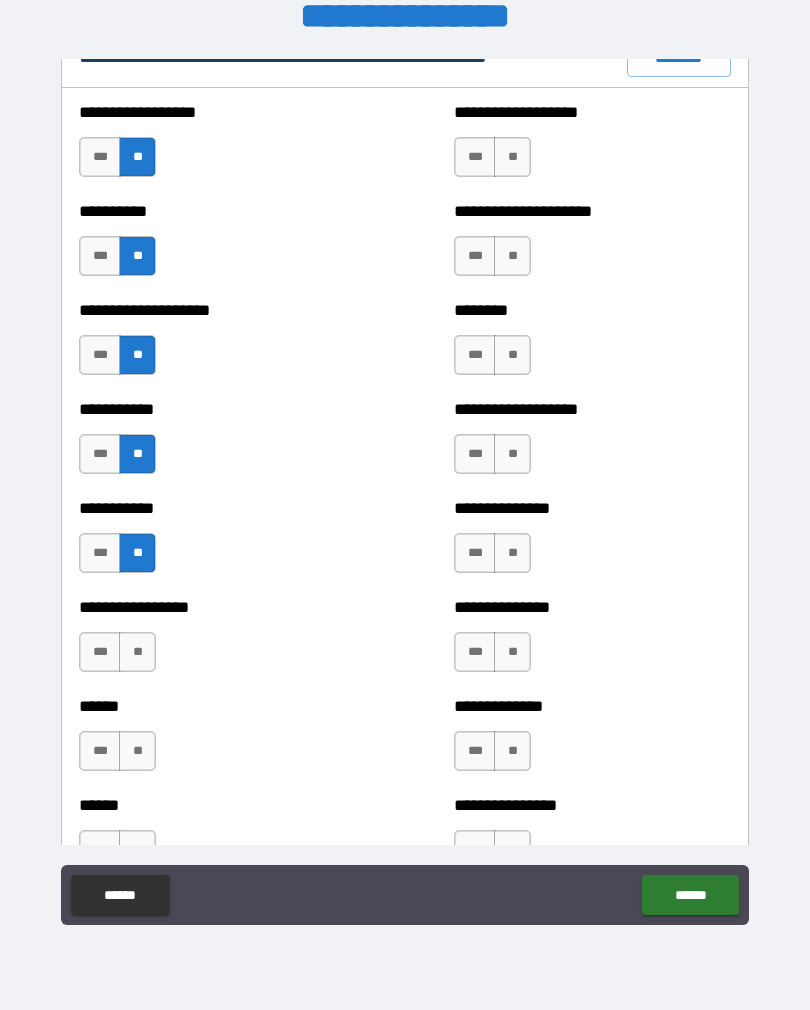click on "**" at bounding box center (137, 652) 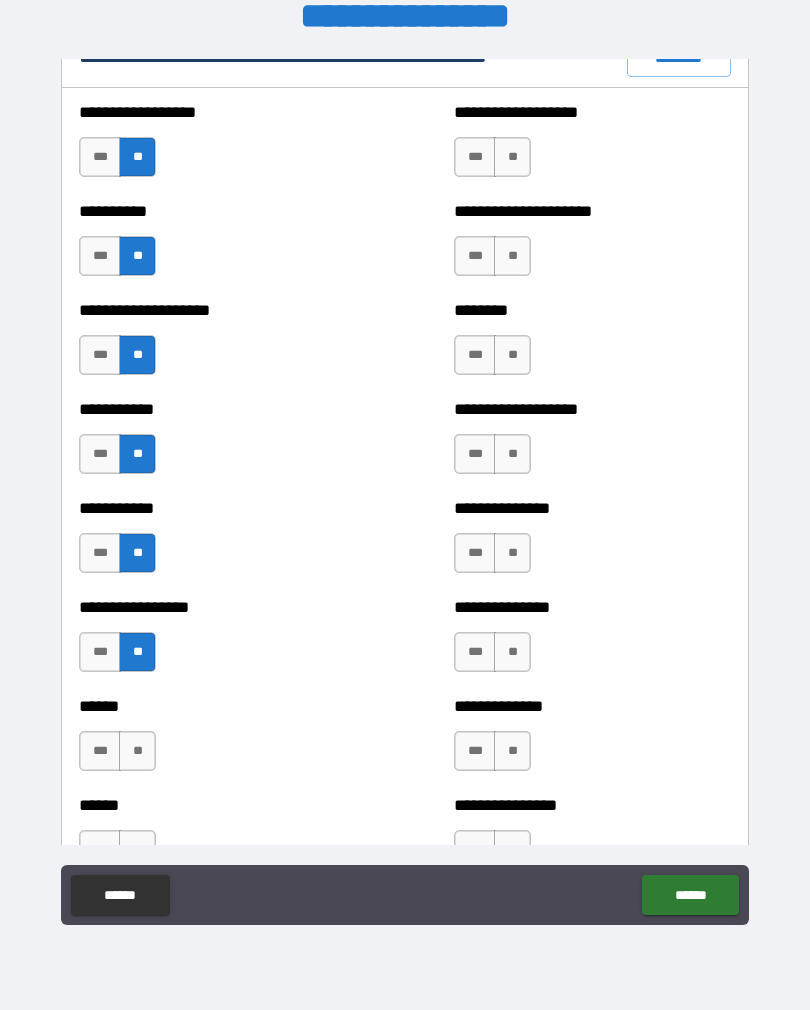 click on "**" at bounding box center (137, 751) 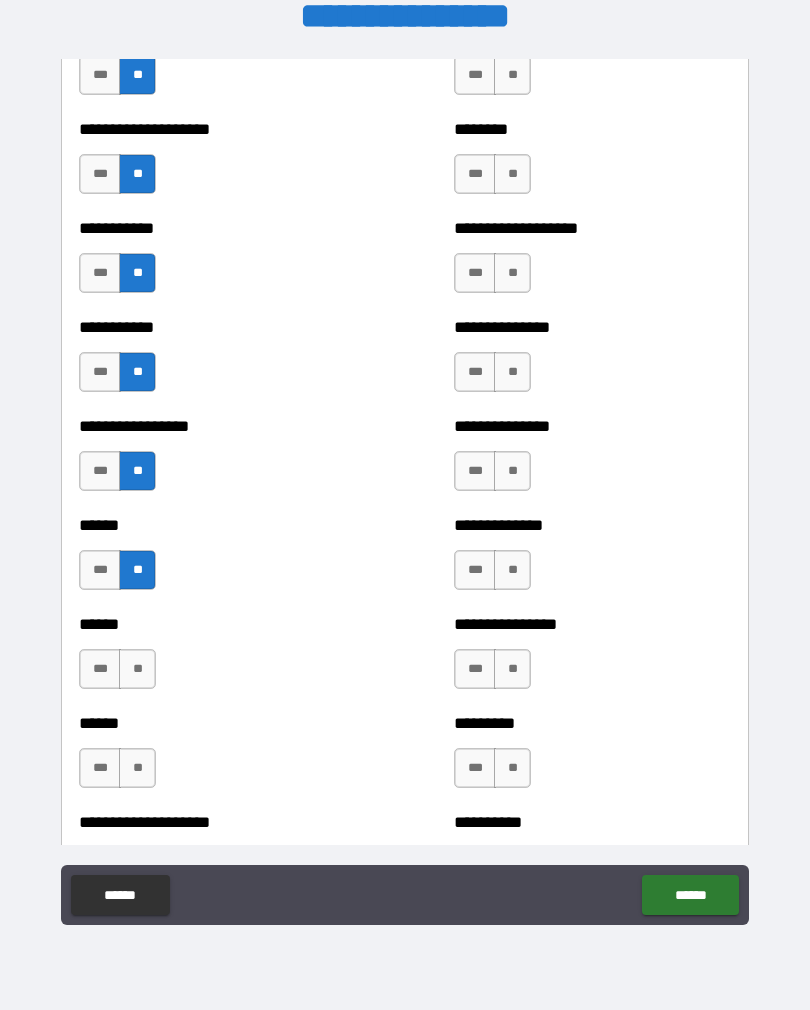 click on "**" at bounding box center [137, 669] 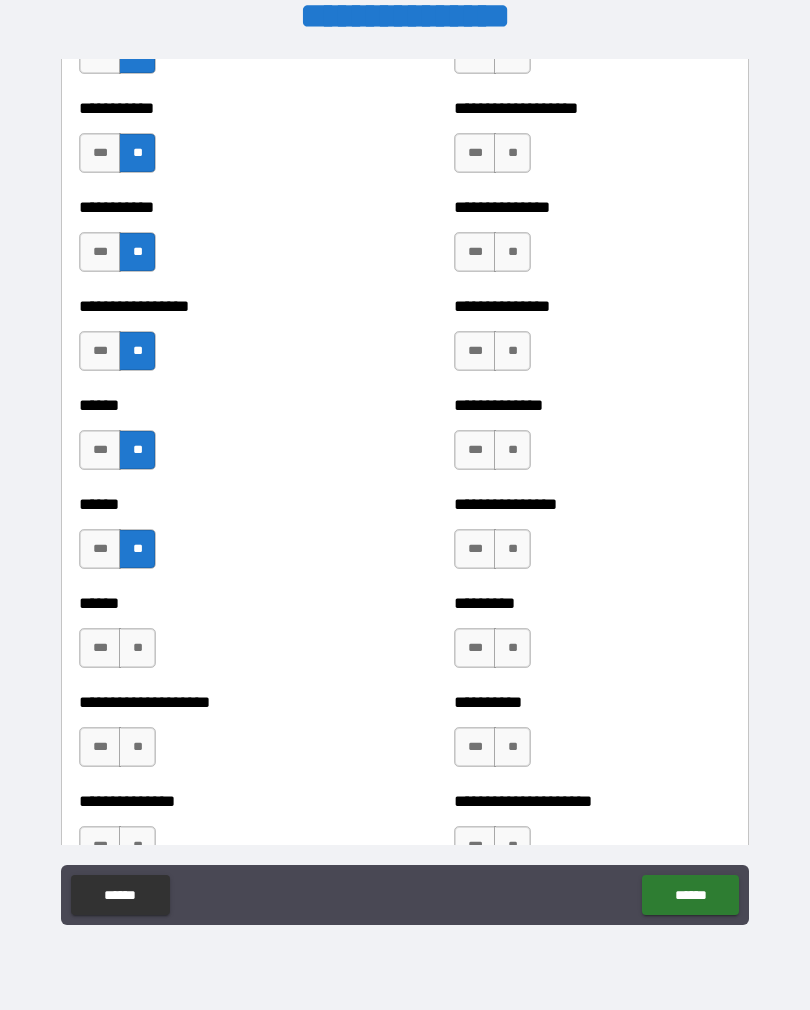 click on "**" at bounding box center [137, 648] 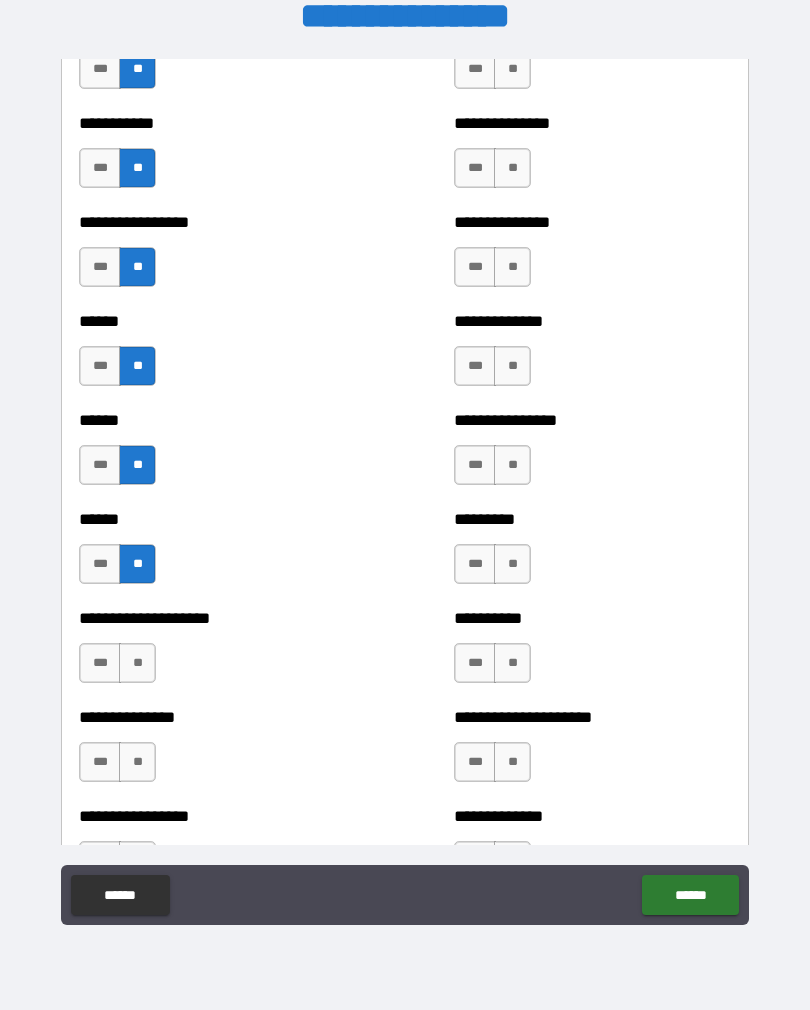 click on "**" at bounding box center (137, 663) 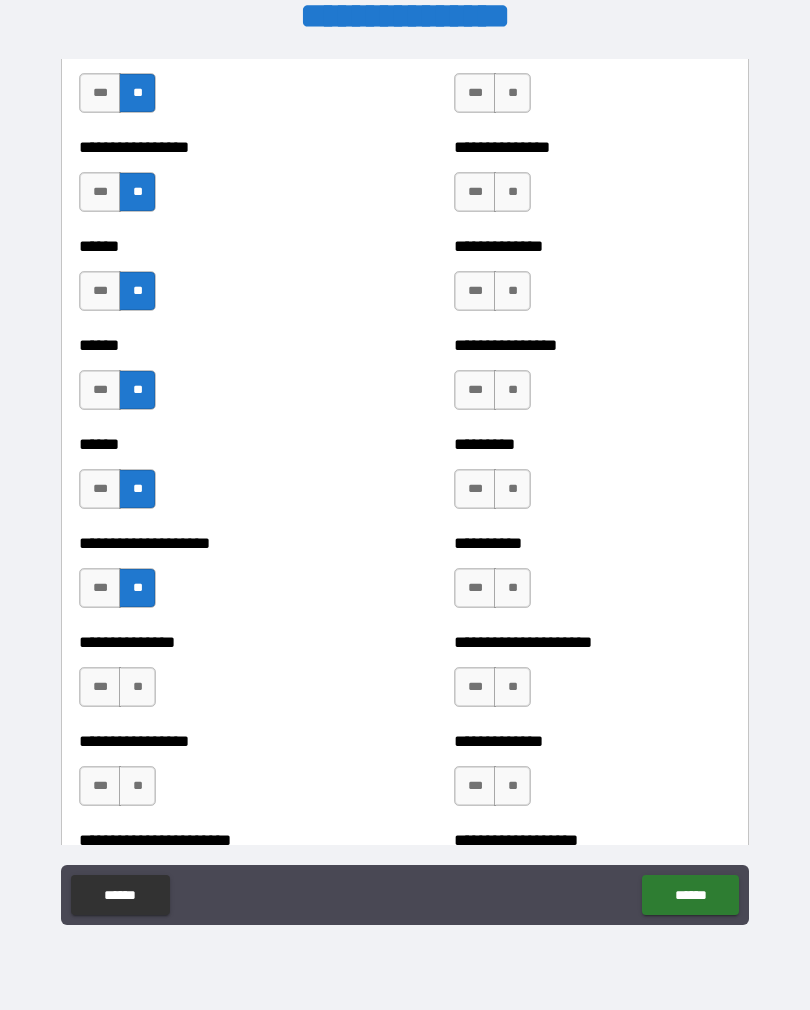 scroll, scrollTop: 2934, scrollLeft: 0, axis: vertical 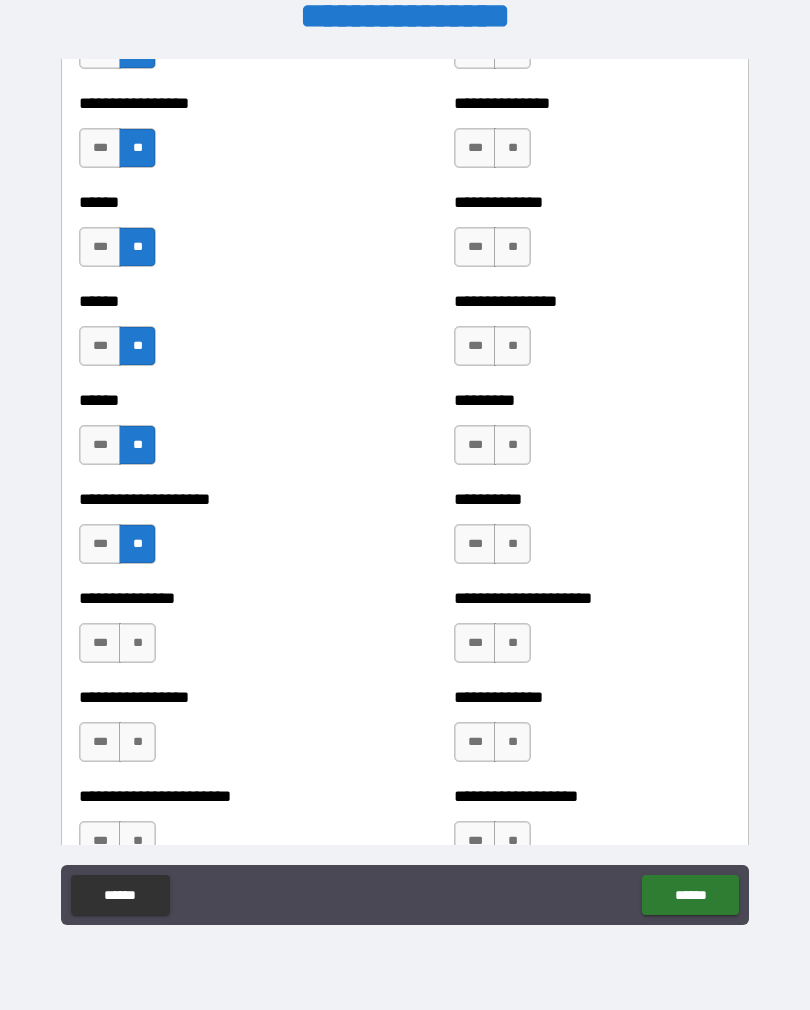 click on "**" at bounding box center [137, 643] 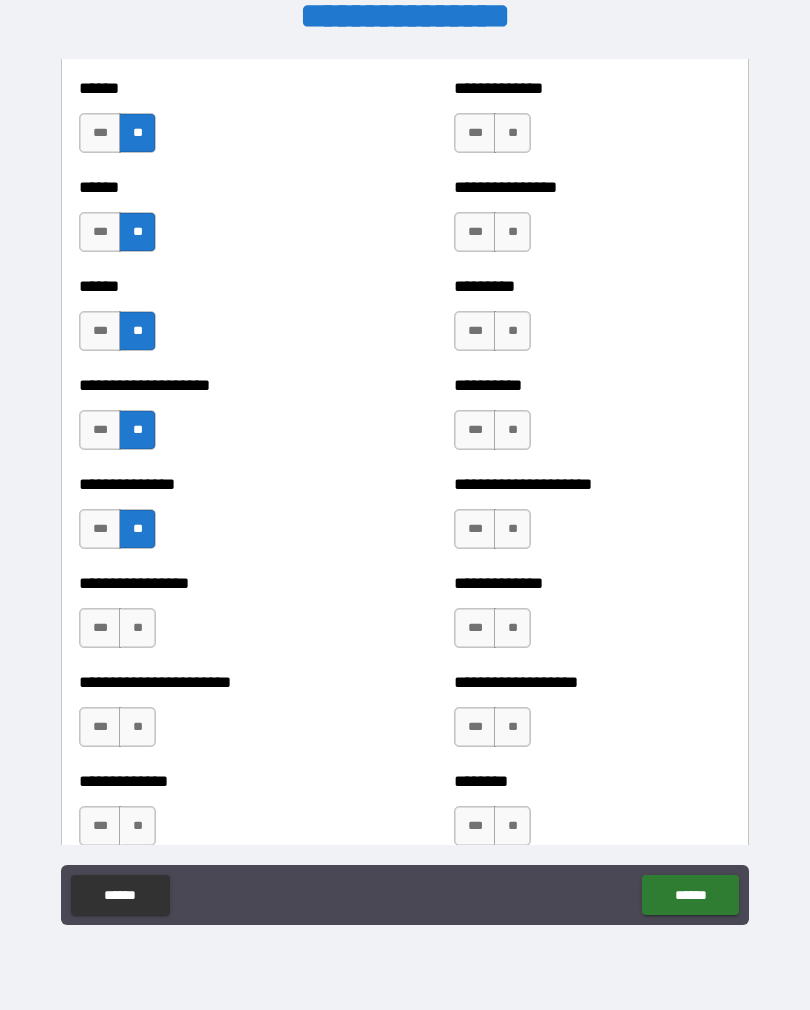 scroll, scrollTop: 3049, scrollLeft: 0, axis: vertical 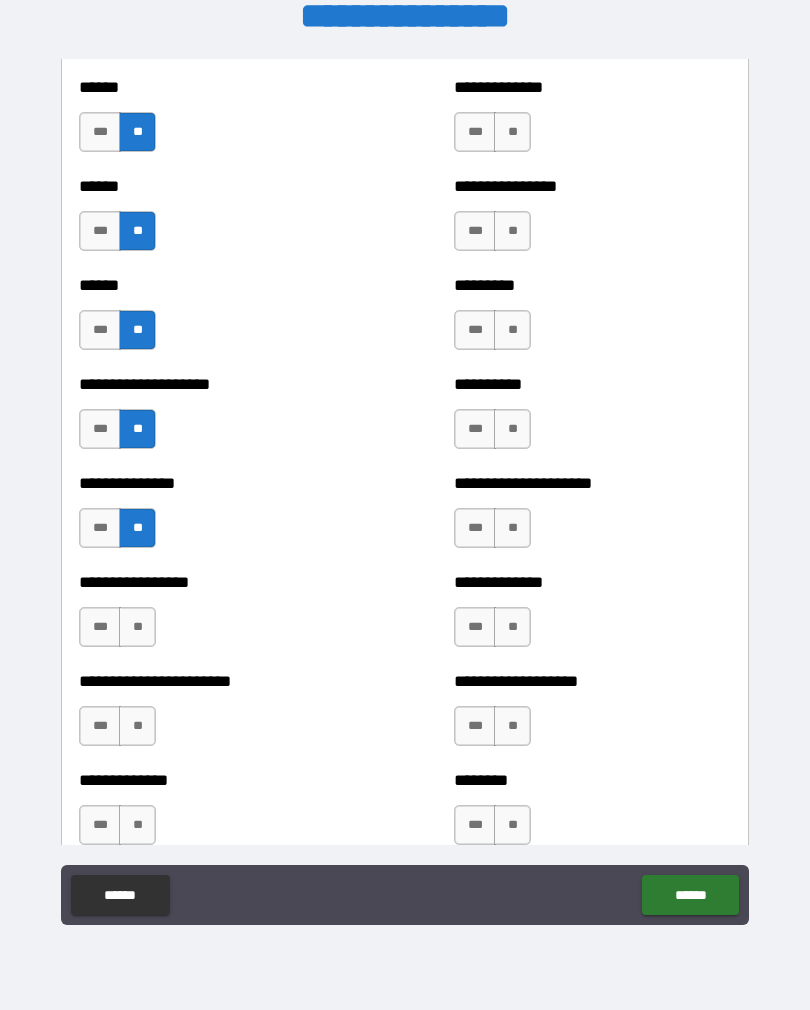 click on "**" at bounding box center [137, 627] 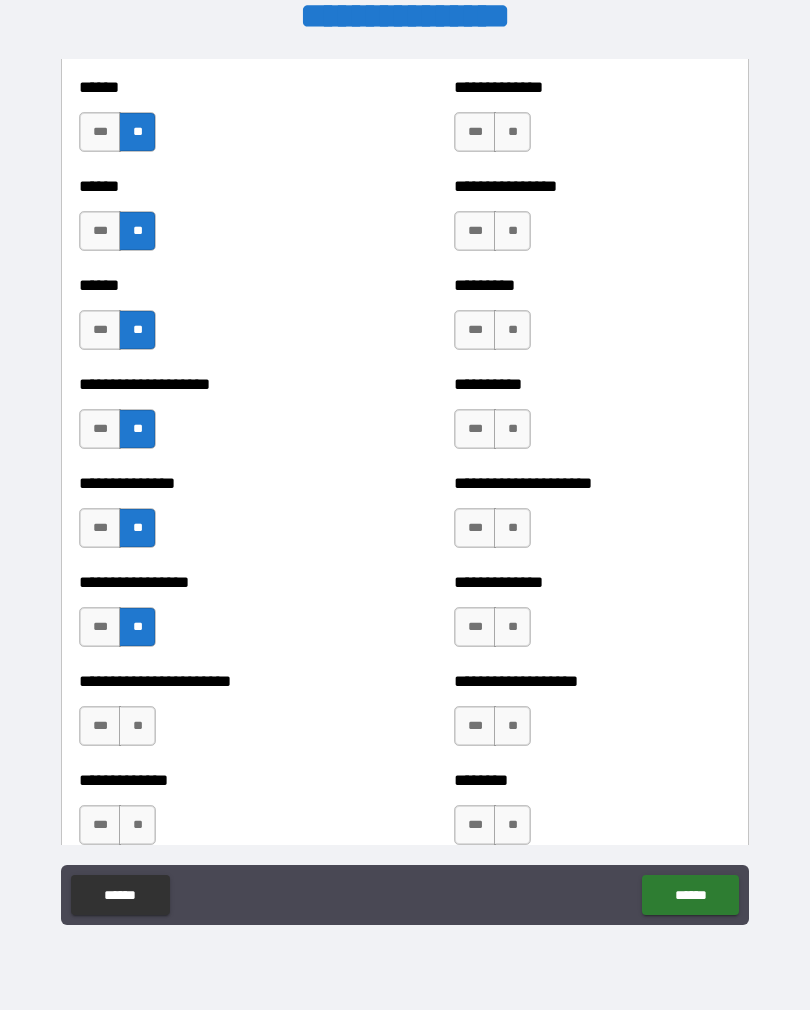click on "***" at bounding box center (100, 627) 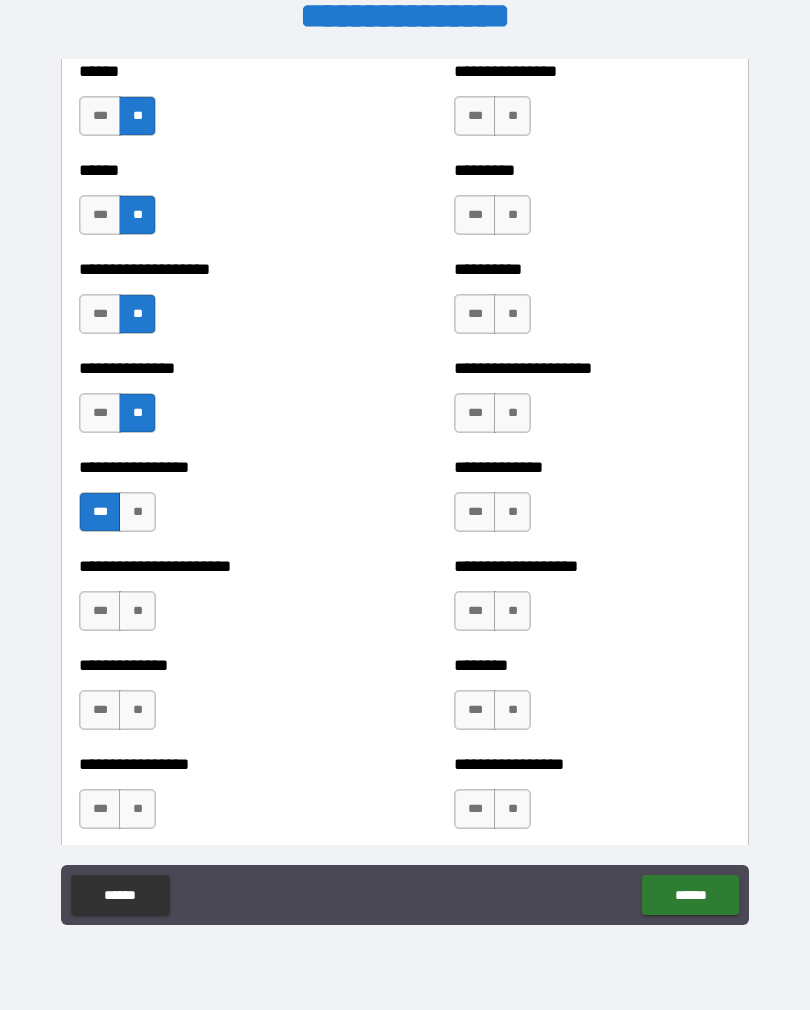 scroll, scrollTop: 3170, scrollLeft: 0, axis: vertical 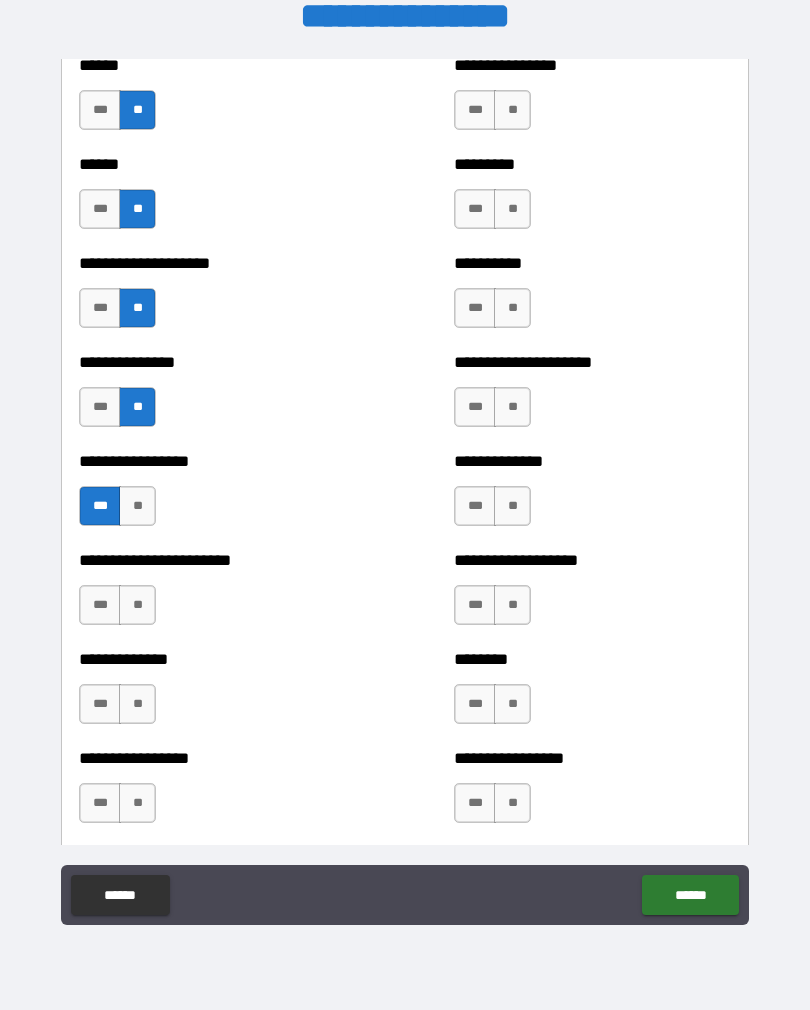 click on "**" at bounding box center (137, 605) 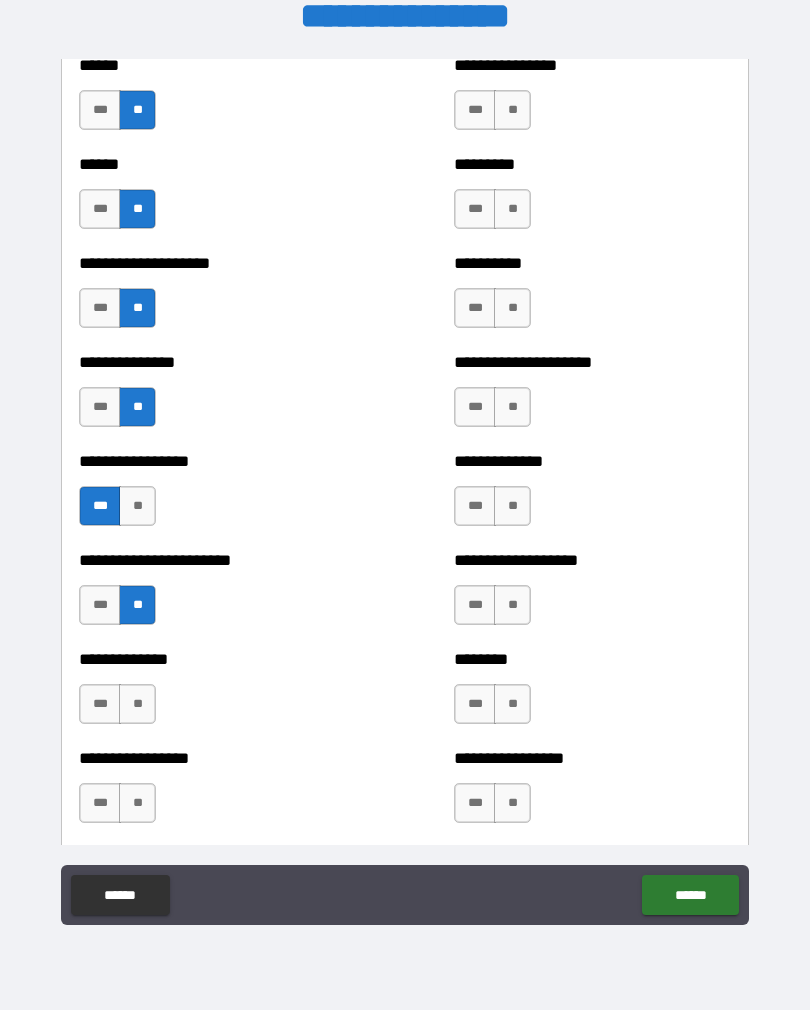 click on "**" at bounding box center (137, 704) 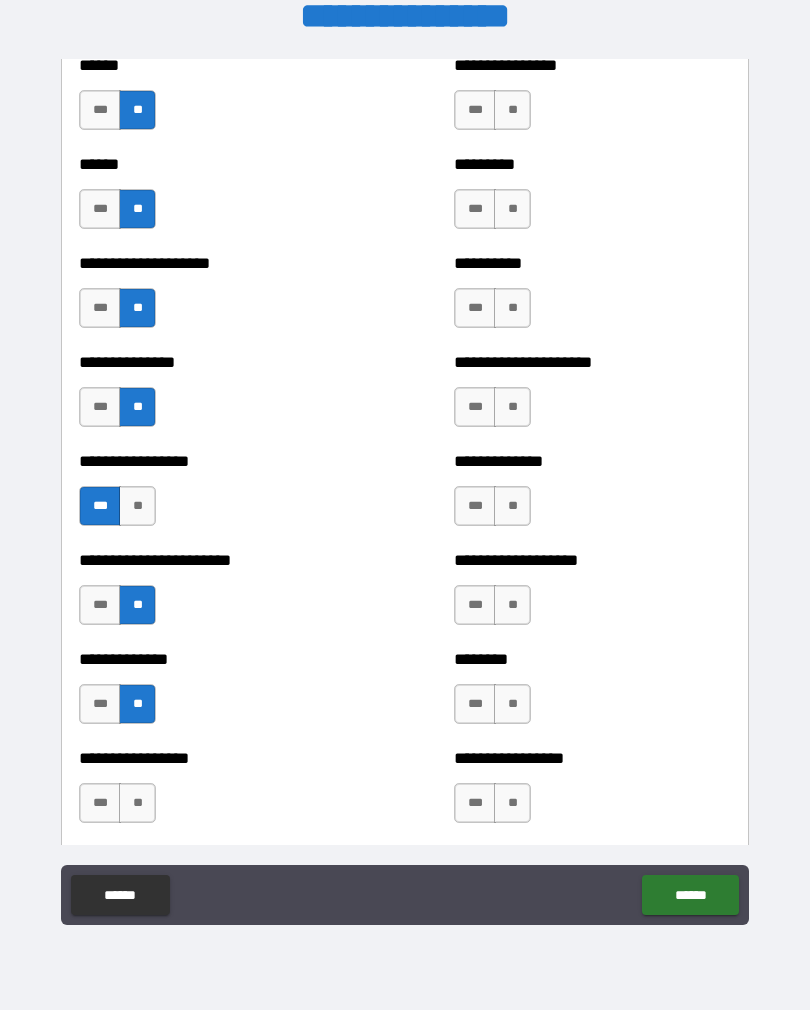 click on "**" at bounding box center [137, 803] 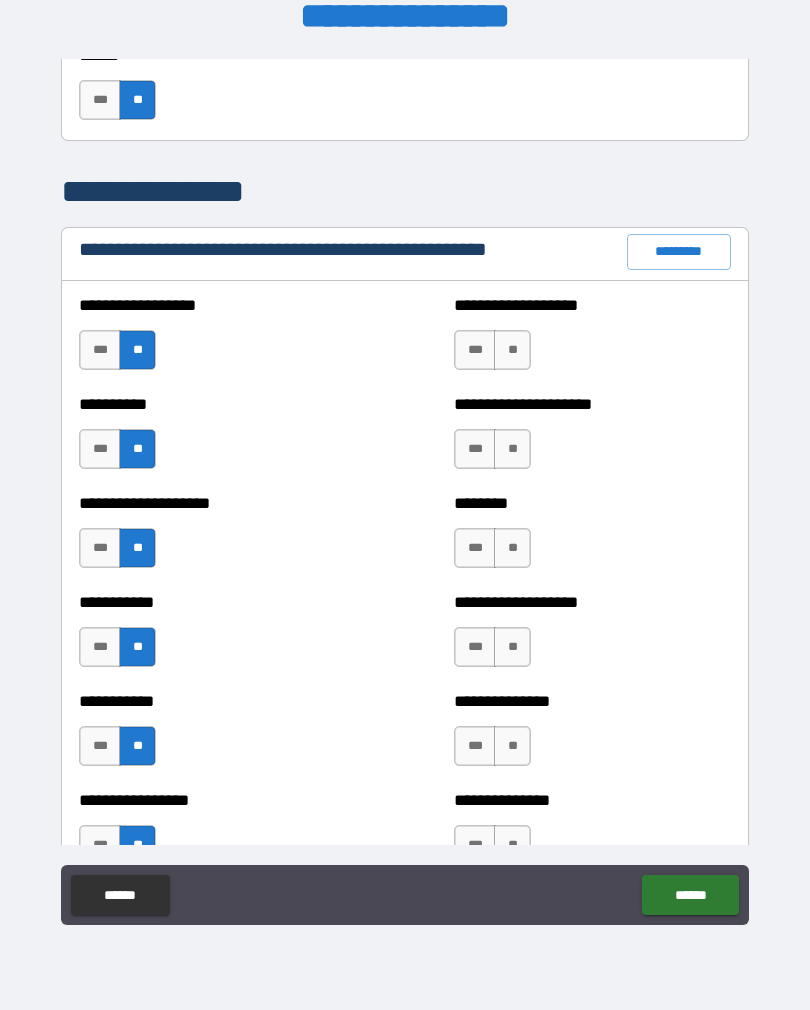scroll, scrollTop: 2229, scrollLeft: 0, axis: vertical 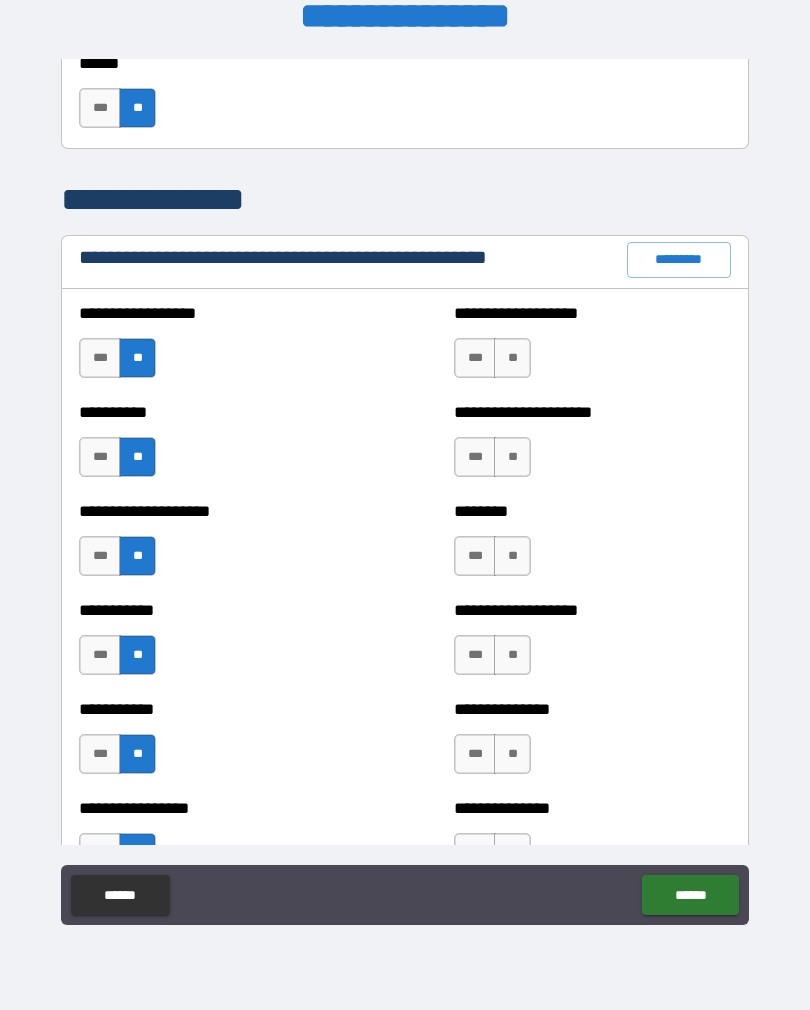 click on "**" at bounding box center [512, 358] 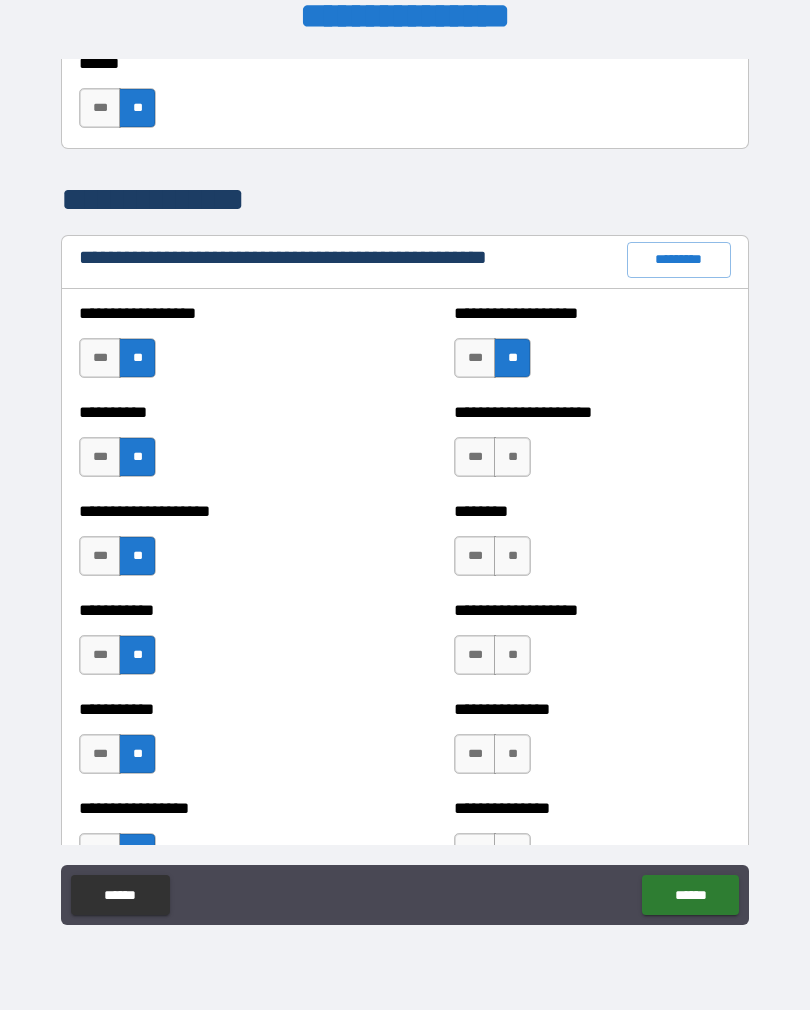 click on "**" at bounding box center [512, 457] 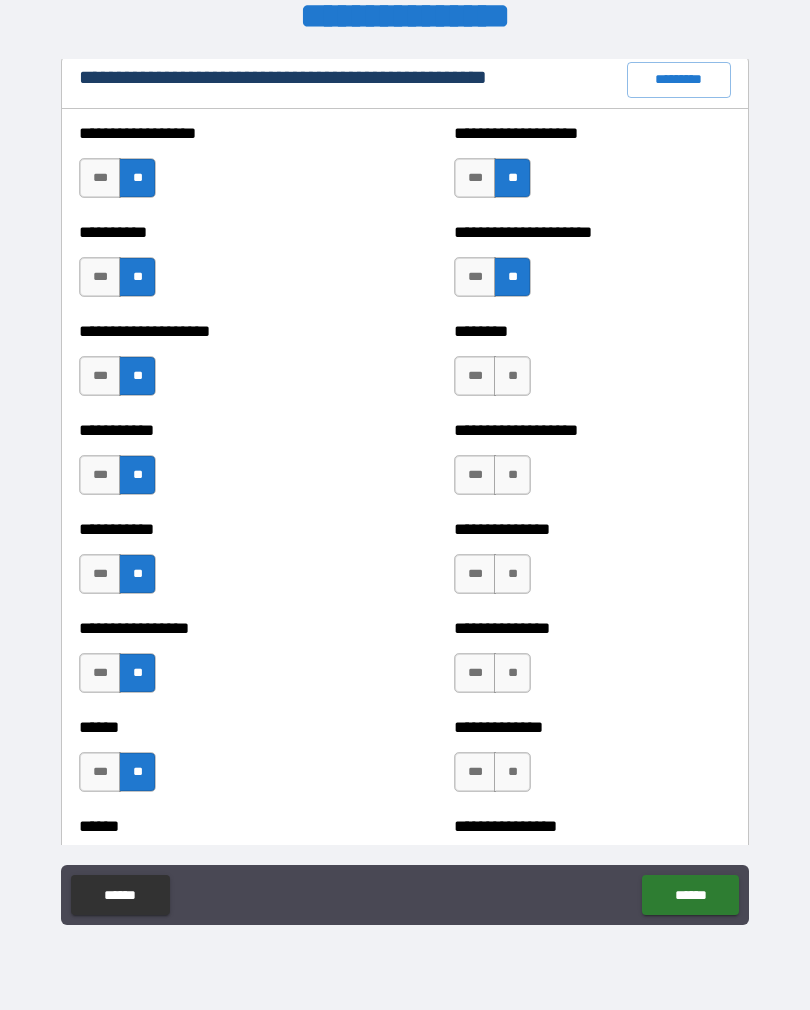 scroll, scrollTop: 2414, scrollLeft: 0, axis: vertical 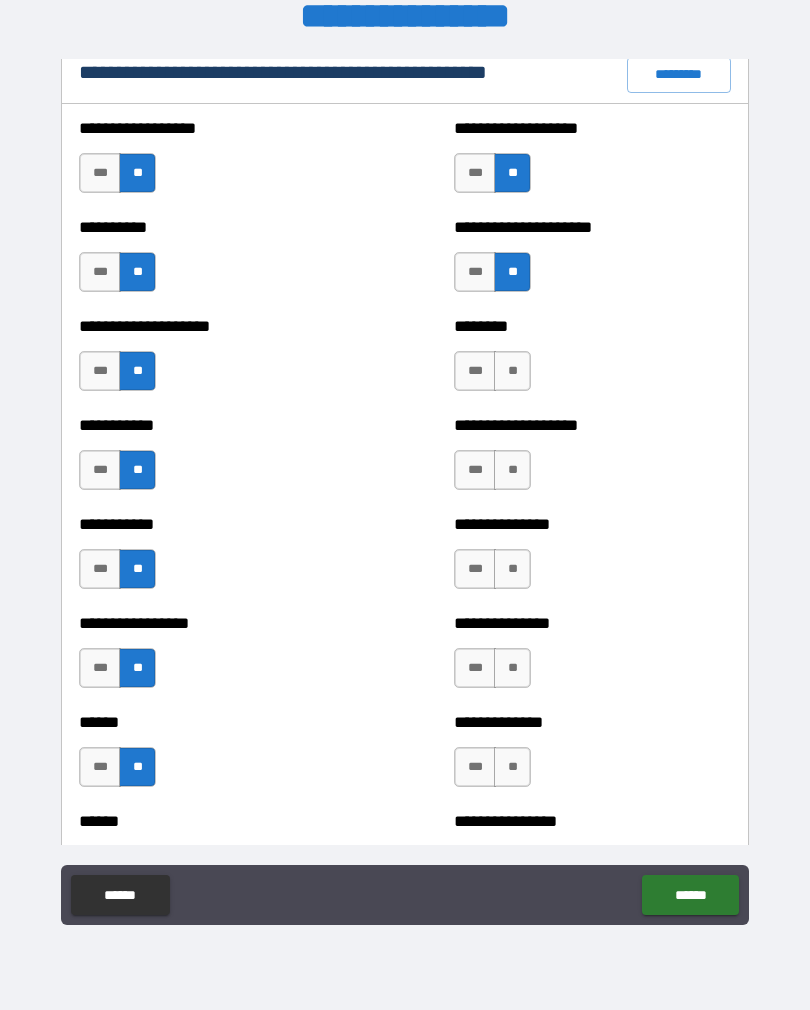 click on "**" at bounding box center [512, 371] 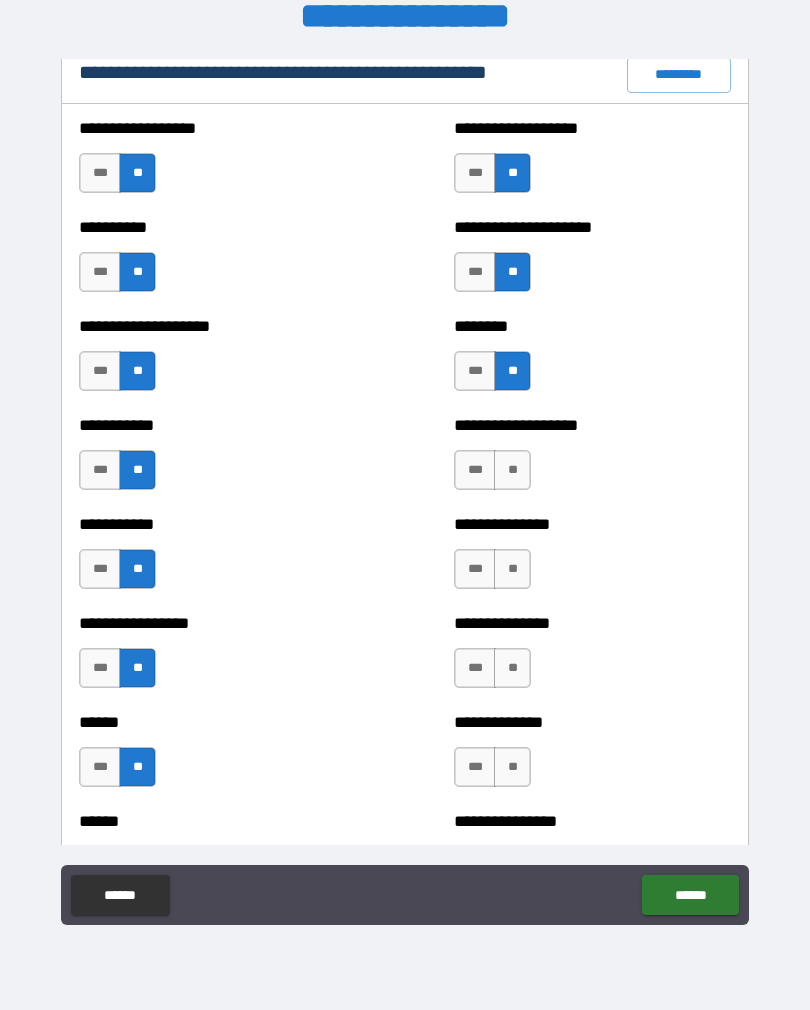 click on "**" at bounding box center (512, 470) 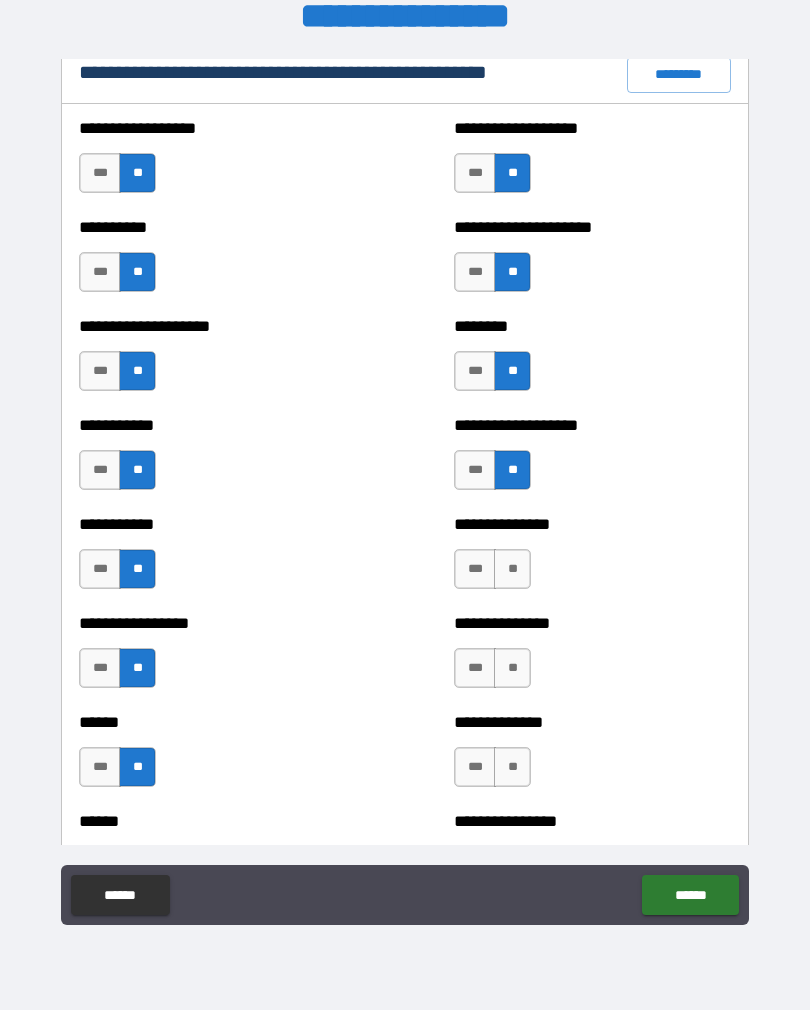 click on "**" at bounding box center (512, 569) 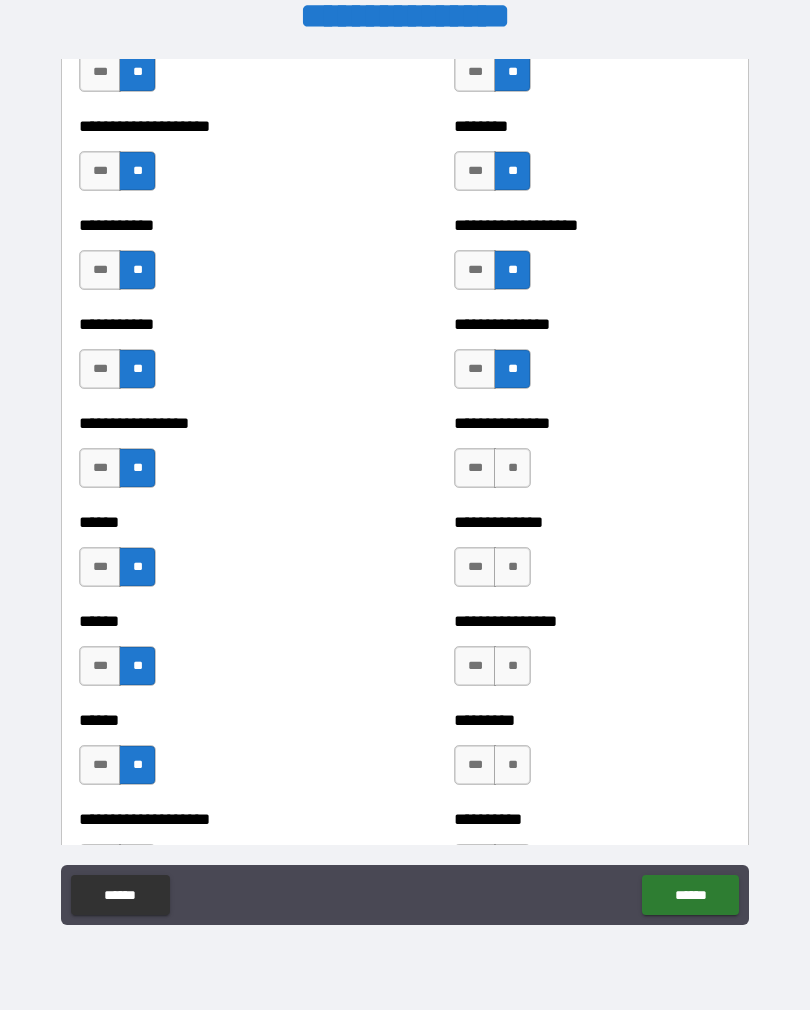 scroll, scrollTop: 2615, scrollLeft: 0, axis: vertical 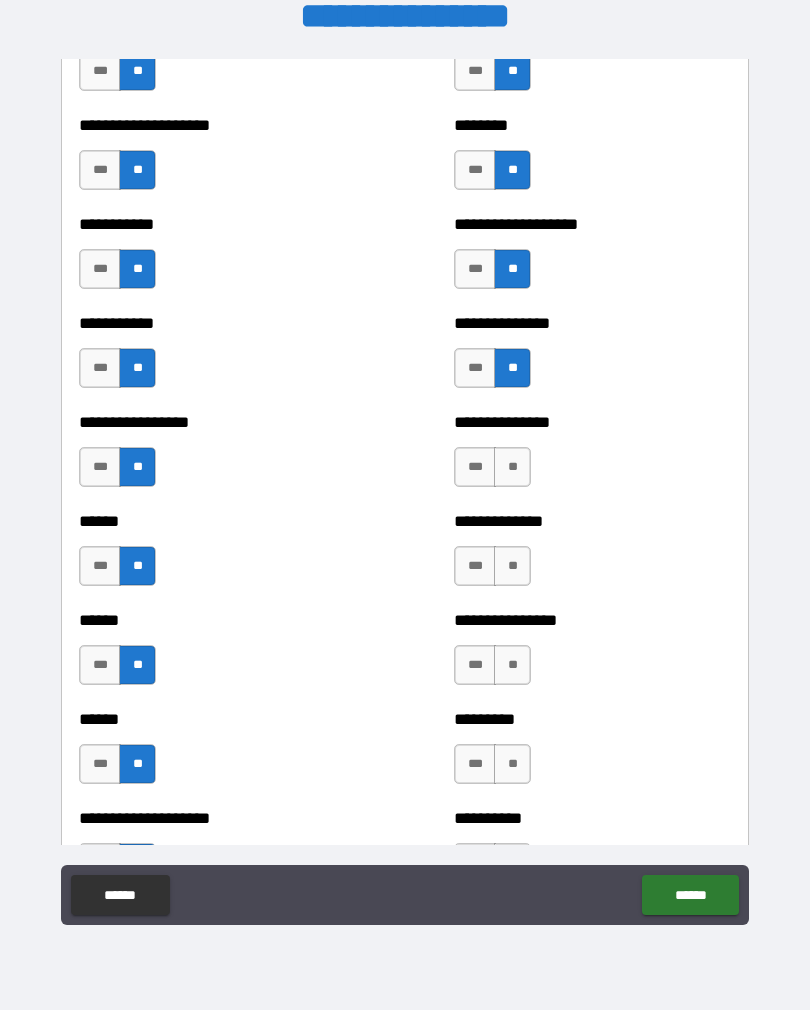 click on "**" at bounding box center [512, 467] 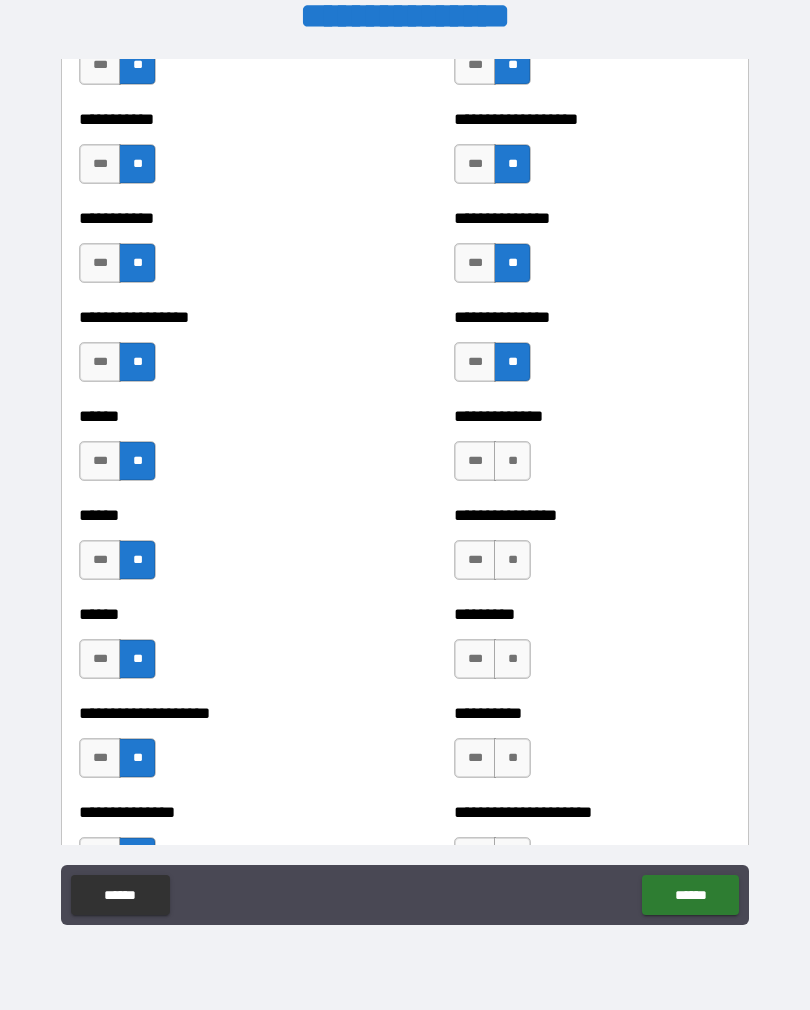 scroll, scrollTop: 2727, scrollLeft: 0, axis: vertical 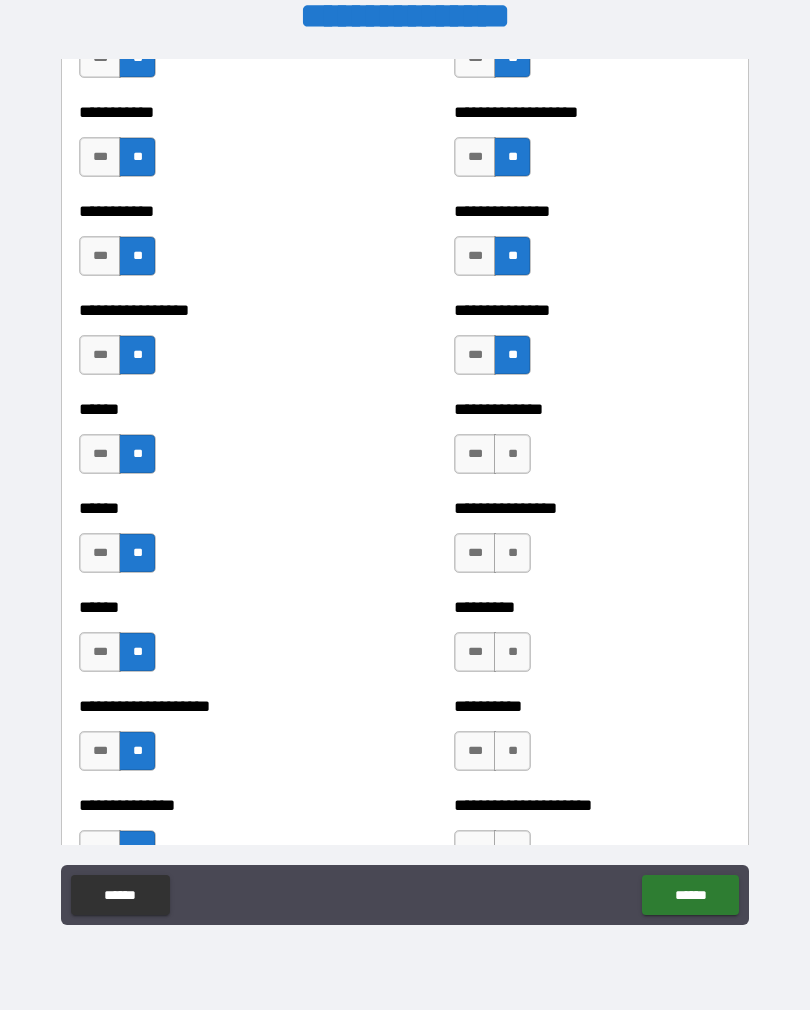 click on "**" at bounding box center [512, 454] 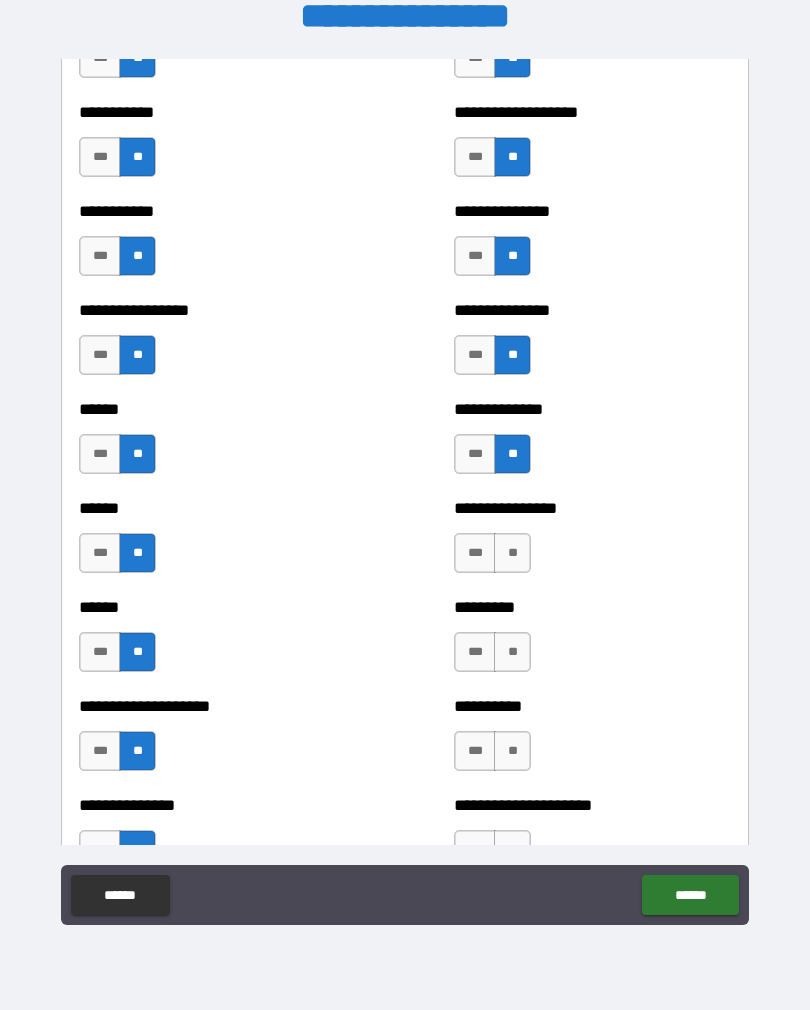 click on "**" at bounding box center (512, 553) 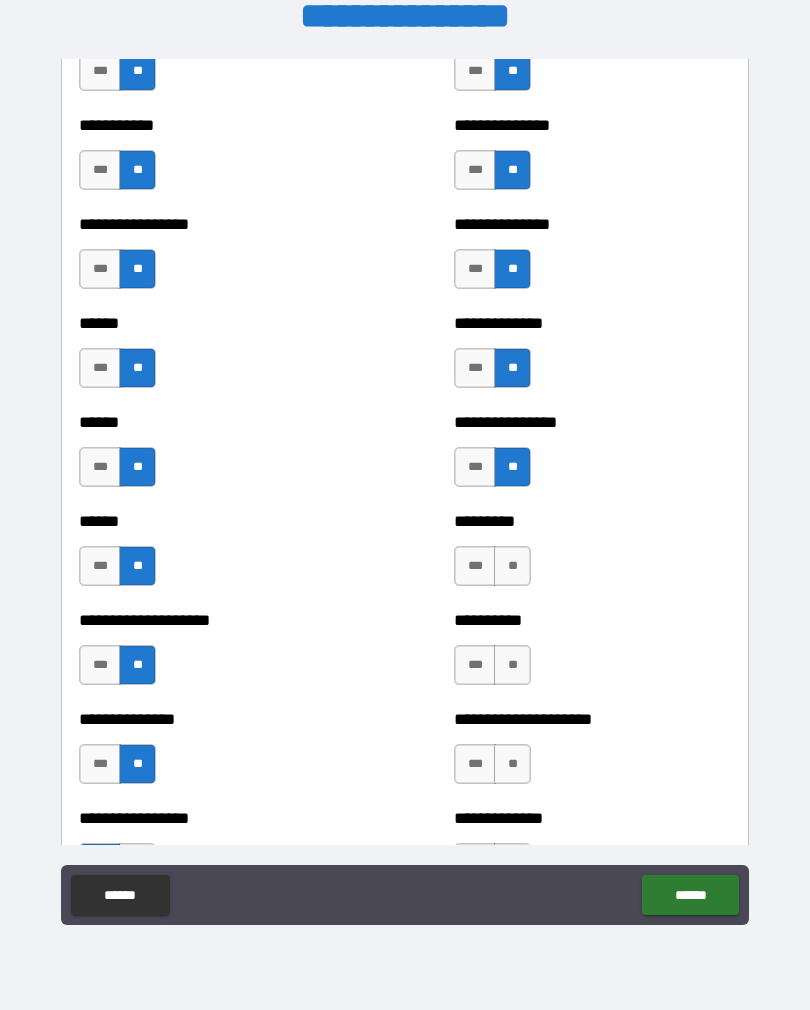 scroll, scrollTop: 2822, scrollLeft: 0, axis: vertical 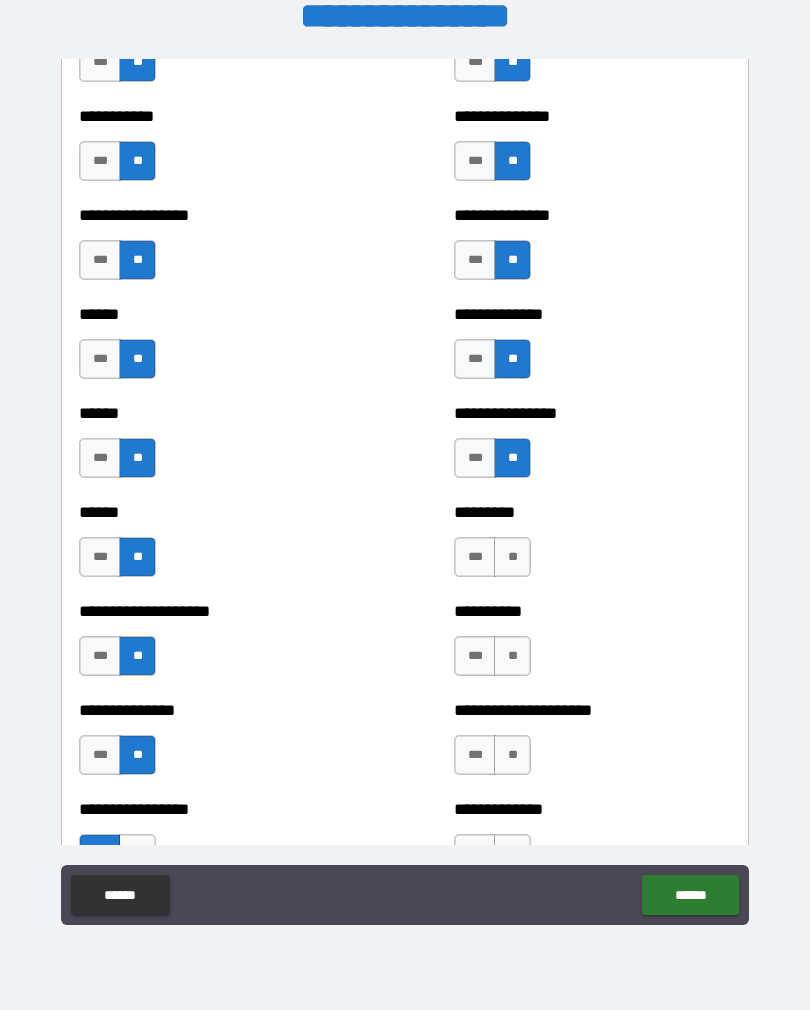 click on "**" at bounding box center [512, 557] 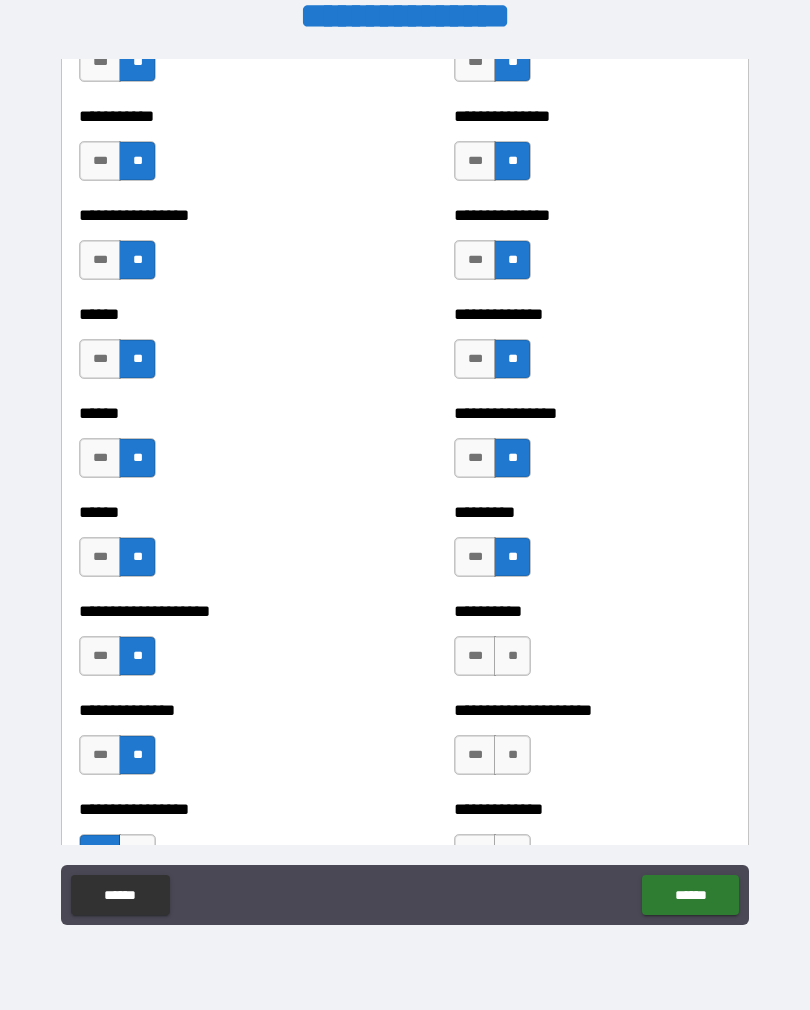 click on "**" at bounding box center (512, 656) 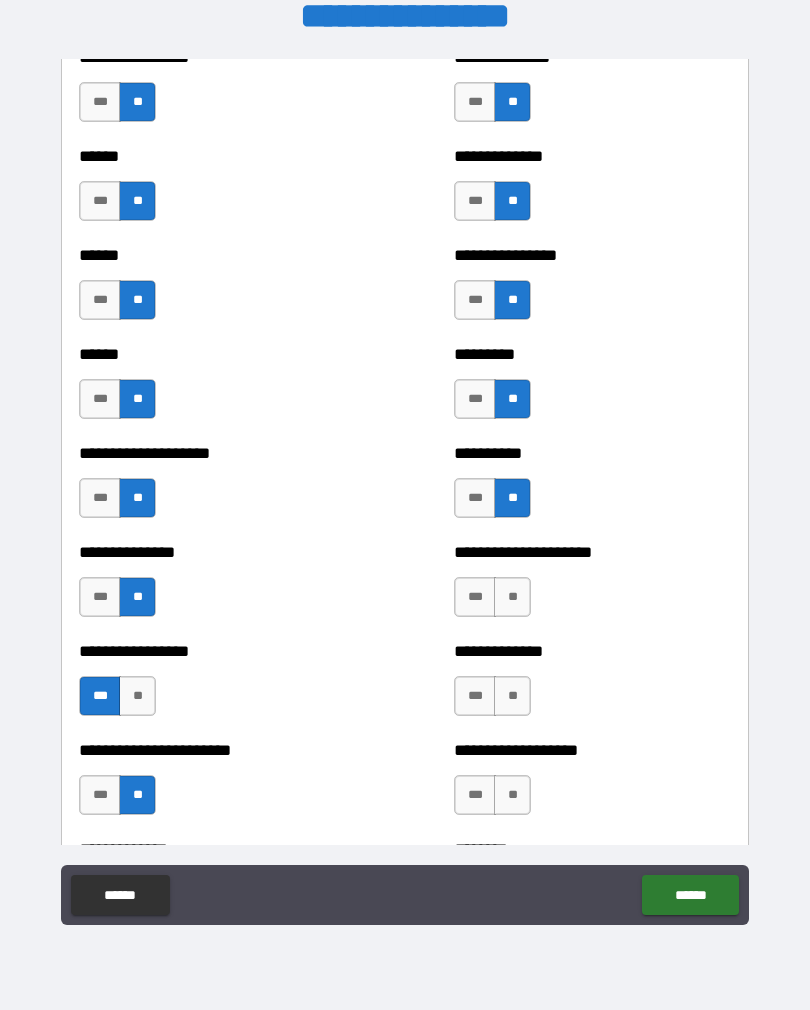 scroll, scrollTop: 2981, scrollLeft: 0, axis: vertical 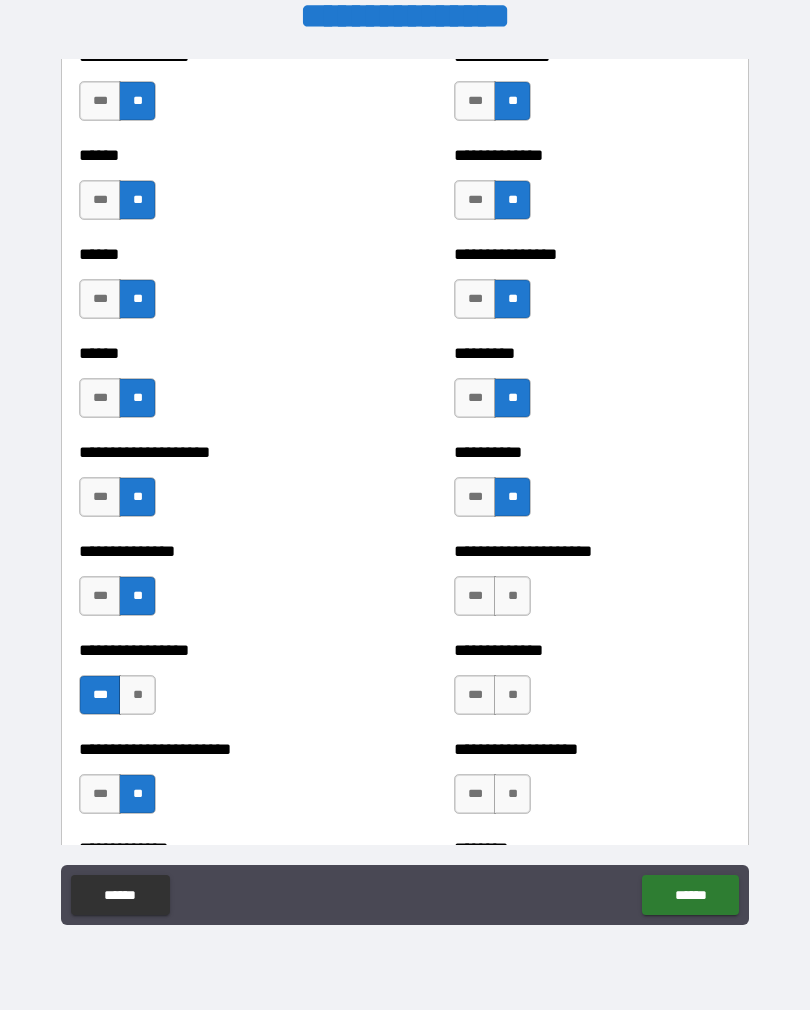 click on "**" at bounding box center (512, 596) 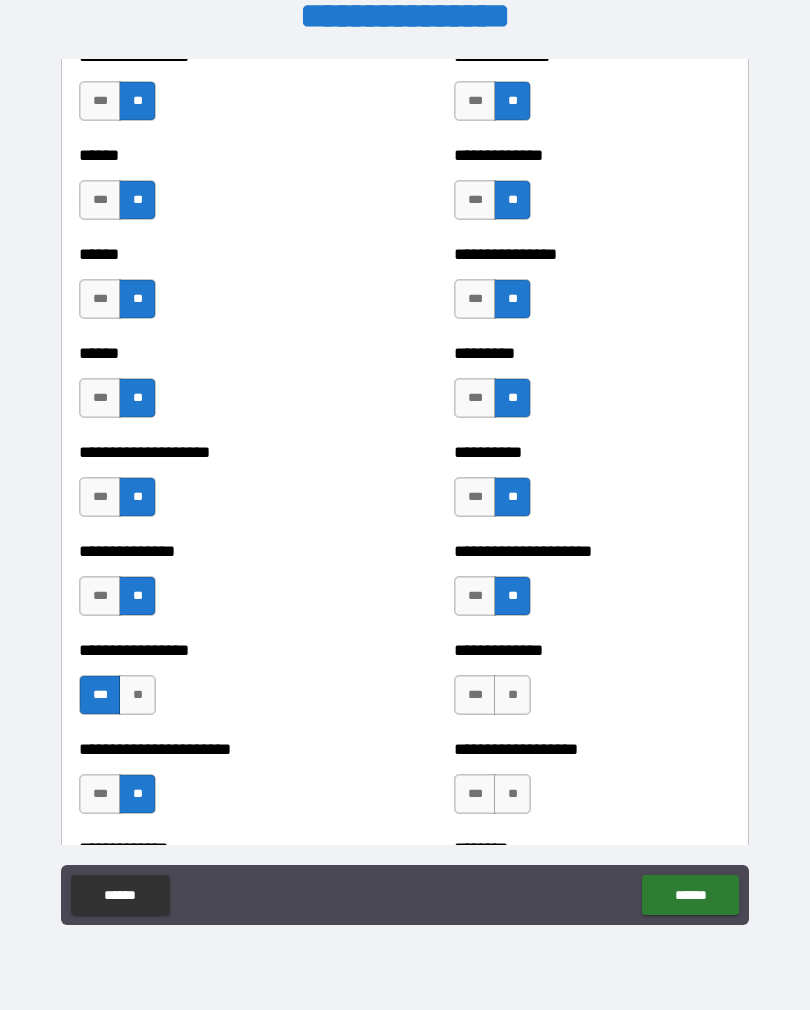 click on "**" at bounding box center (512, 695) 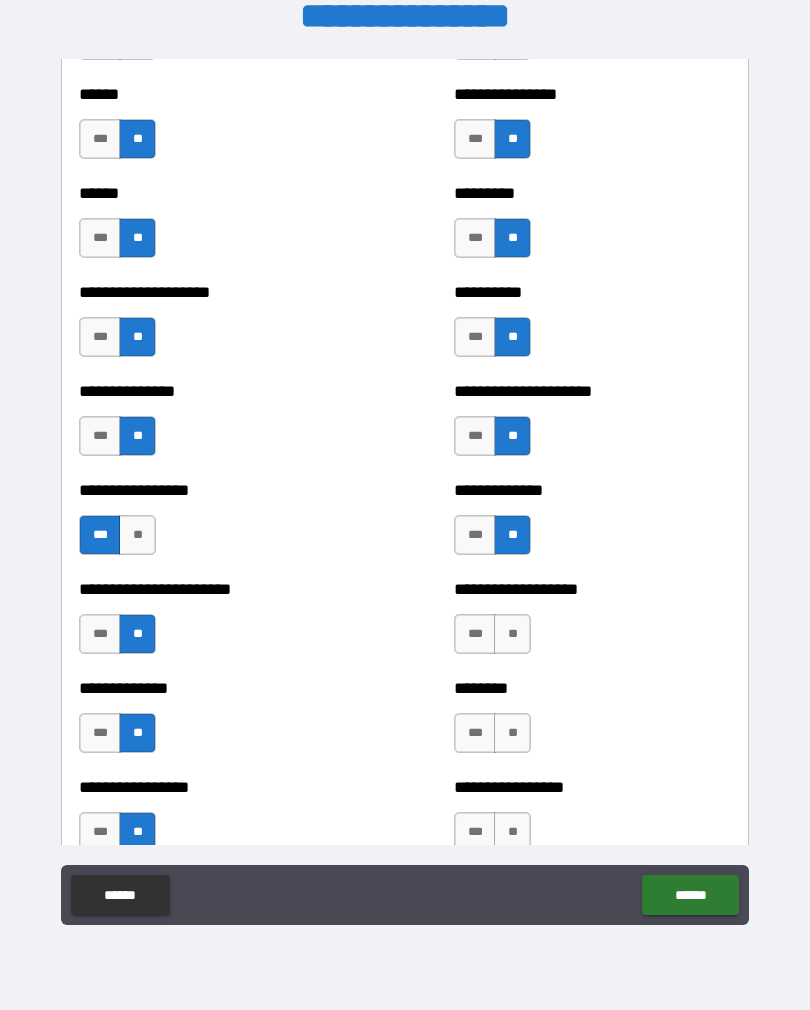 scroll, scrollTop: 3147, scrollLeft: 0, axis: vertical 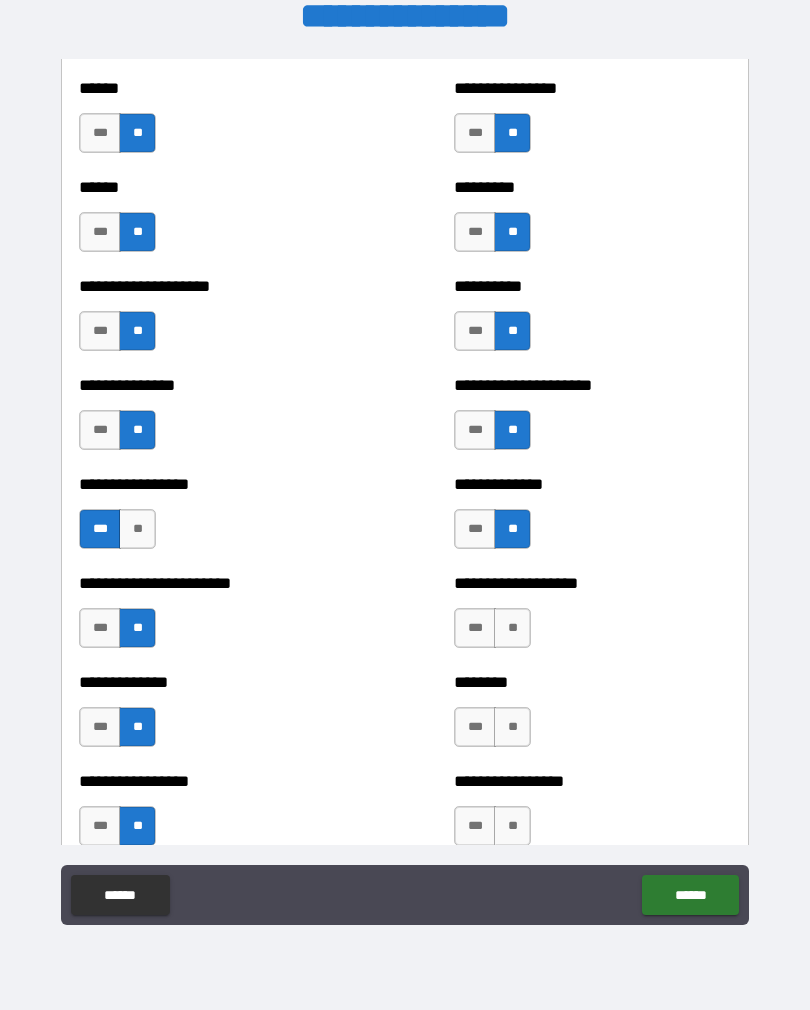 click on "**" at bounding box center (512, 628) 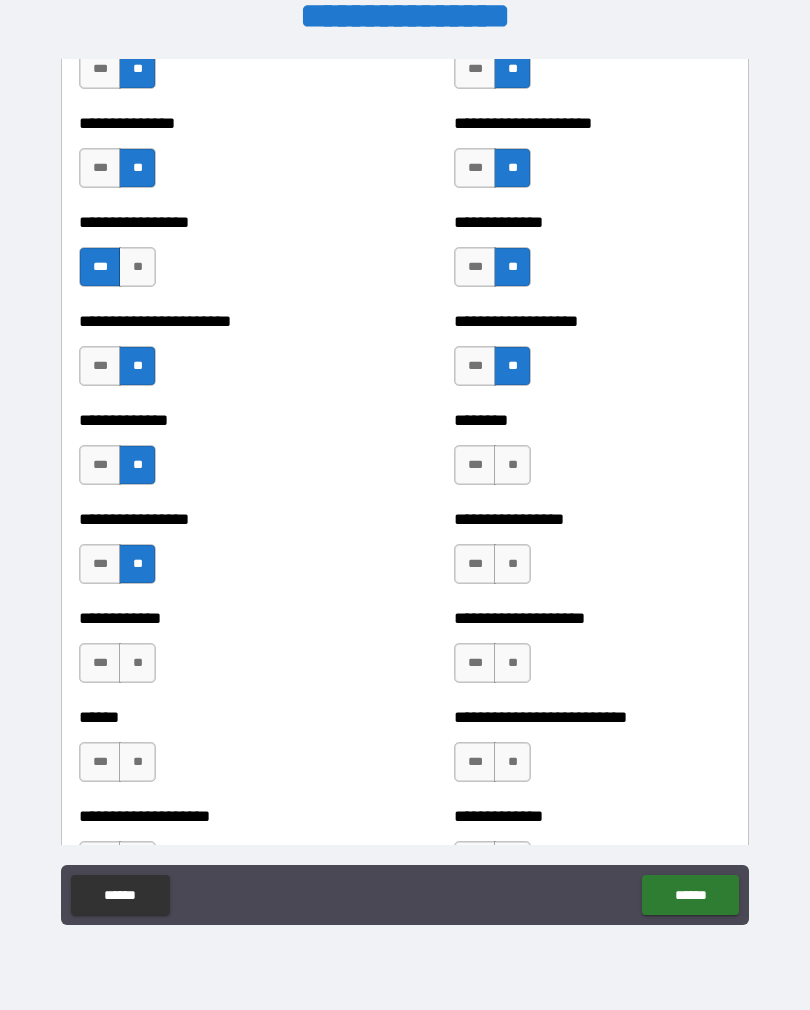 scroll, scrollTop: 3414, scrollLeft: 0, axis: vertical 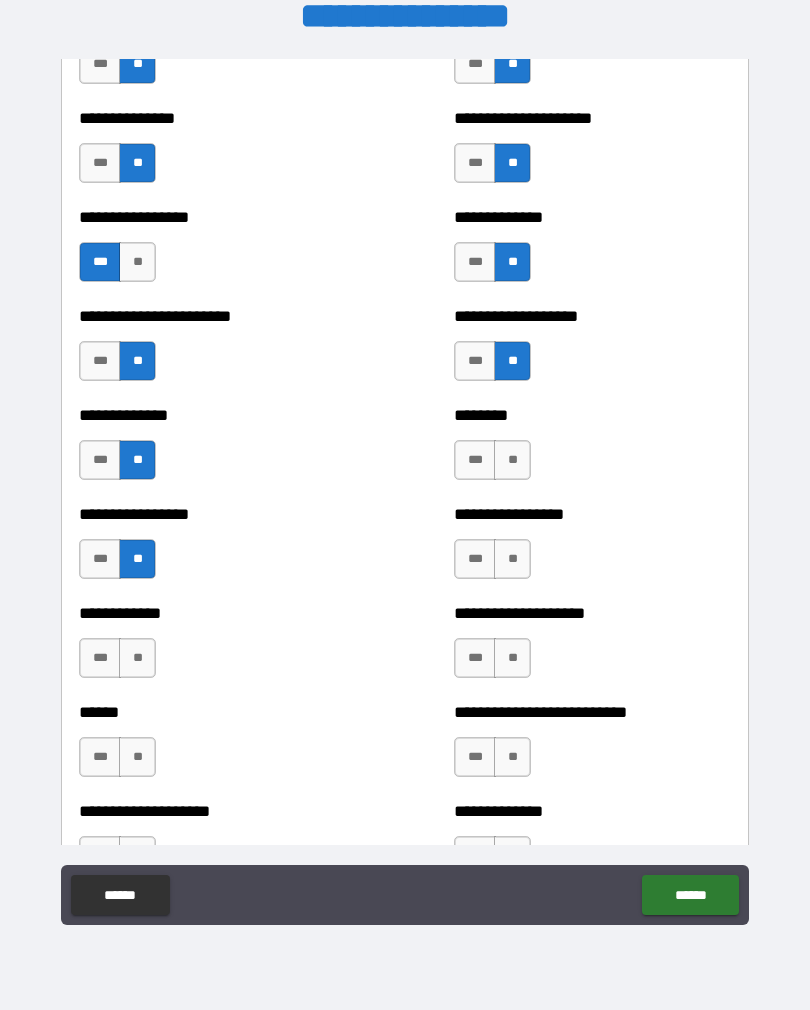 click on "**" at bounding box center (512, 460) 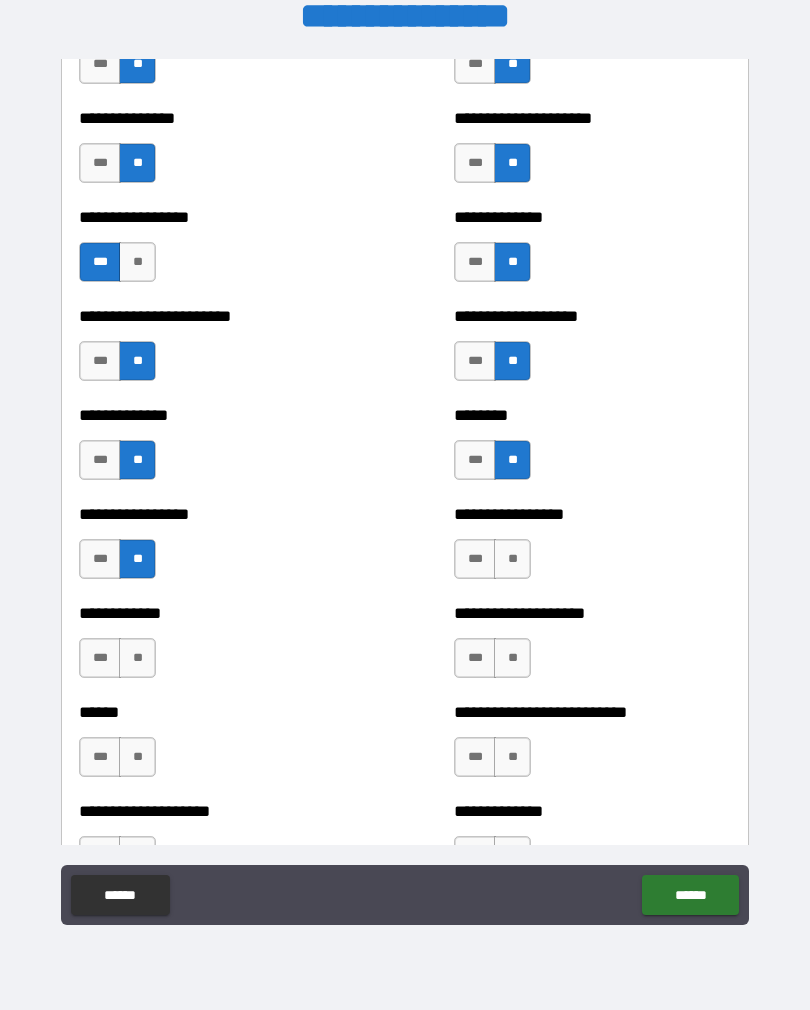 click on "**" at bounding box center (512, 559) 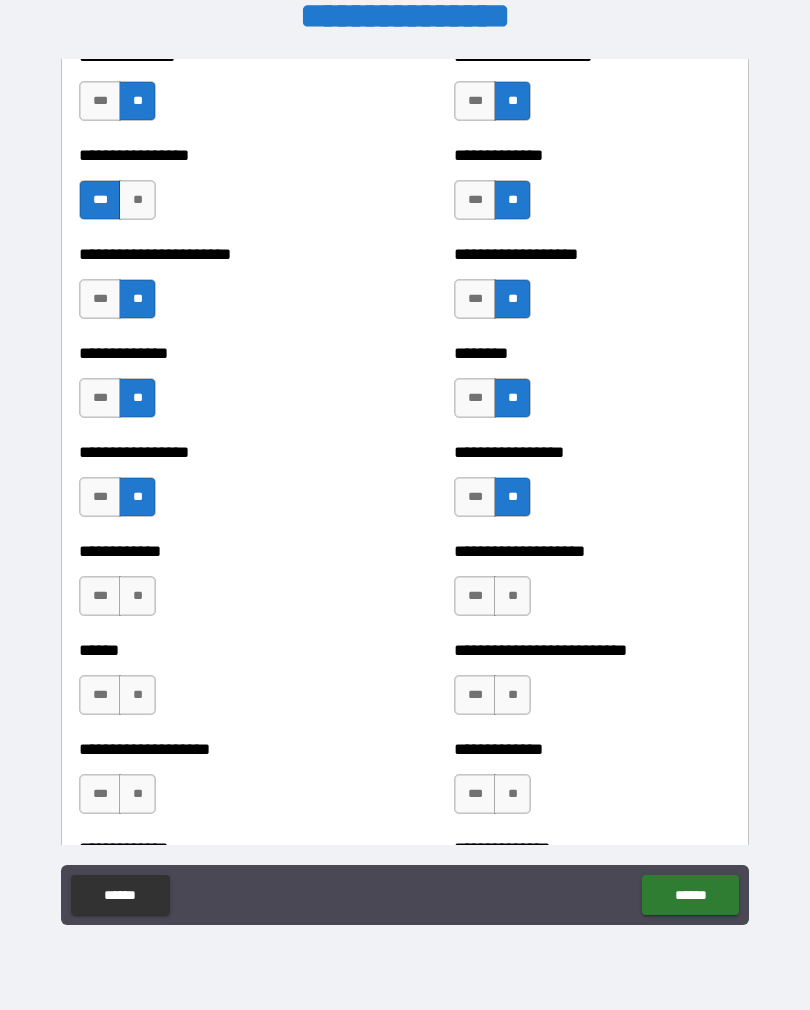scroll, scrollTop: 3533, scrollLeft: 0, axis: vertical 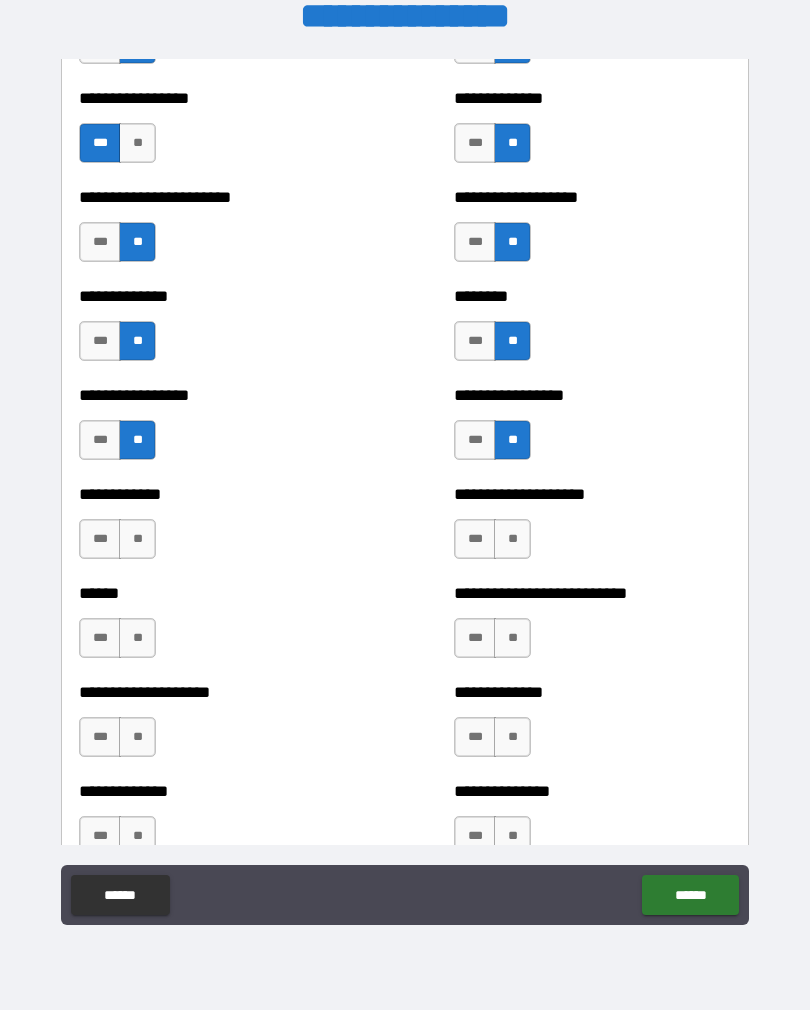 click on "**" at bounding box center [512, 539] 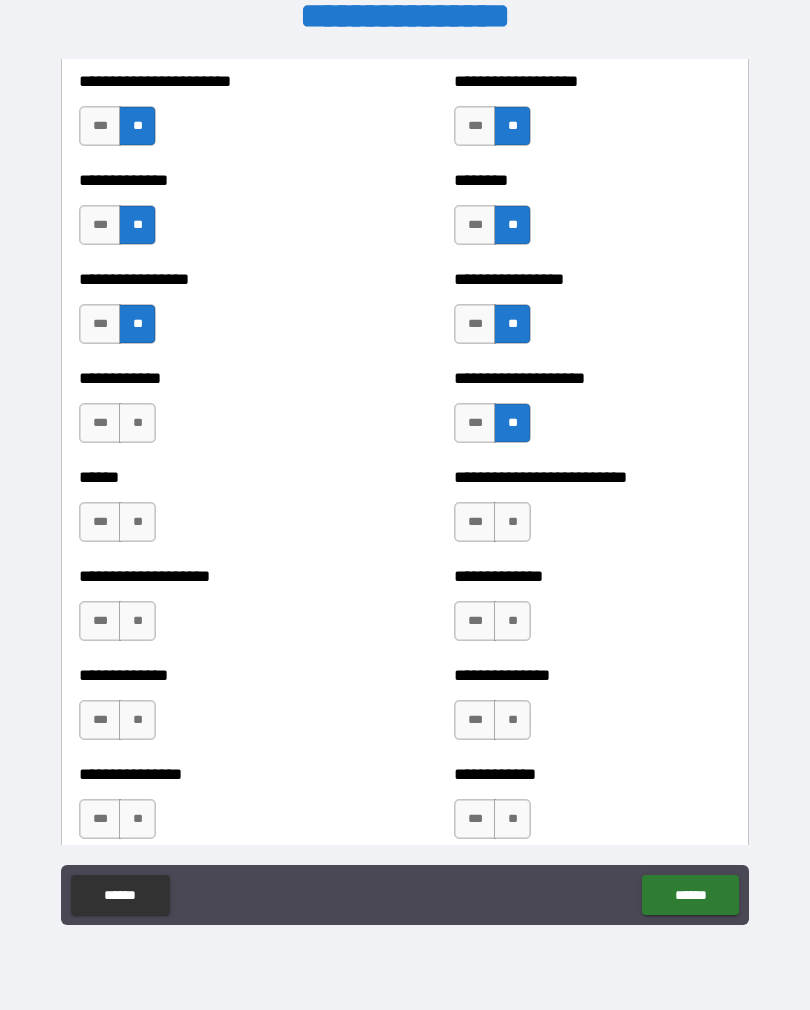 scroll, scrollTop: 3652, scrollLeft: 0, axis: vertical 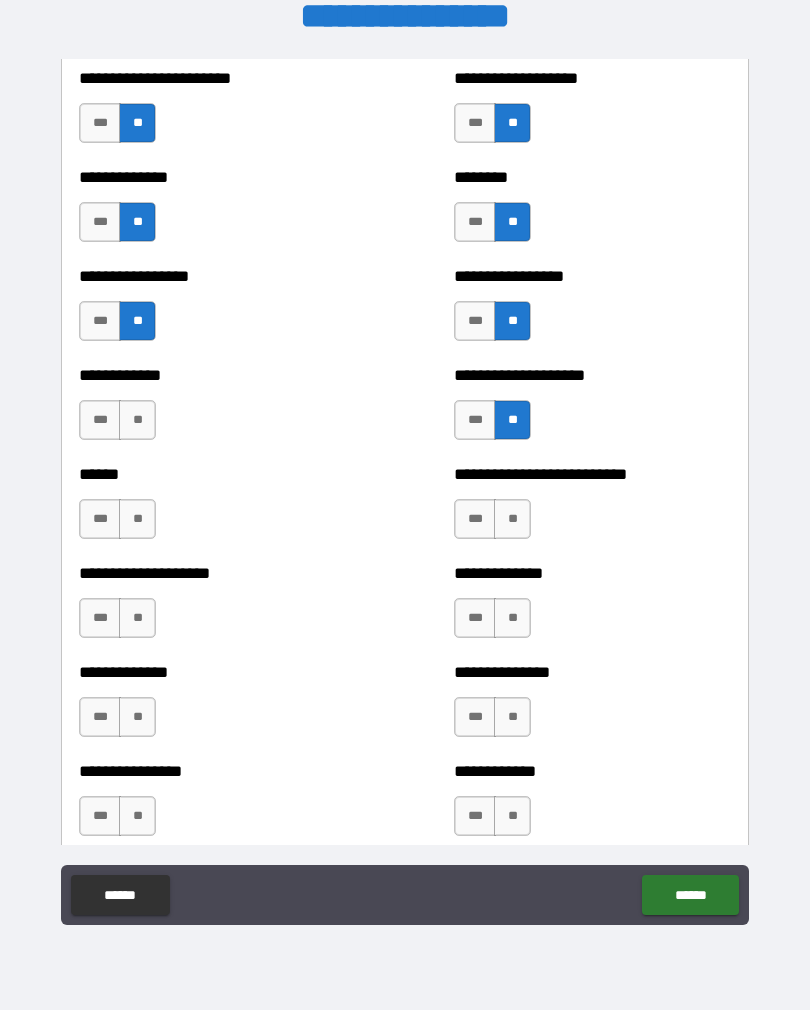 click on "**" at bounding box center [512, 519] 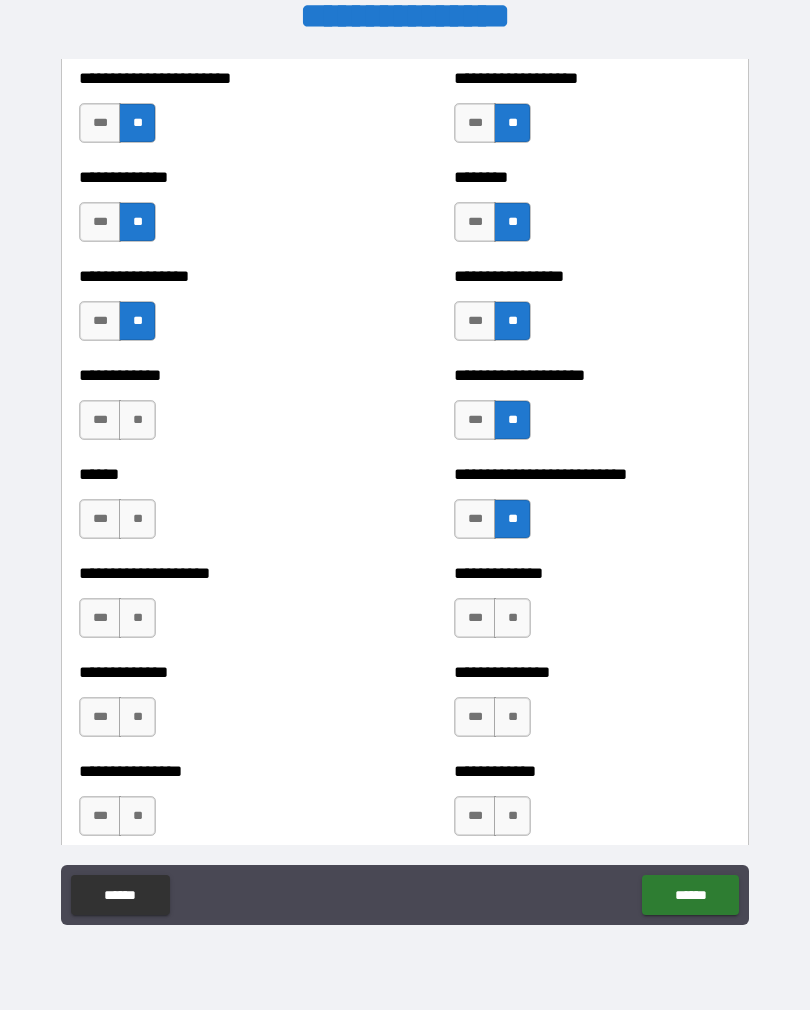click on "**" at bounding box center [512, 618] 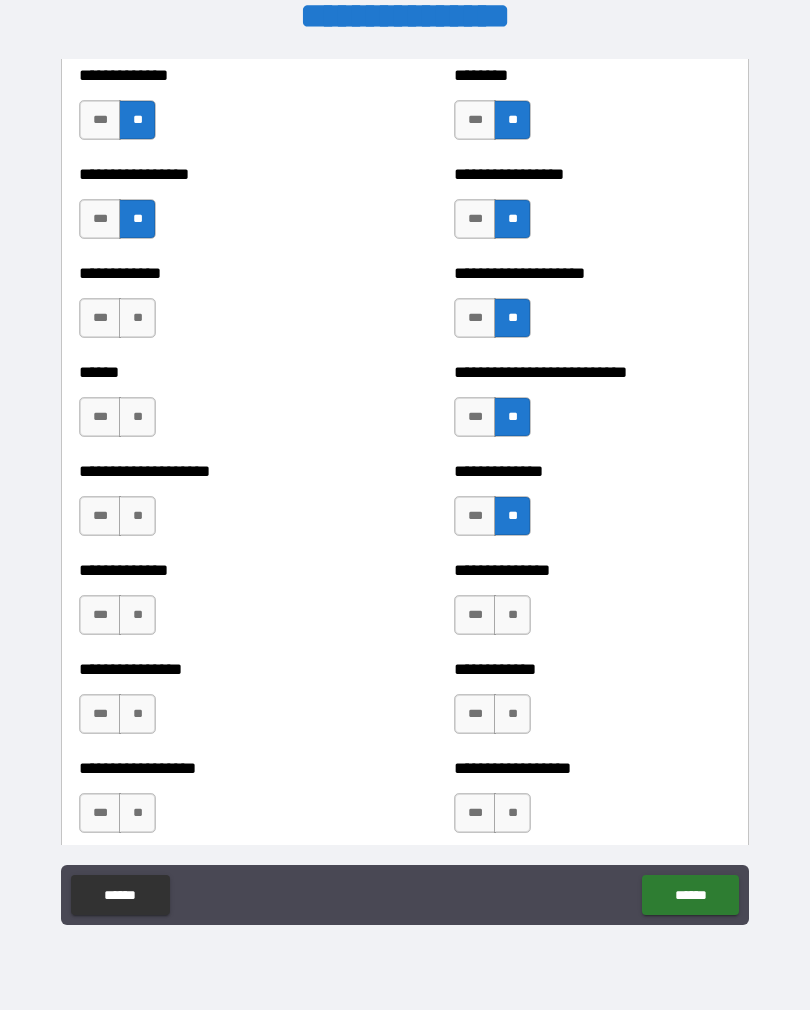 scroll, scrollTop: 3757, scrollLeft: 0, axis: vertical 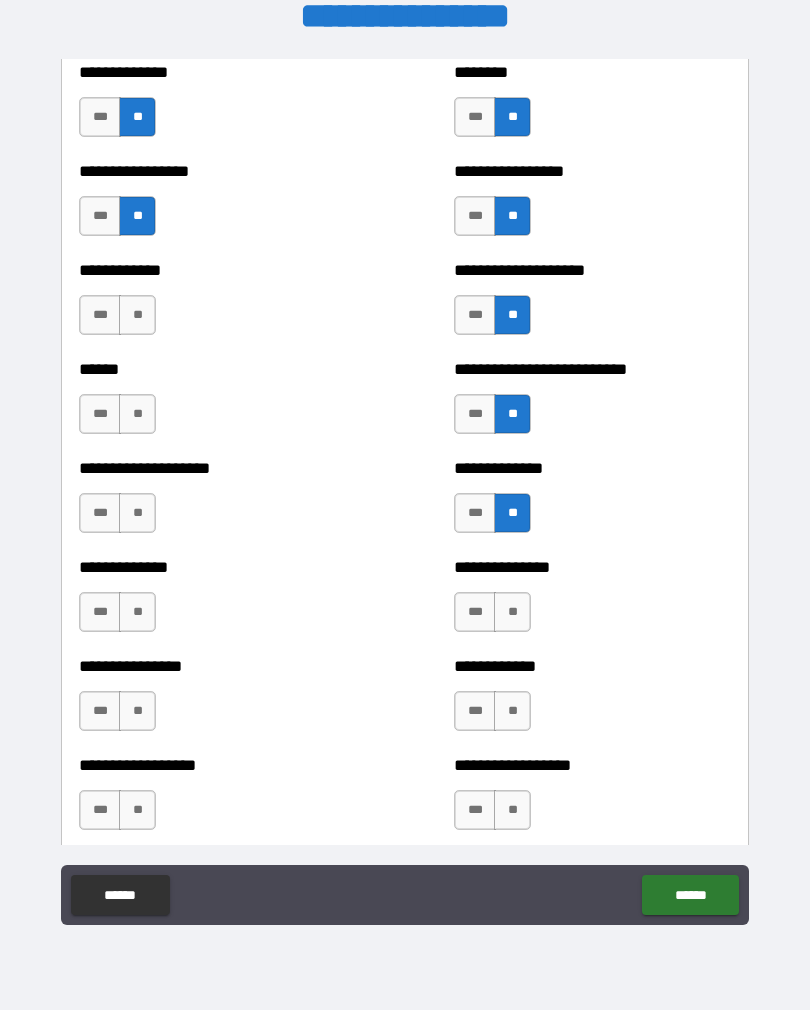 click on "**" at bounding box center (512, 612) 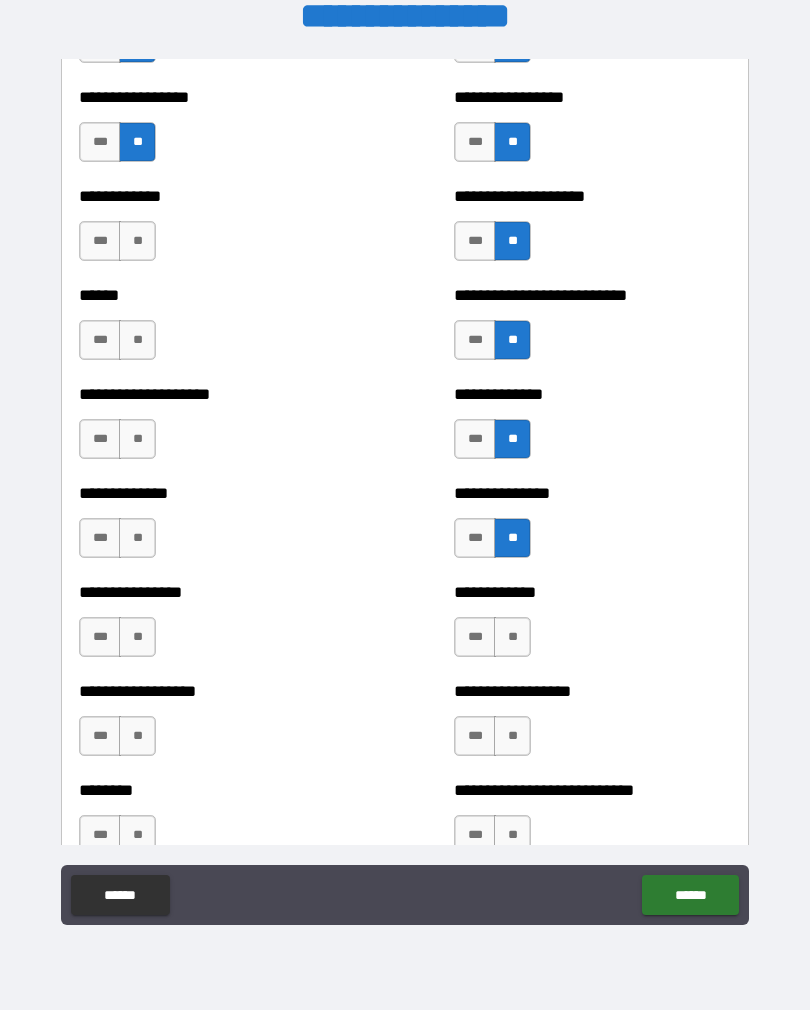 scroll, scrollTop: 3851, scrollLeft: 0, axis: vertical 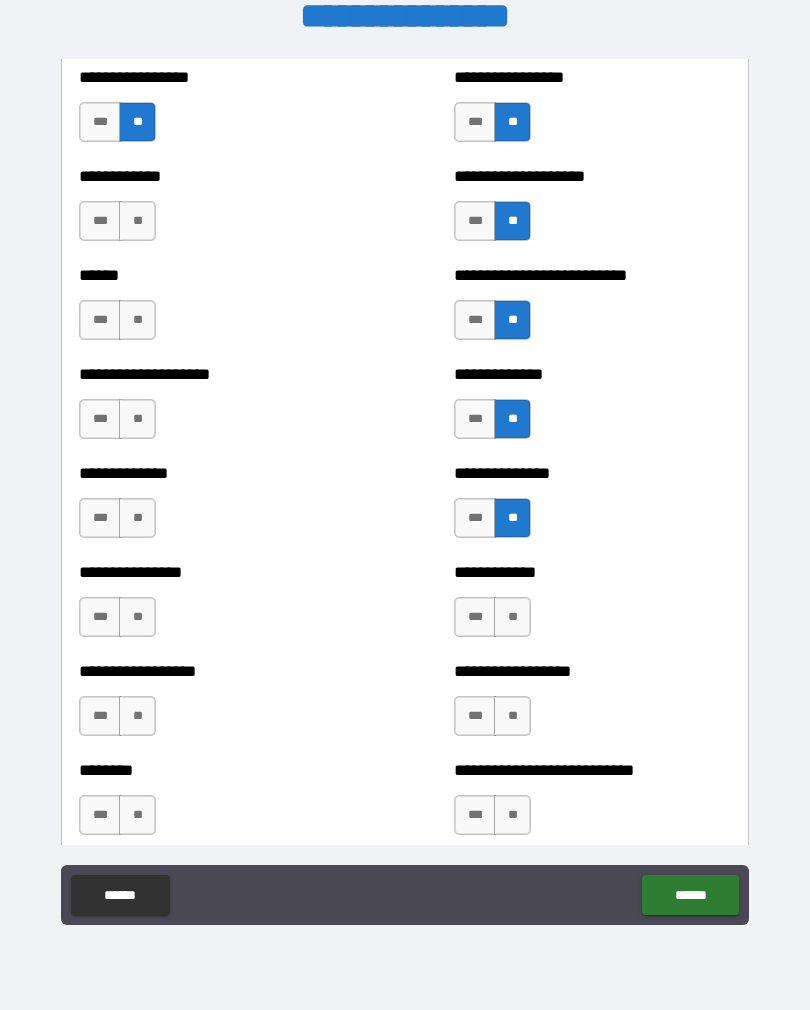 click on "**" at bounding box center [512, 617] 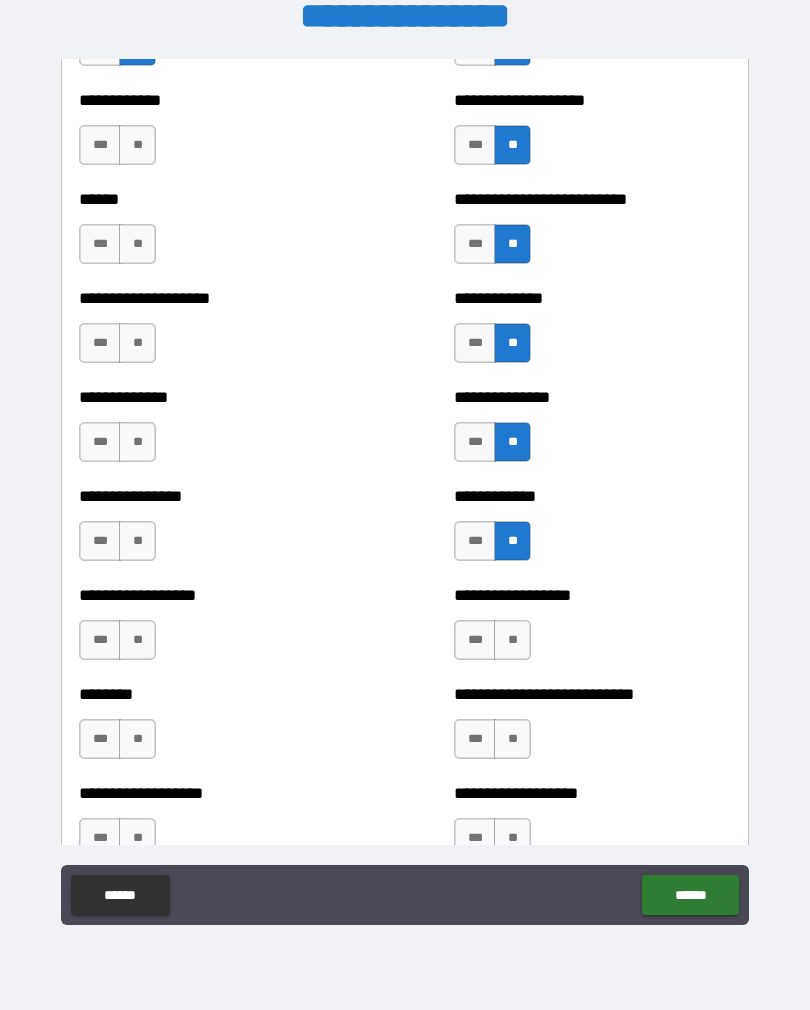 scroll, scrollTop: 3934, scrollLeft: 0, axis: vertical 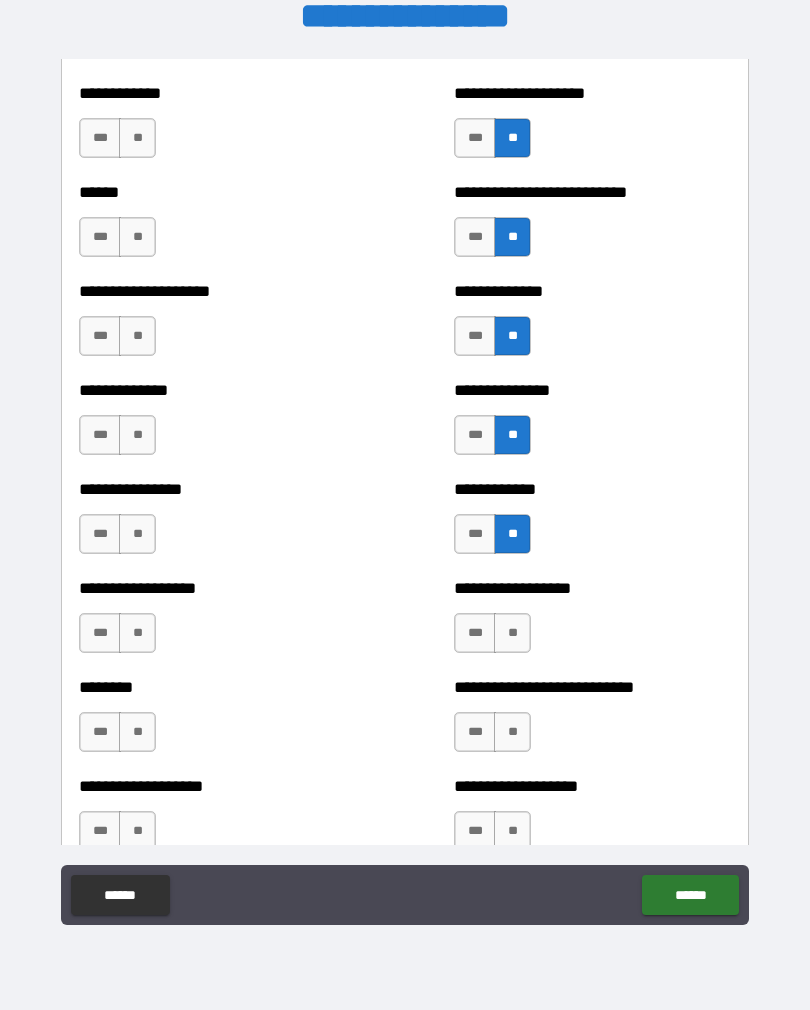 click on "**" at bounding box center [512, 633] 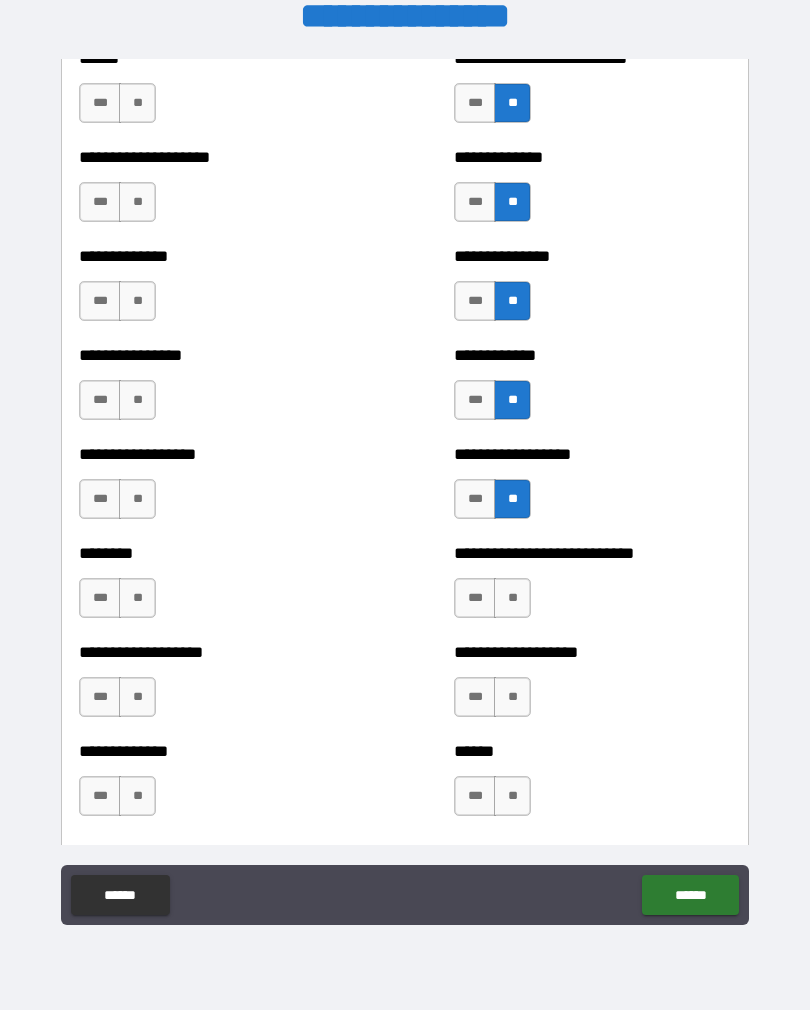 scroll, scrollTop: 4069, scrollLeft: 0, axis: vertical 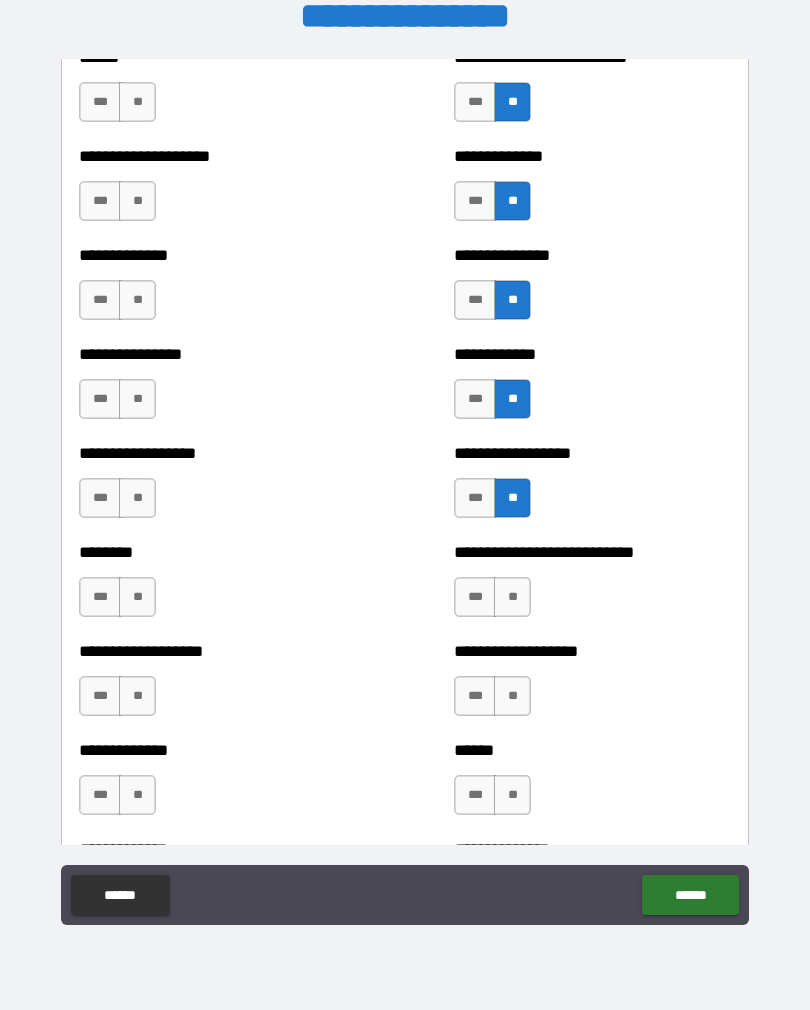 click on "**" at bounding box center (512, 597) 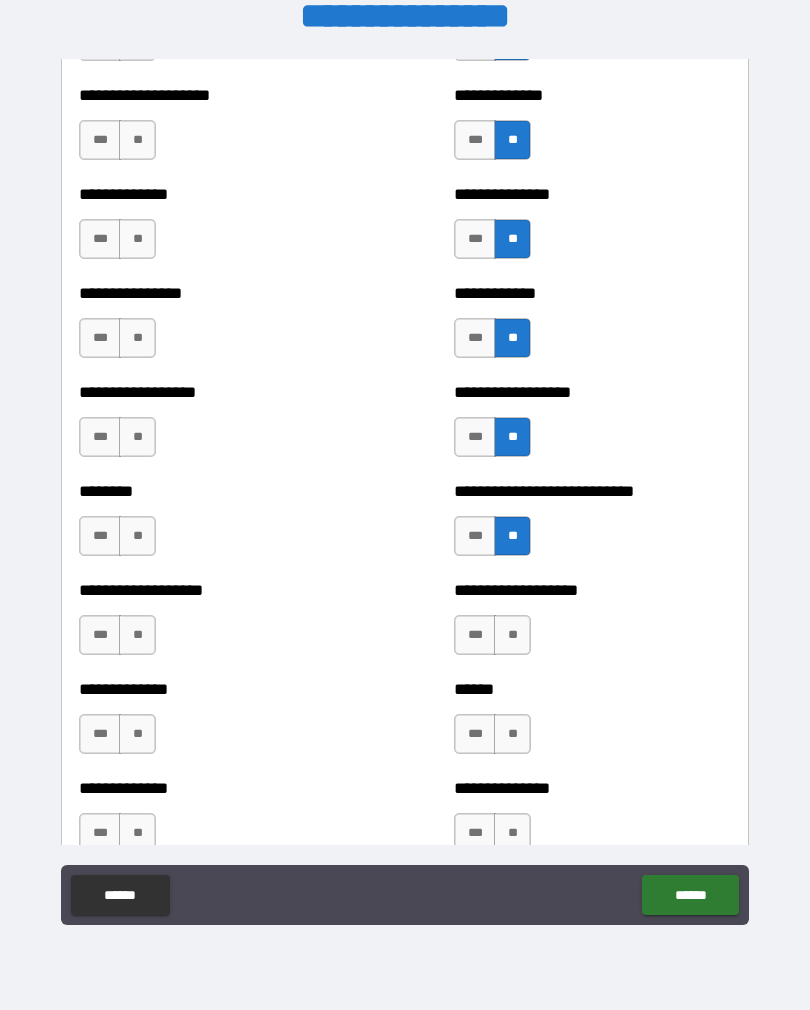 scroll, scrollTop: 4131, scrollLeft: 0, axis: vertical 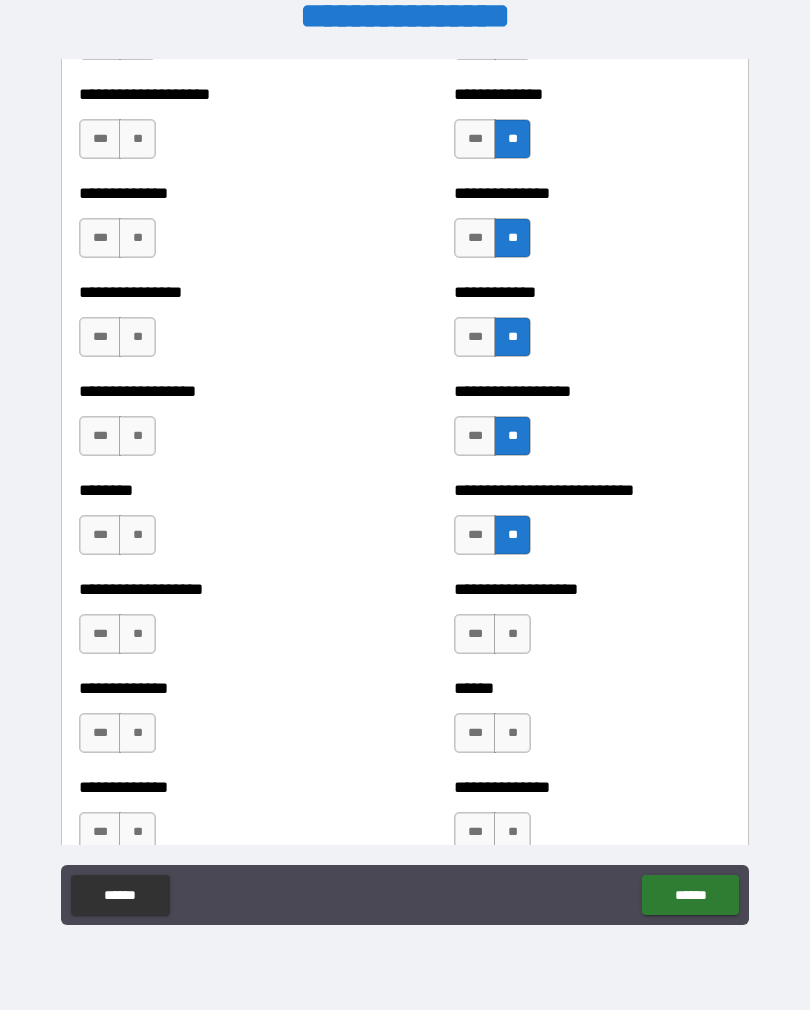 click on "**" at bounding box center [512, 634] 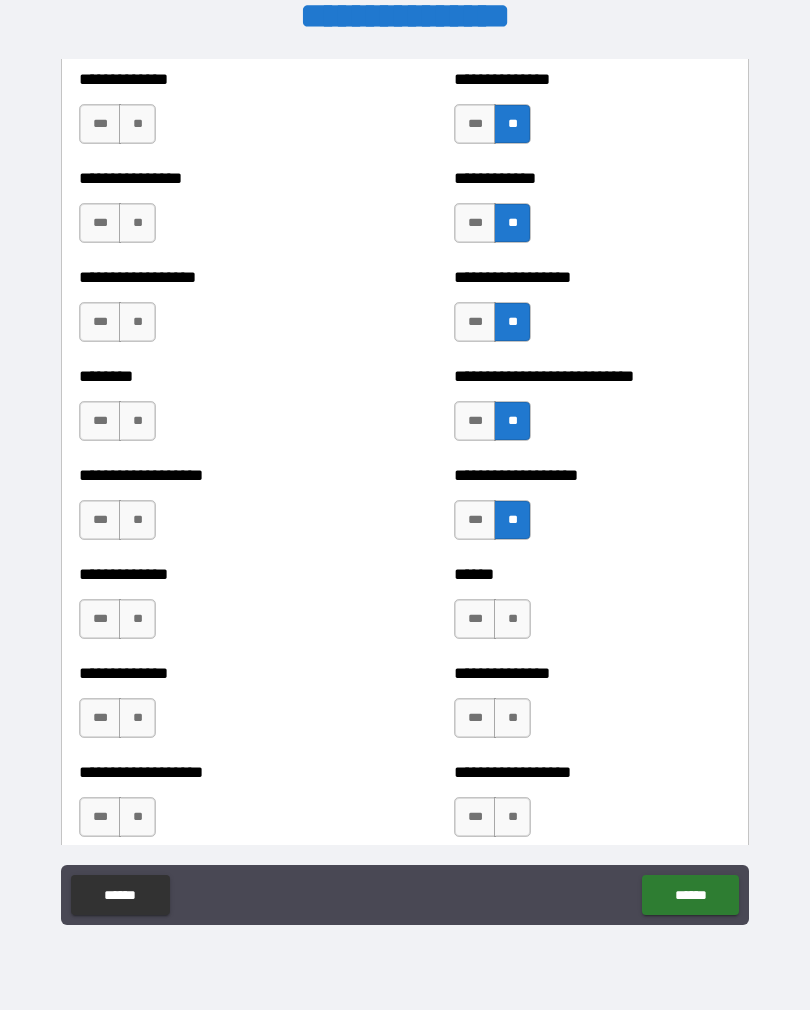scroll, scrollTop: 4248, scrollLeft: 0, axis: vertical 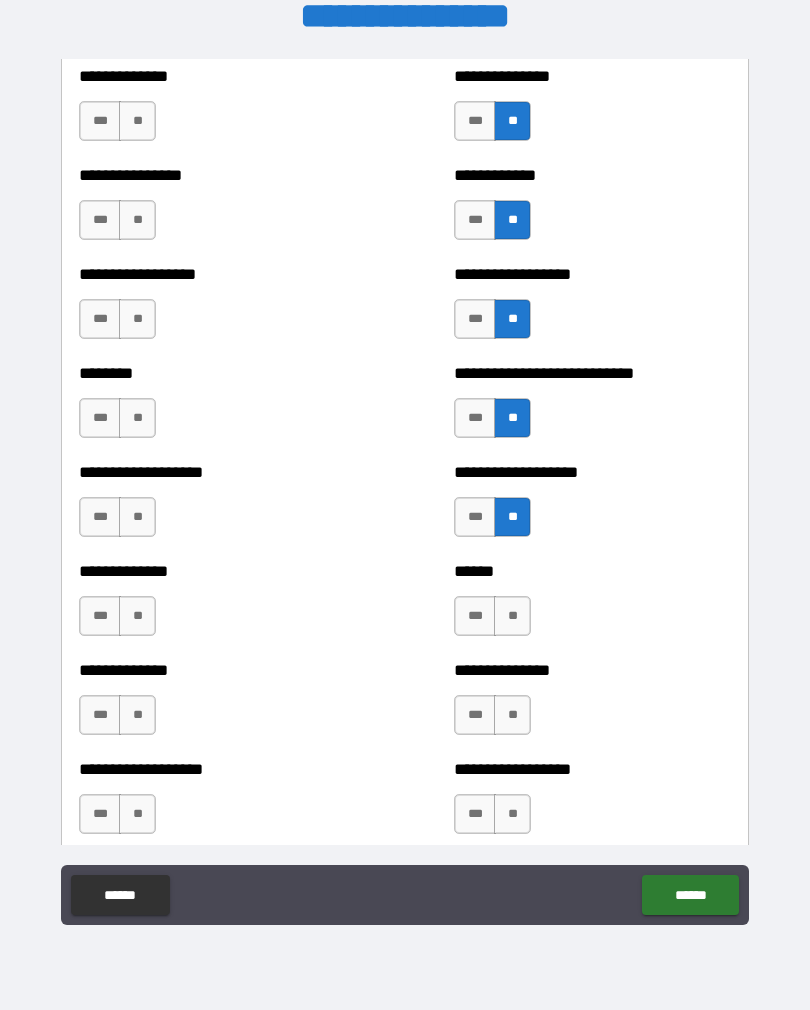 click on "**" at bounding box center (512, 616) 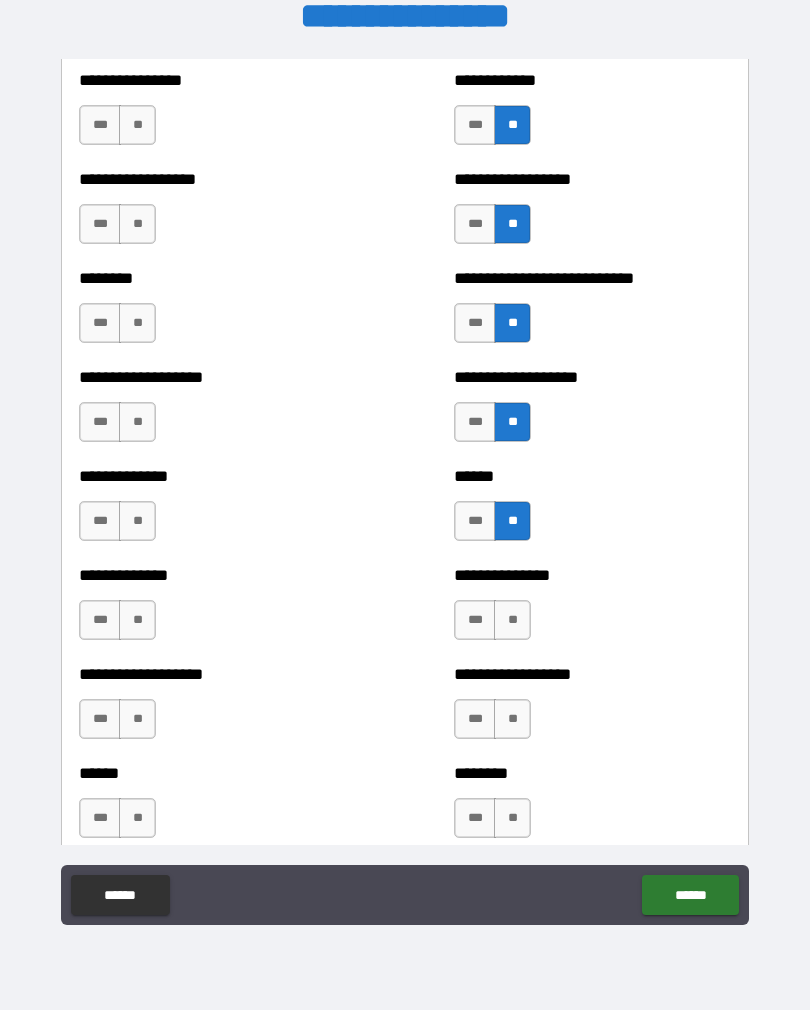 scroll, scrollTop: 4344, scrollLeft: 0, axis: vertical 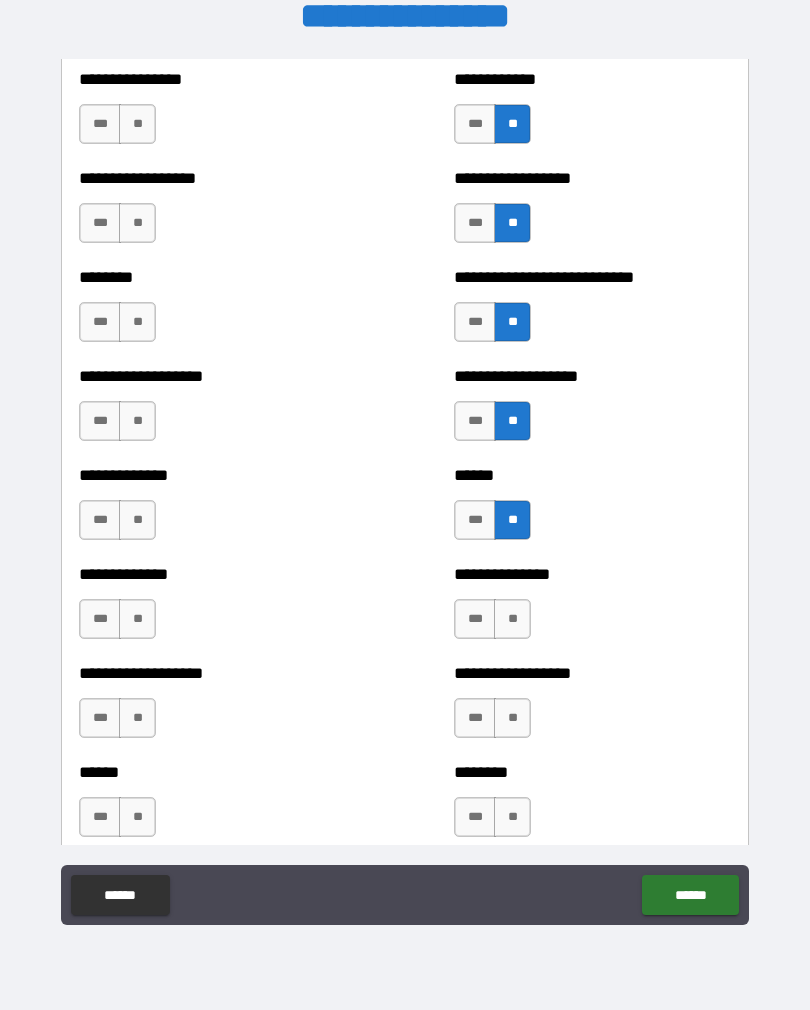 click on "**" at bounding box center (512, 619) 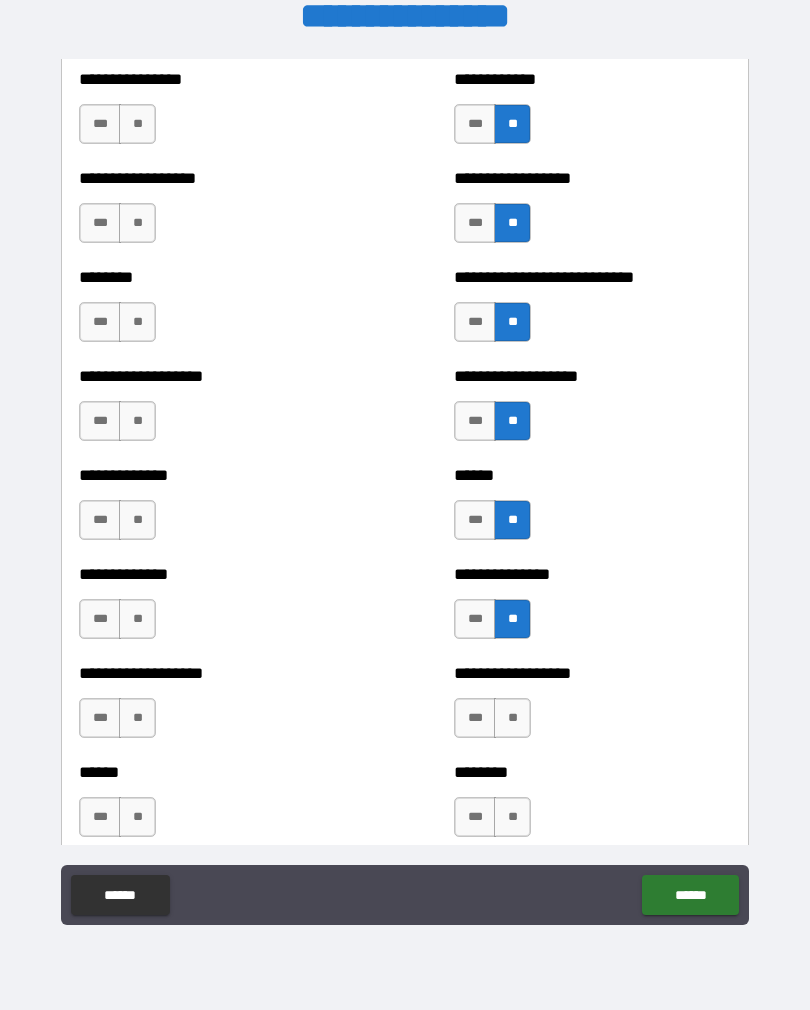 click on "**" at bounding box center (512, 718) 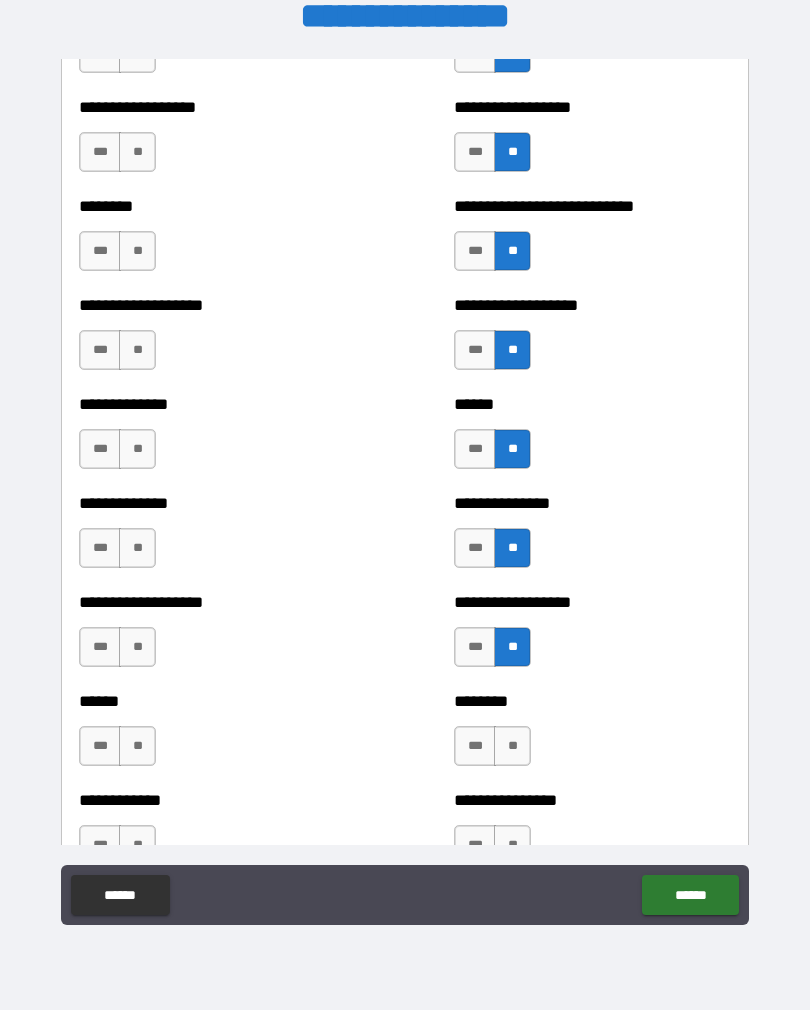 scroll, scrollTop: 4474, scrollLeft: 0, axis: vertical 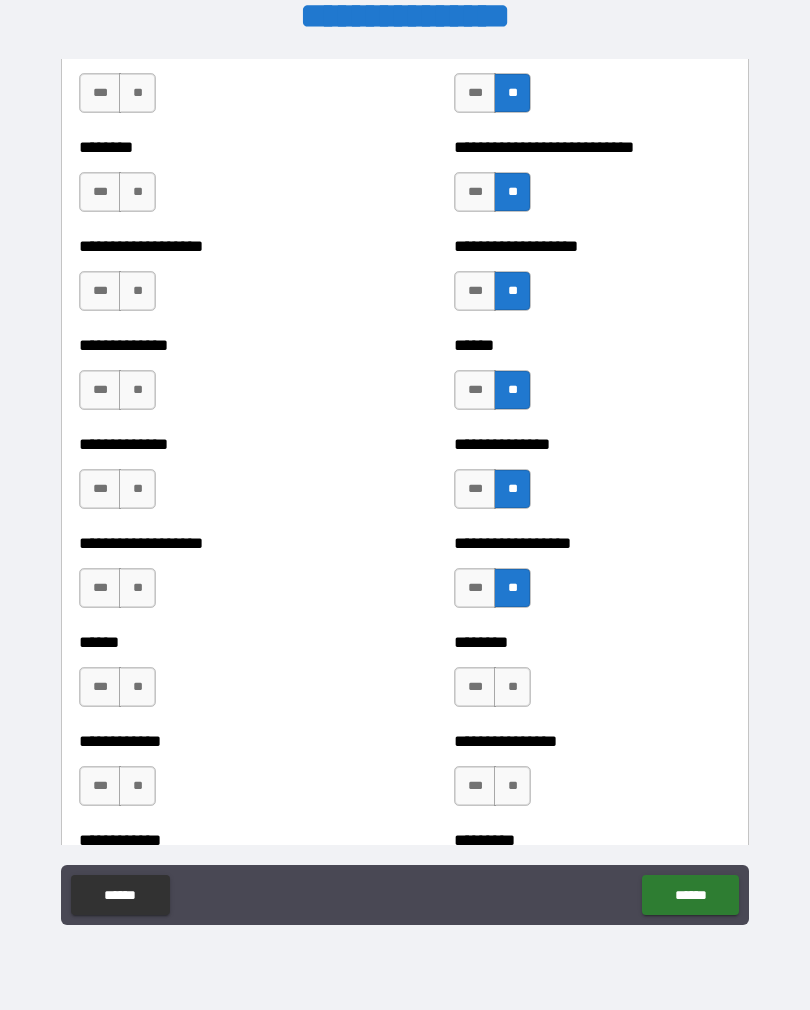click on "**" at bounding box center (512, 687) 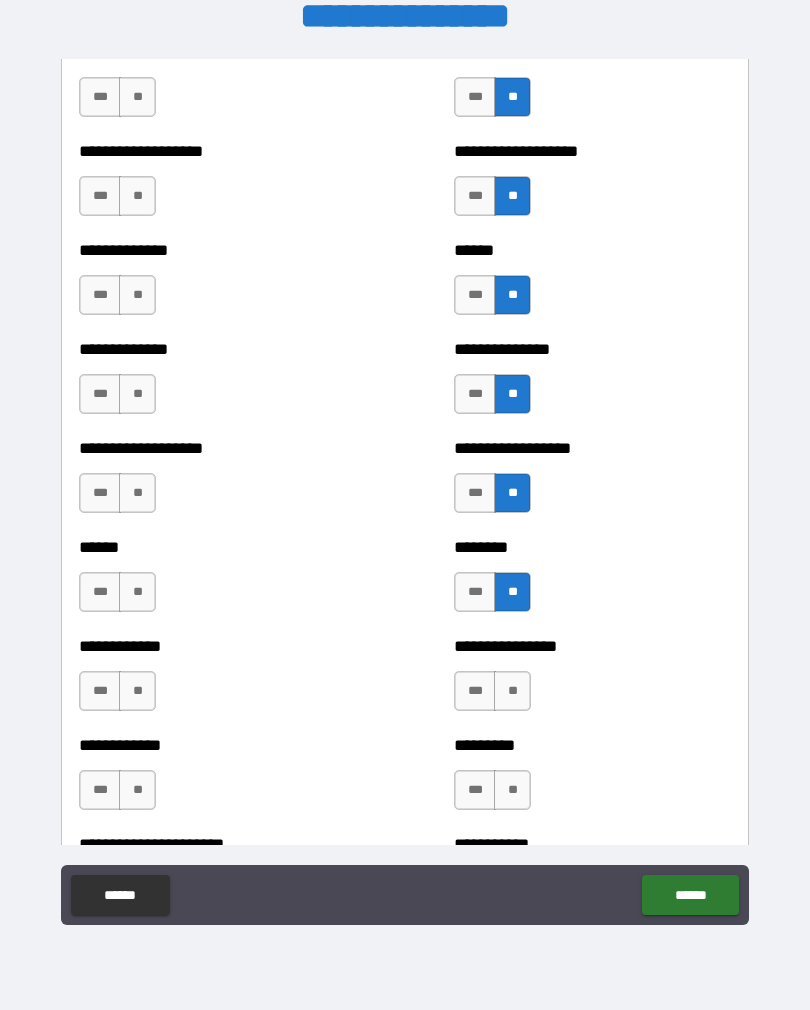 click on "**" at bounding box center [512, 691] 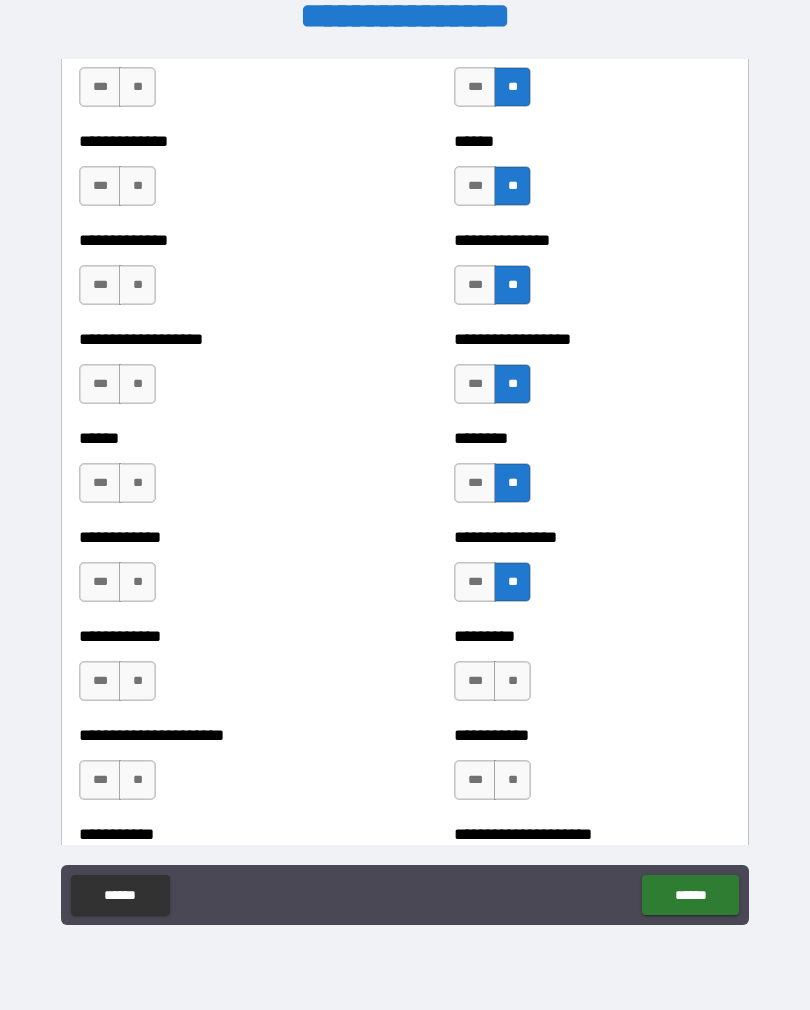 click on "**" at bounding box center (512, 681) 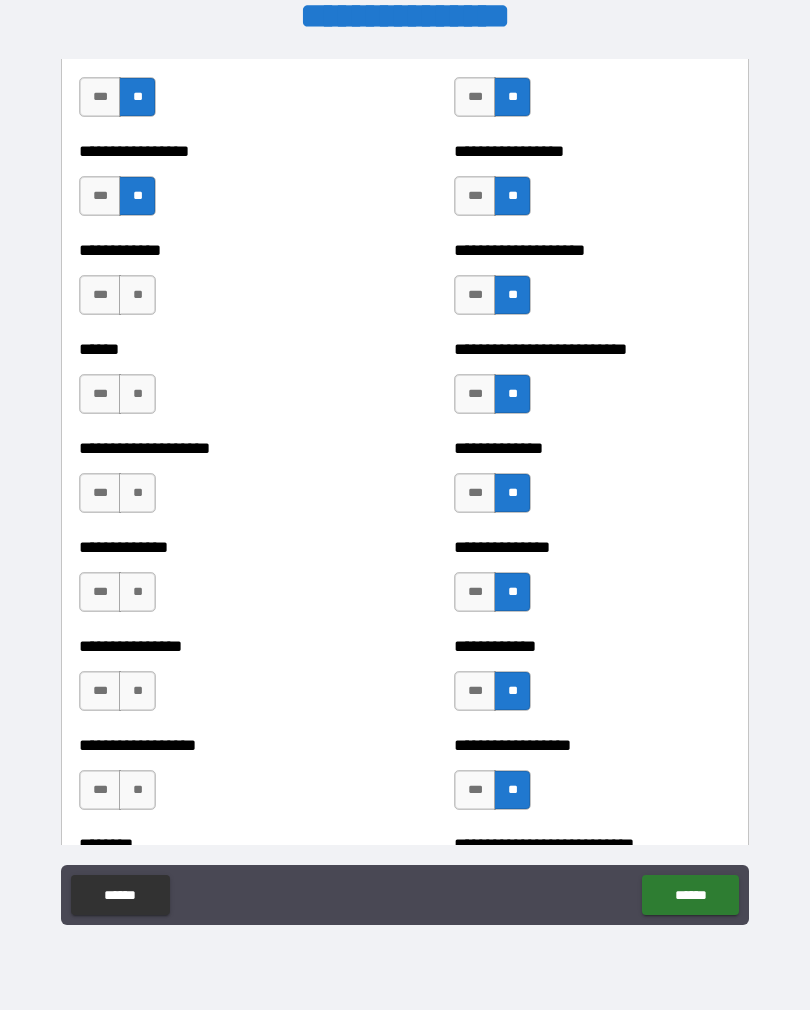 scroll, scrollTop: 3780, scrollLeft: 0, axis: vertical 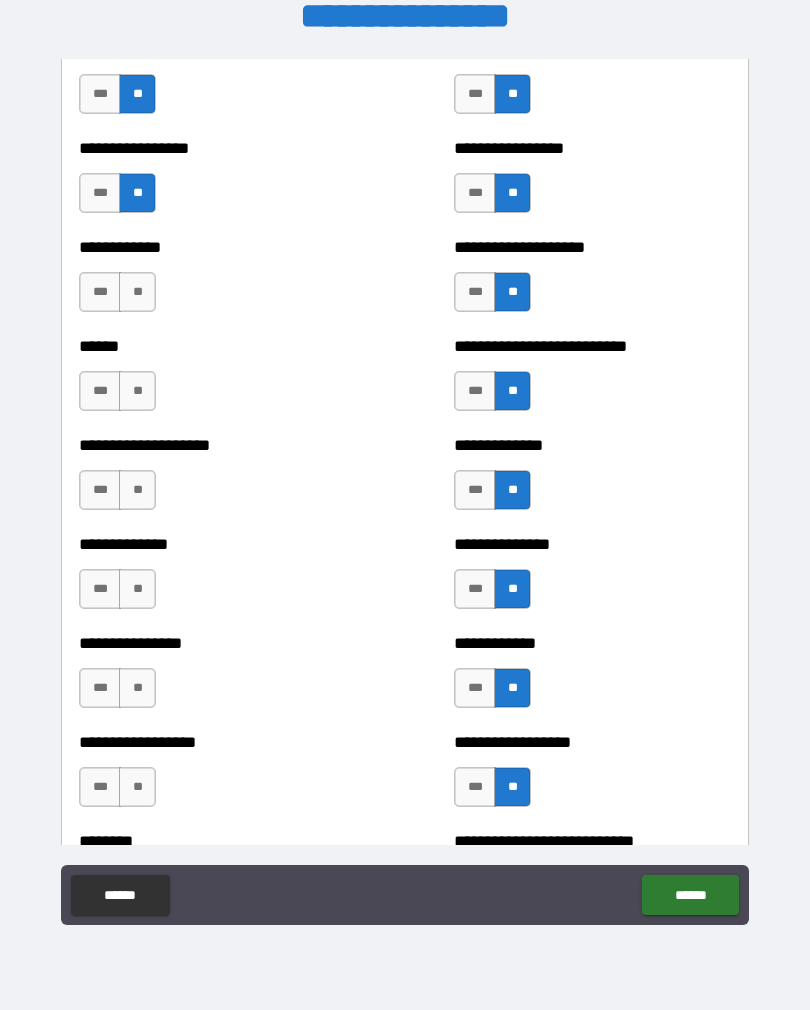 click on "**" at bounding box center (137, 292) 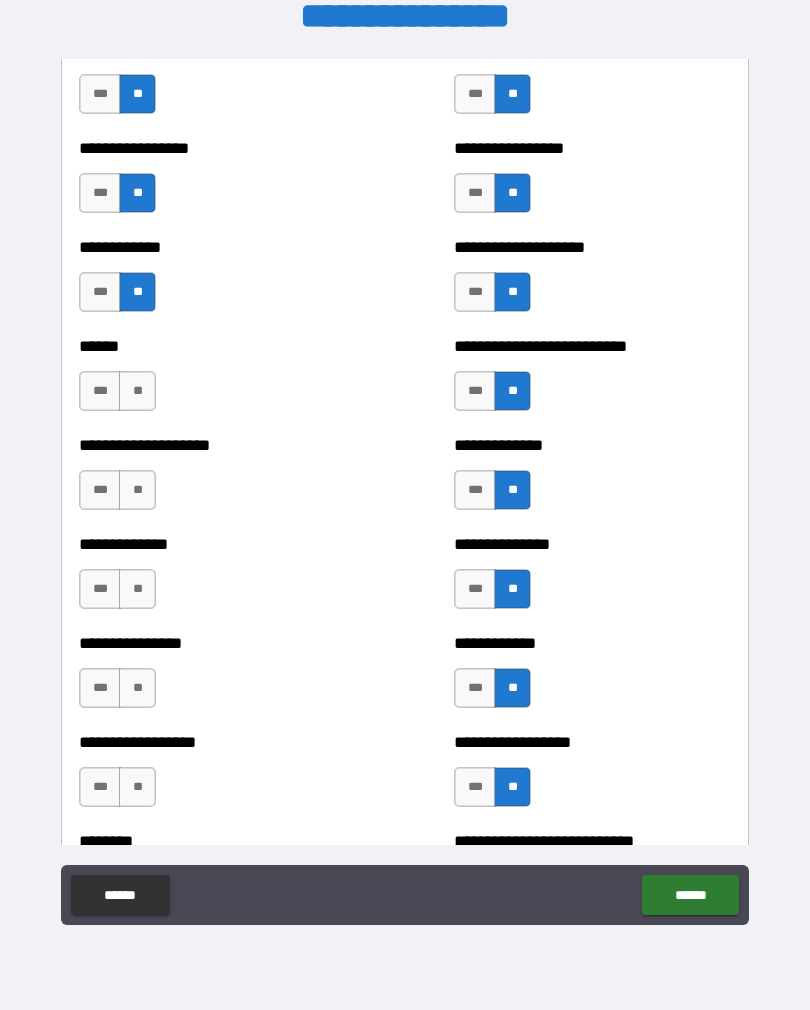 click on "**" at bounding box center (137, 391) 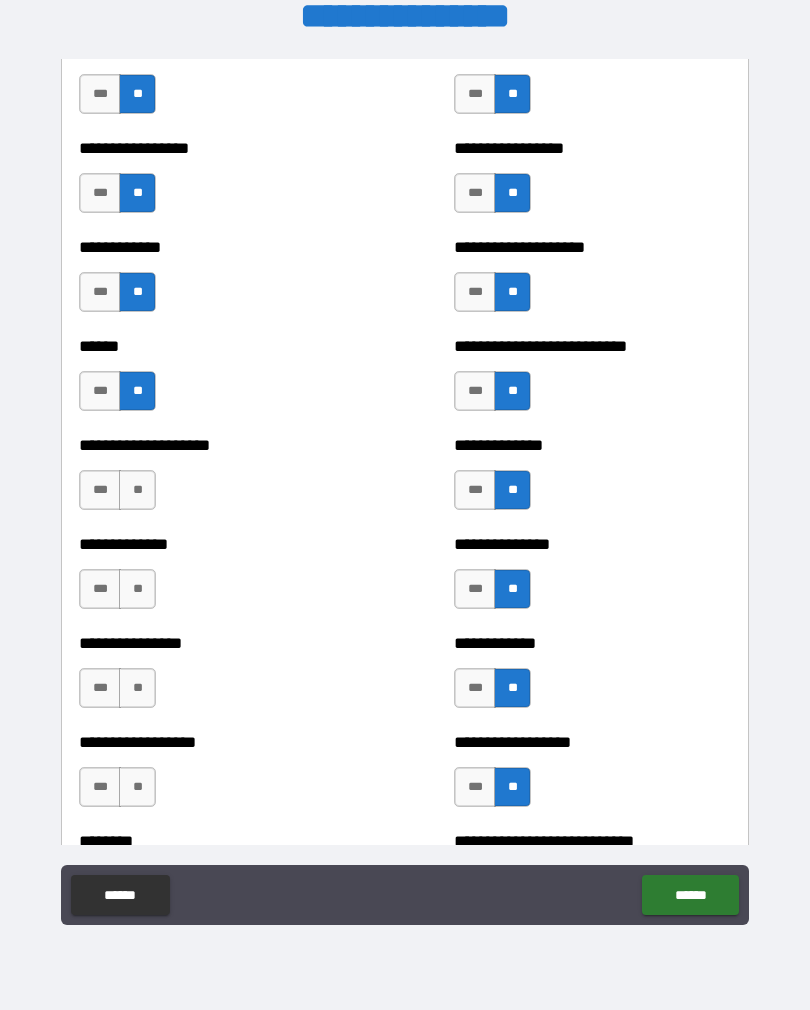 click on "**" at bounding box center [137, 490] 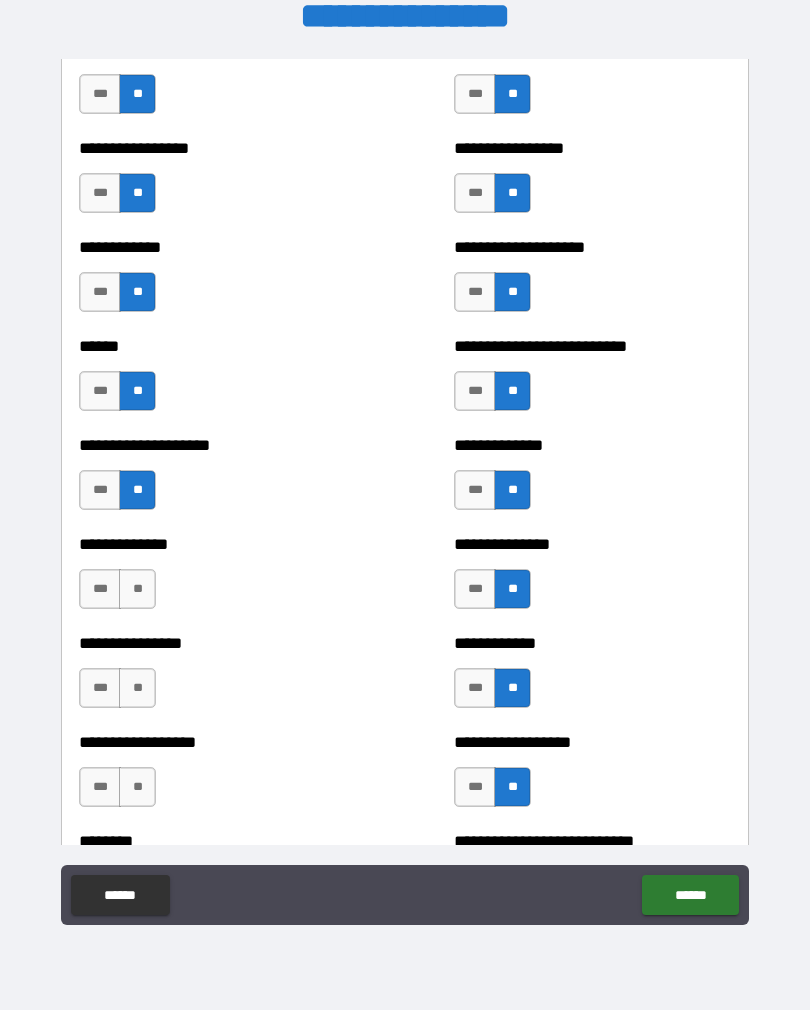 click on "**" at bounding box center (137, 589) 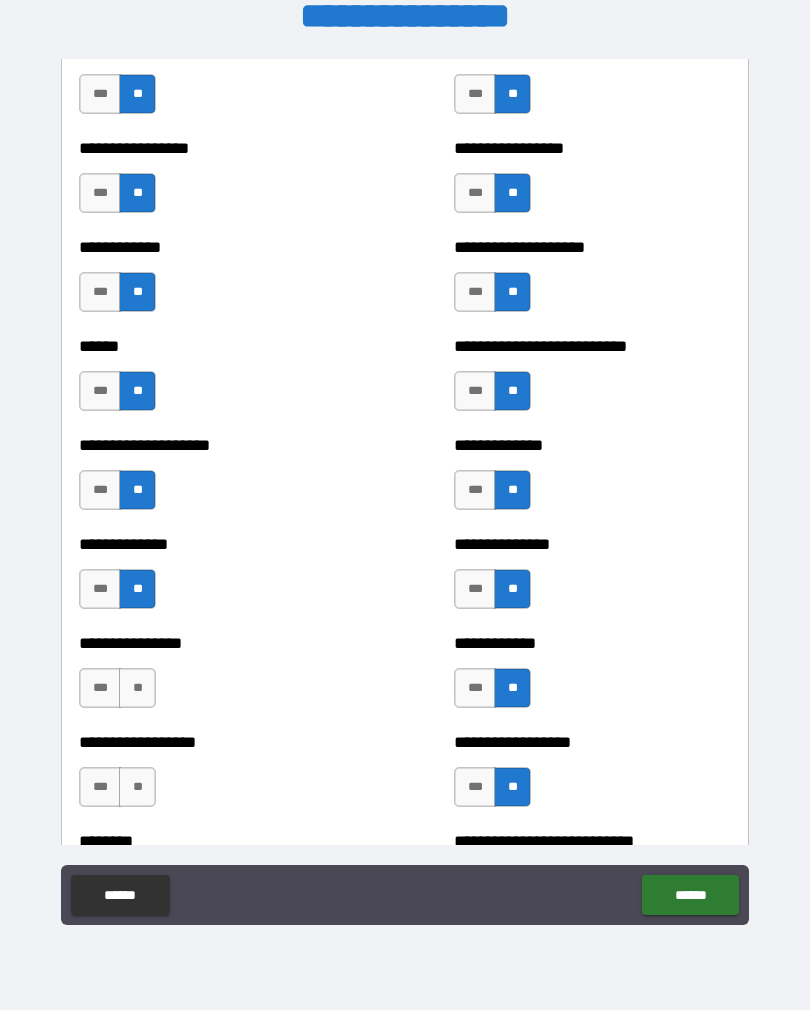 click on "**" at bounding box center [137, 688] 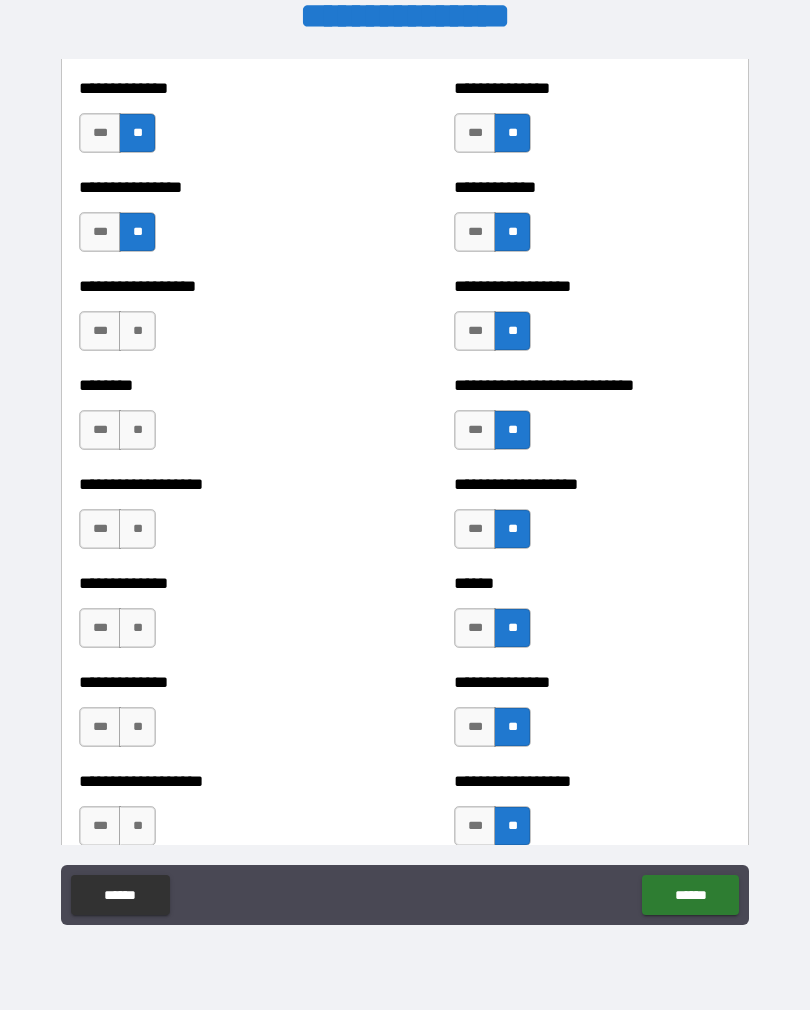 scroll, scrollTop: 4237, scrollLeft: 0, axis: vertical 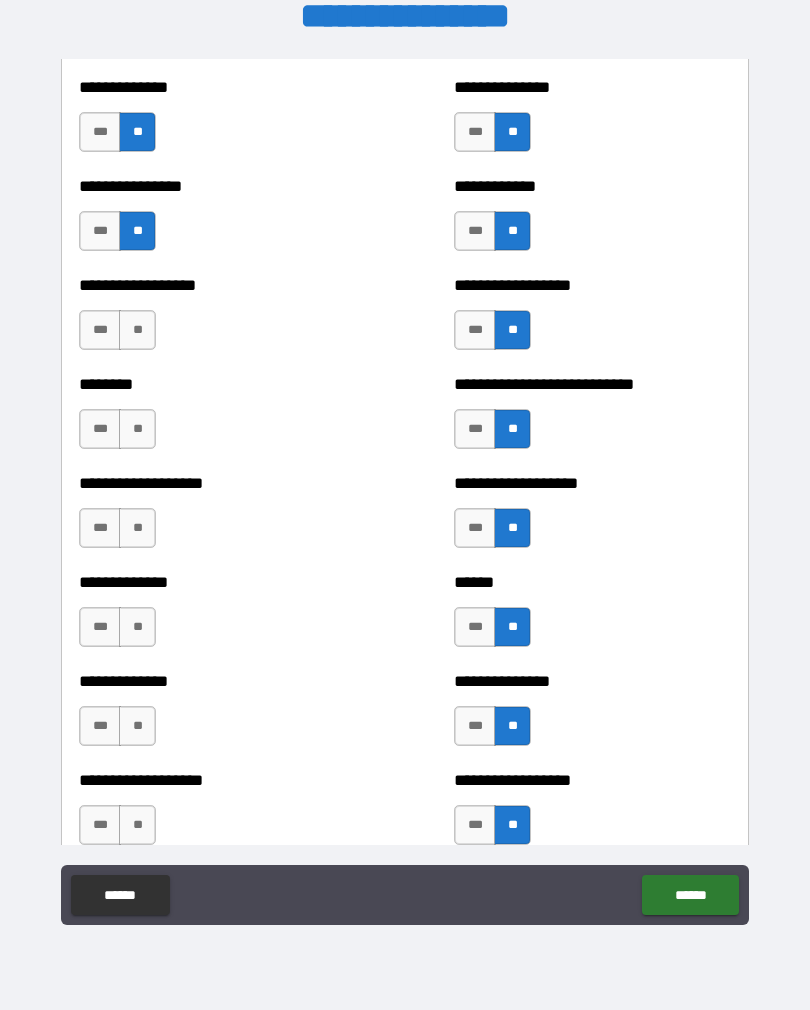 click on "**" at bounding box center [137, 330] 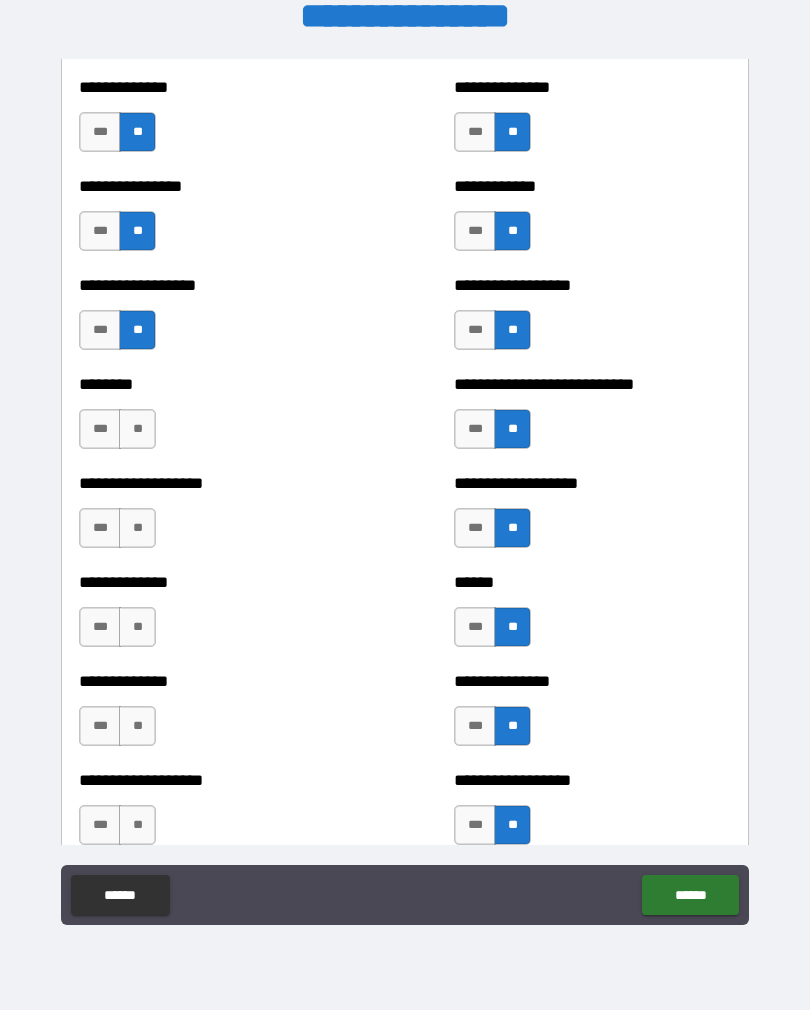click on "**" at bounding box center (137, 429) 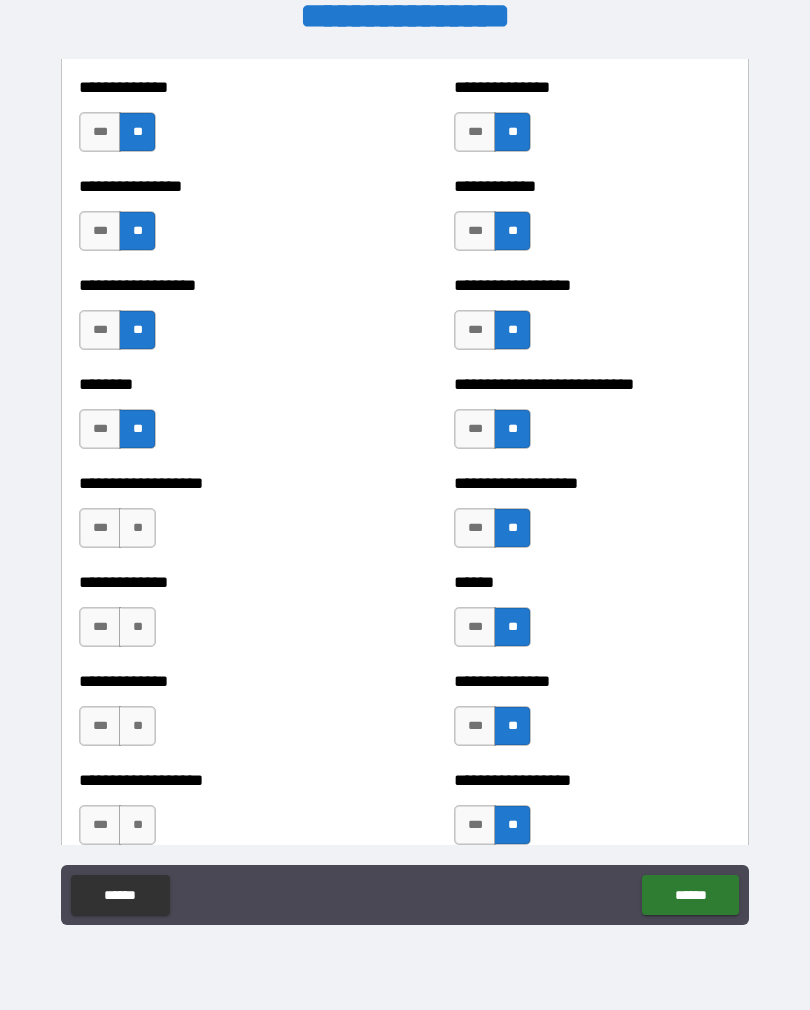 click on "**" at bounding box center (137, 528) 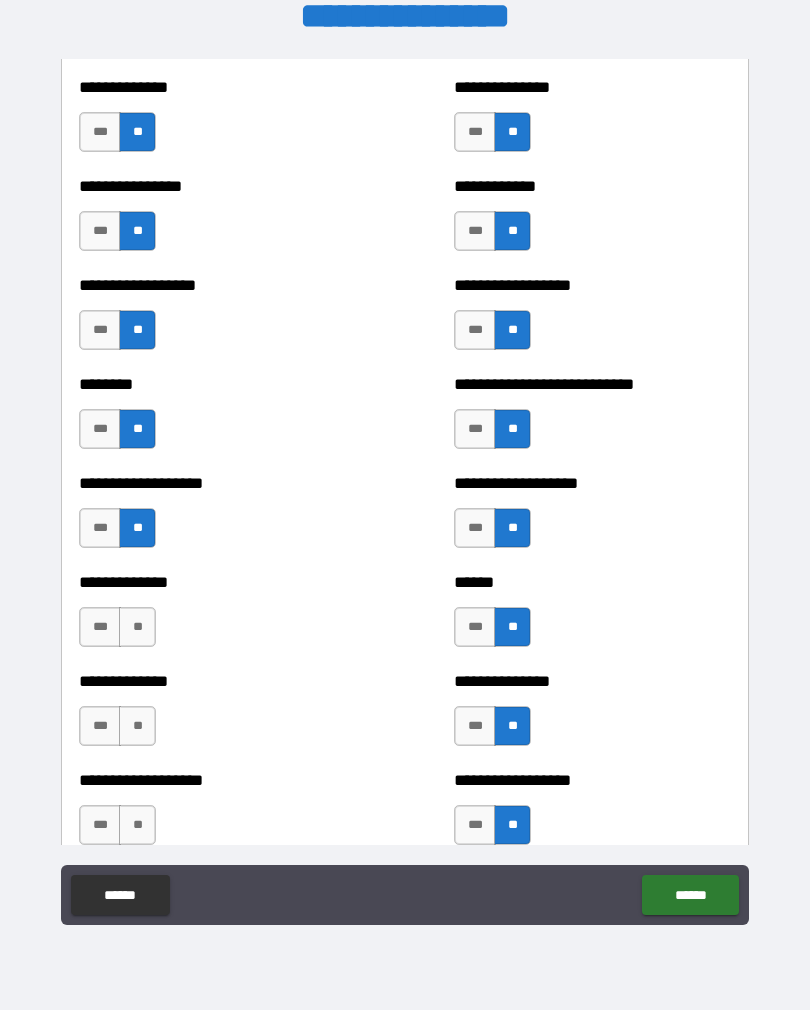 click on "**" at bounding box center (137, 627) 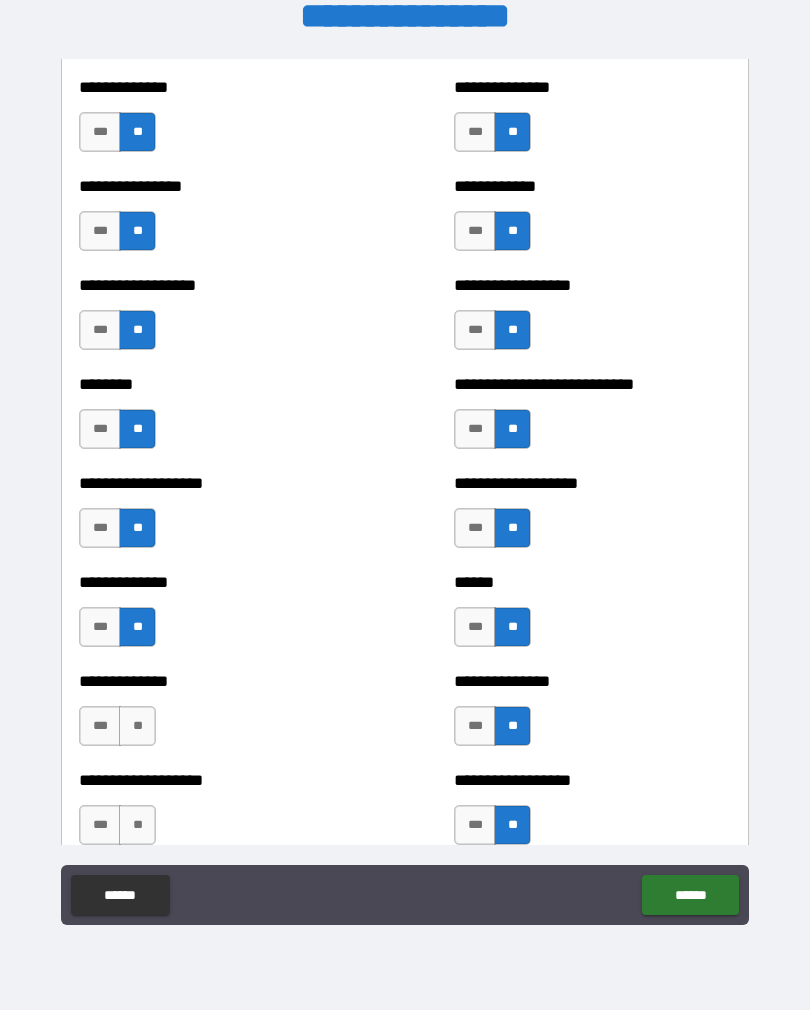 click on "**" at bounding box center (137, 726) 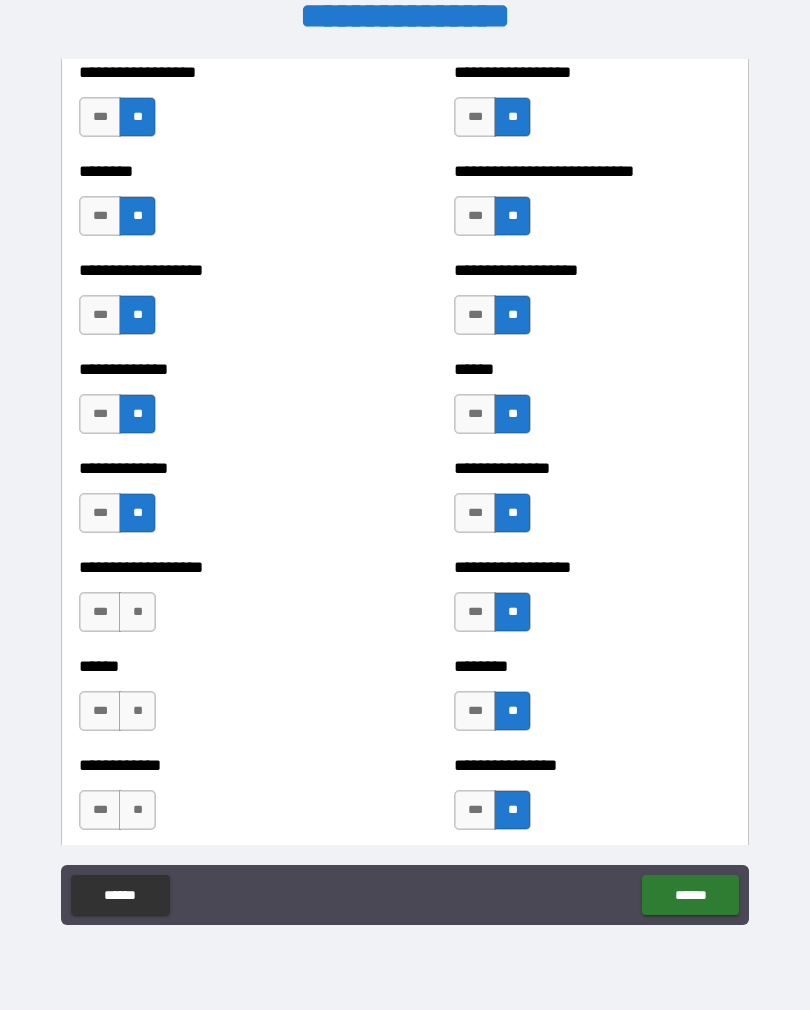 scroll, scrollTop: 4469, scrollLeft: 0, axis: vertical 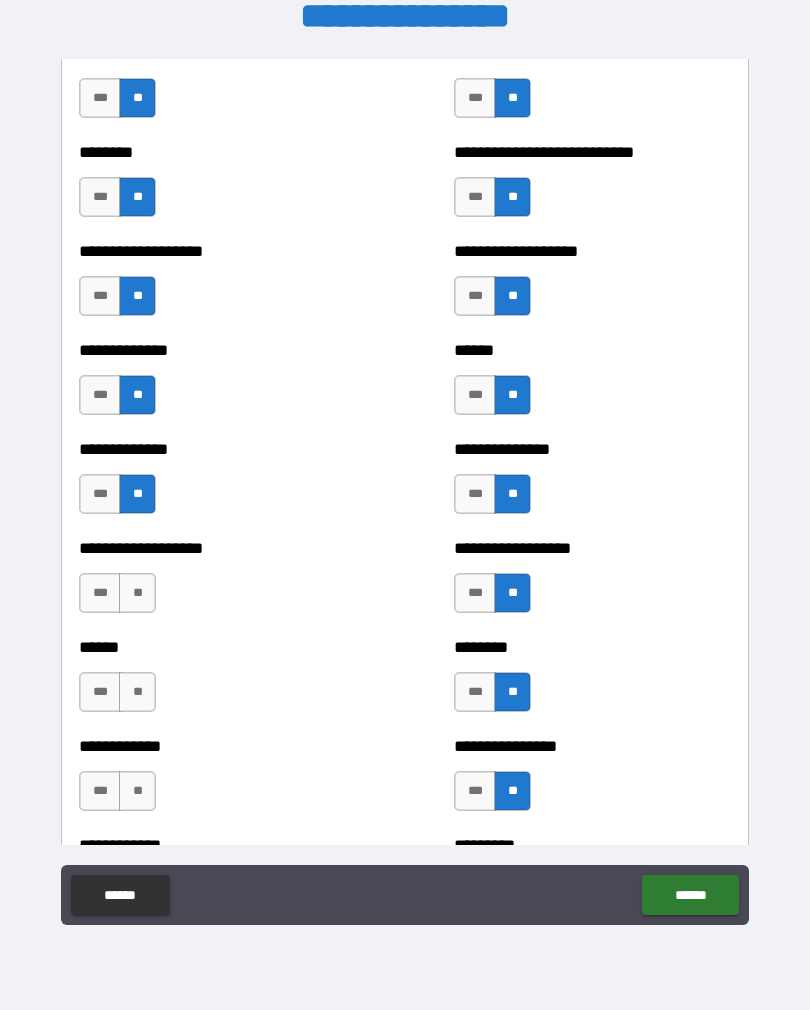 click on "**" at bounding box center (137, 593) 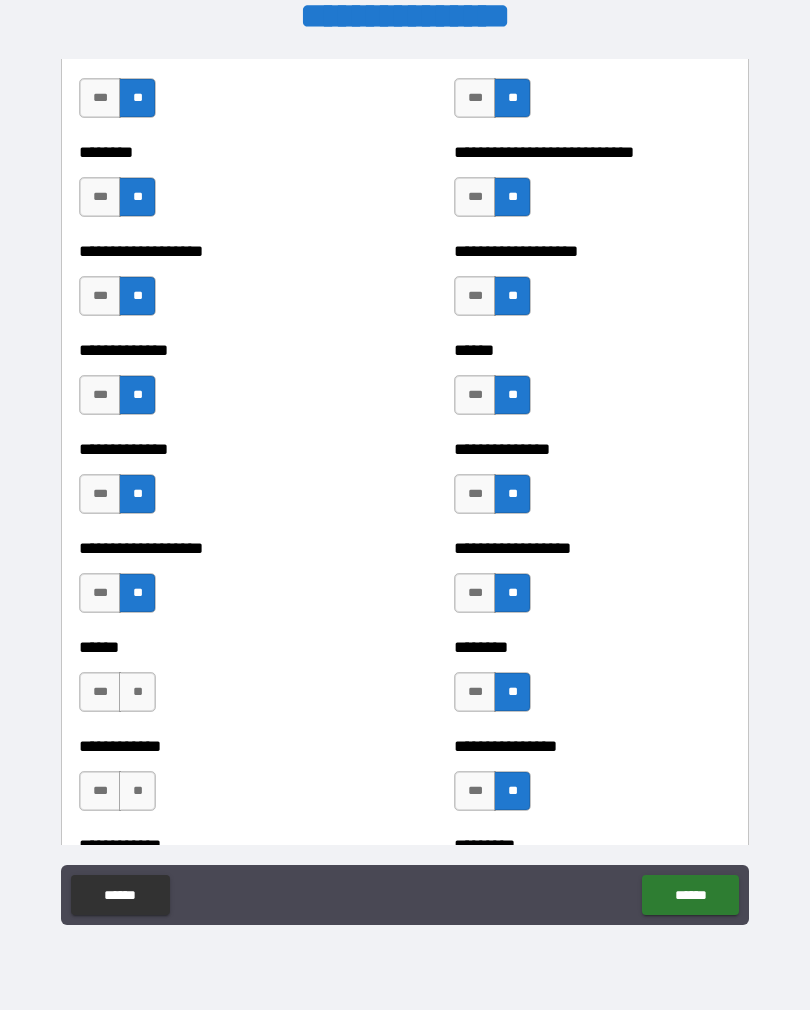 click on "**" at bounding box center (137, 692) 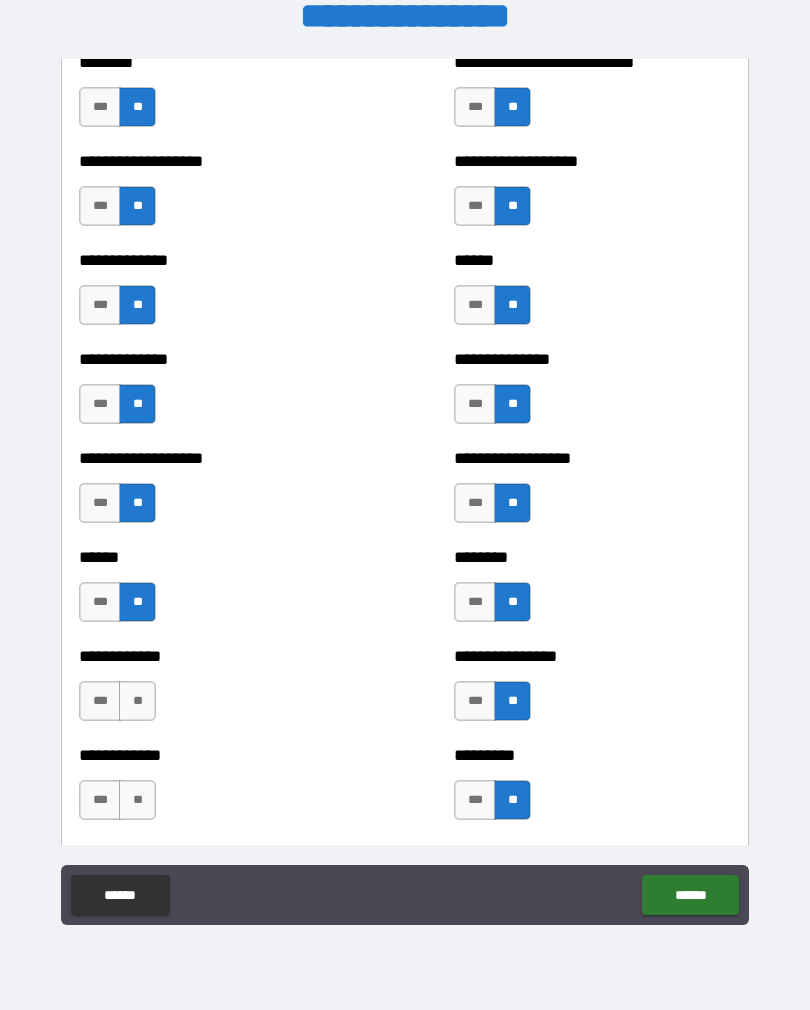 scroll, scrollTop: 4632, scrollLeft: 0, axis: vertical 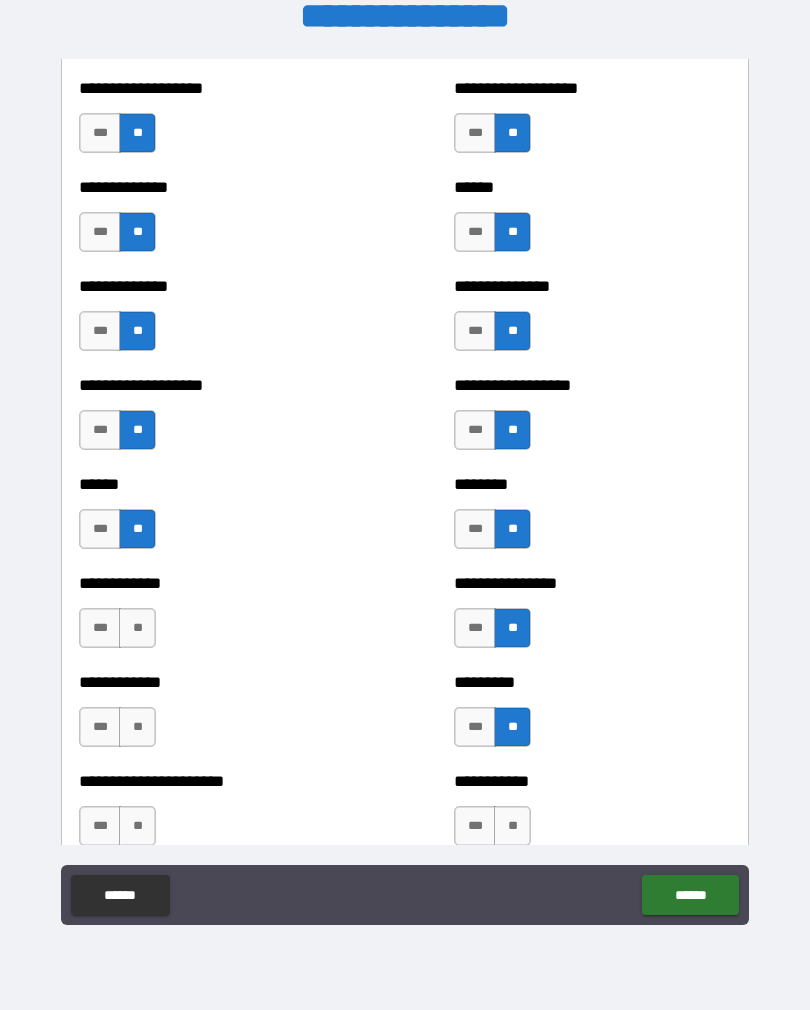 click on "**" at bounding box center [137, 628] 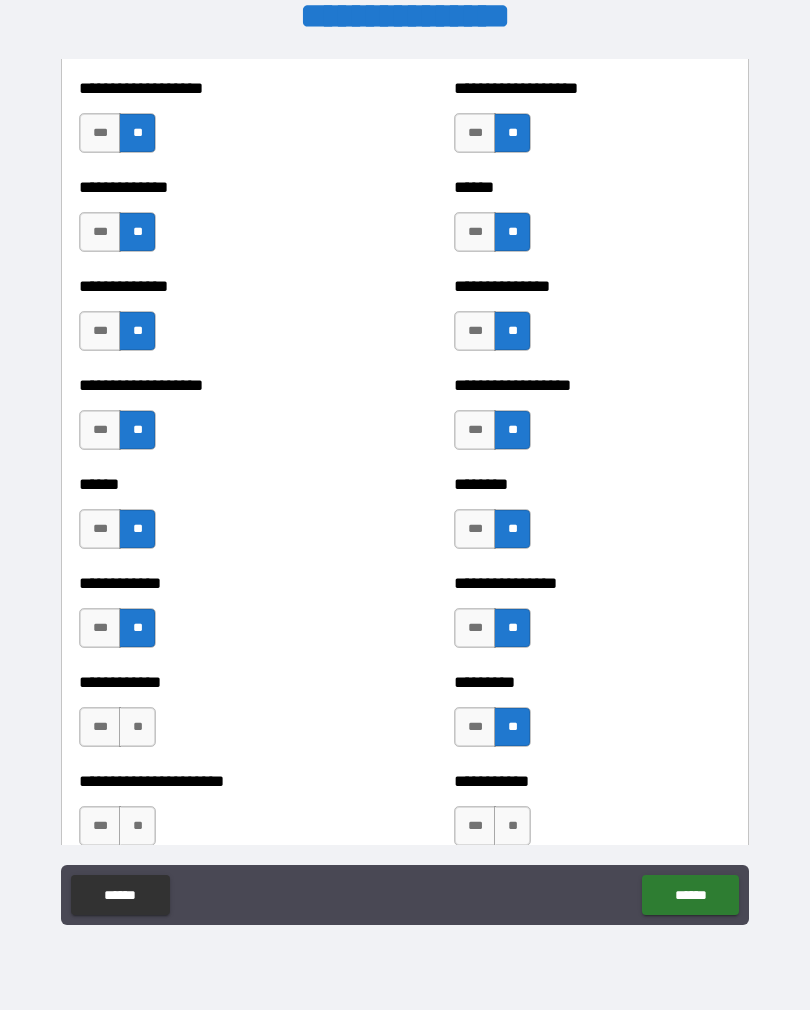 click on "**" at bounding box center [137, 727] 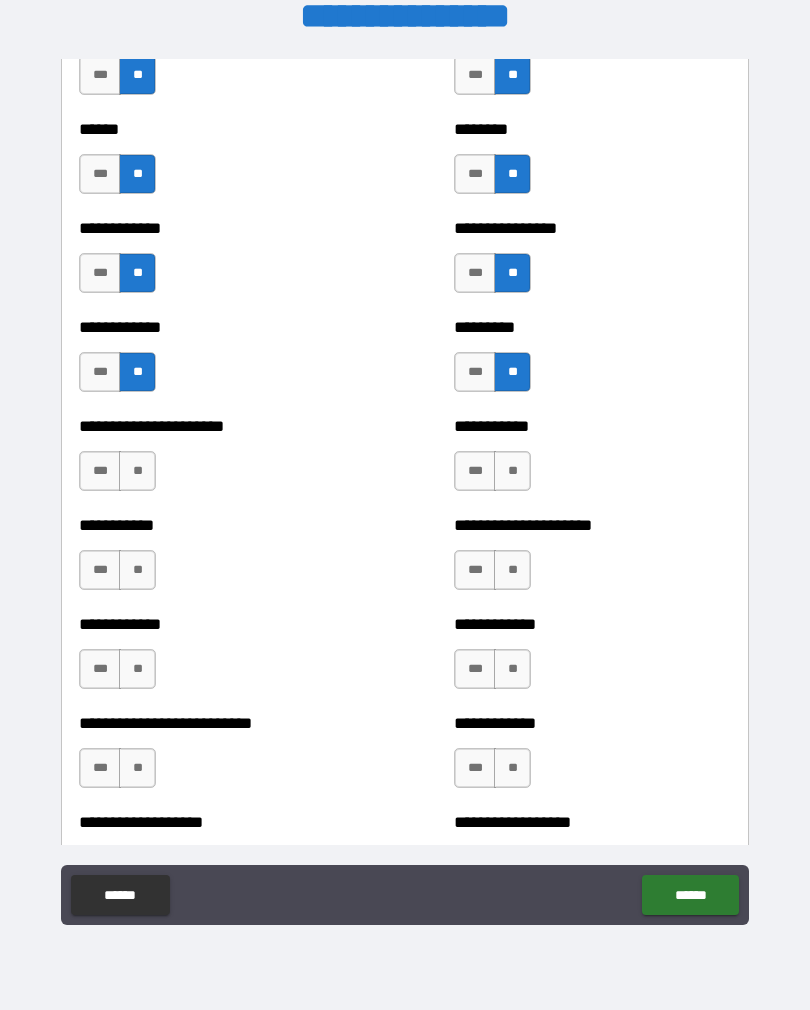 scroll, scrollTop: 4989, scrollLeft: 0, axis: vertical 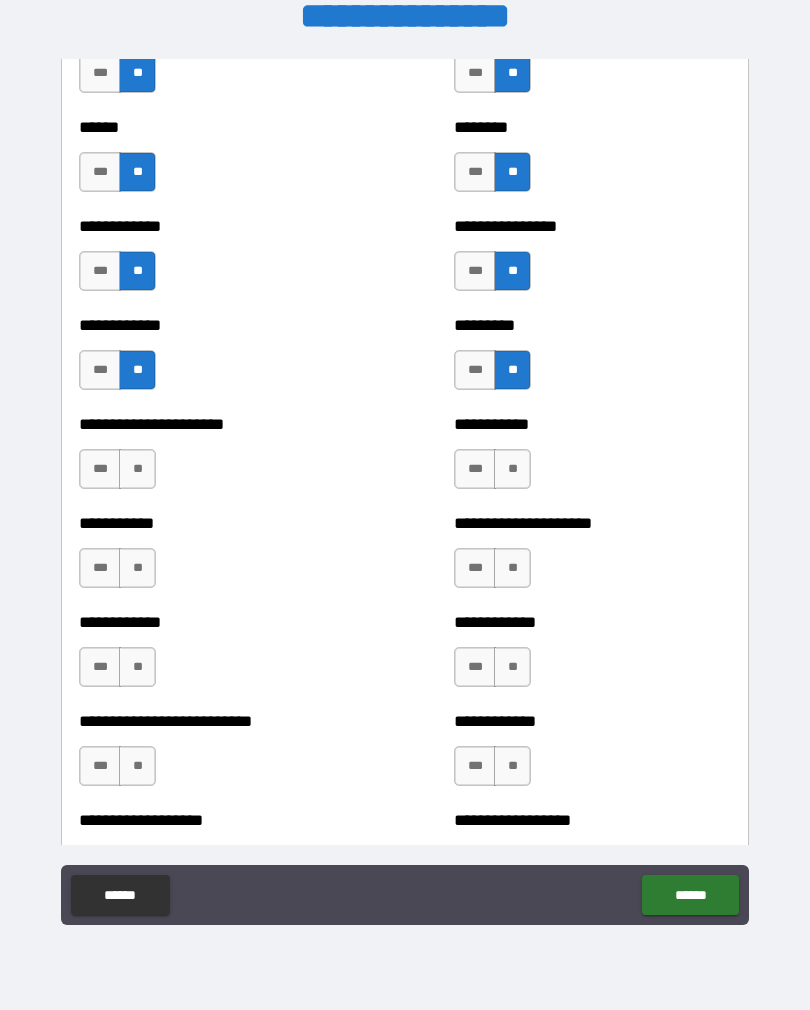 click on "**" at bounding box center [137, 469] 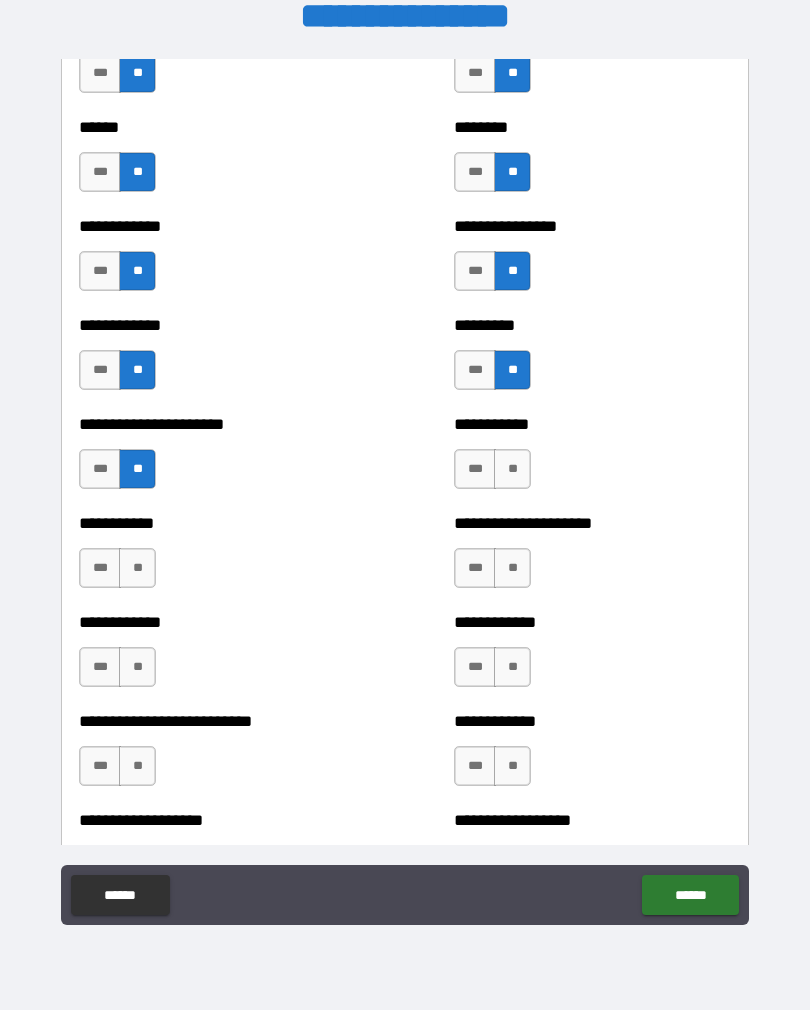 click on "**" at bounding box center (512, 469) 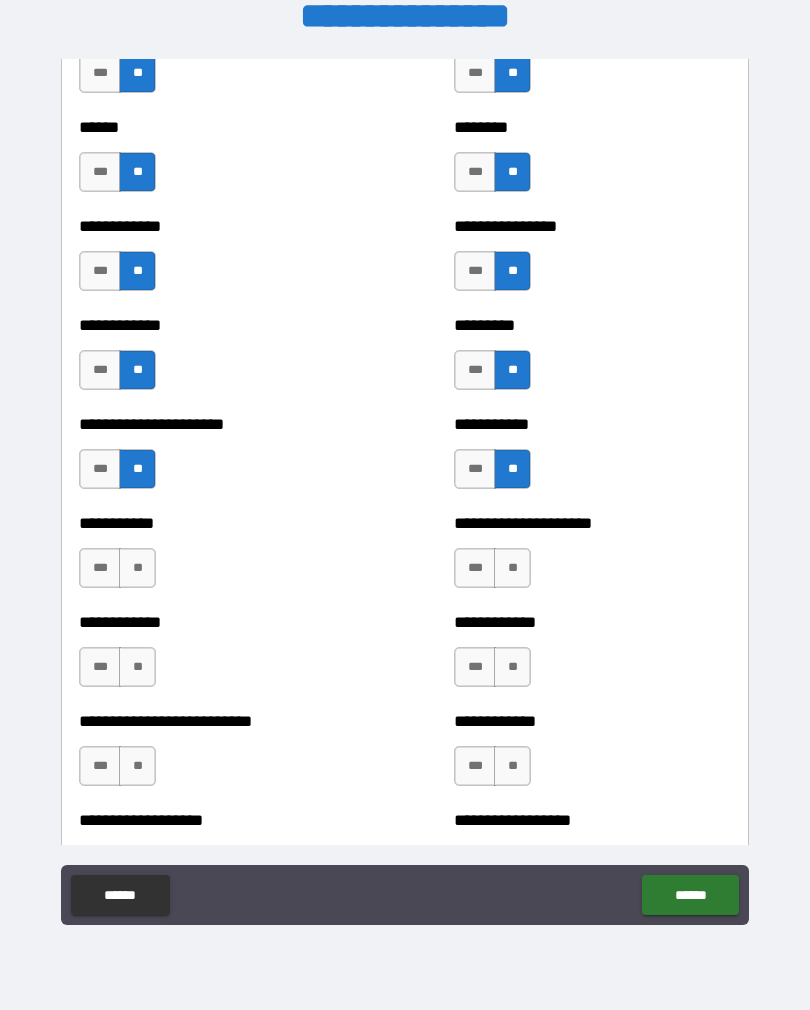 click on "**" at bounding box center [137, 568] 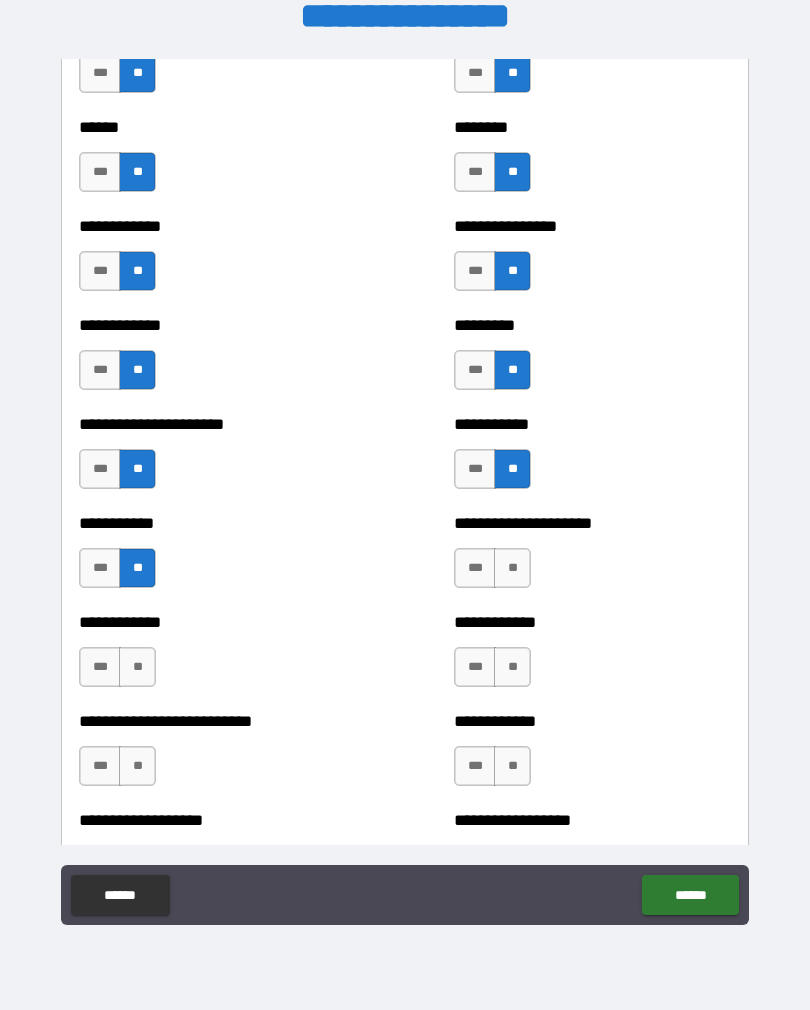 click on "**" at bounding box center [512, 568] 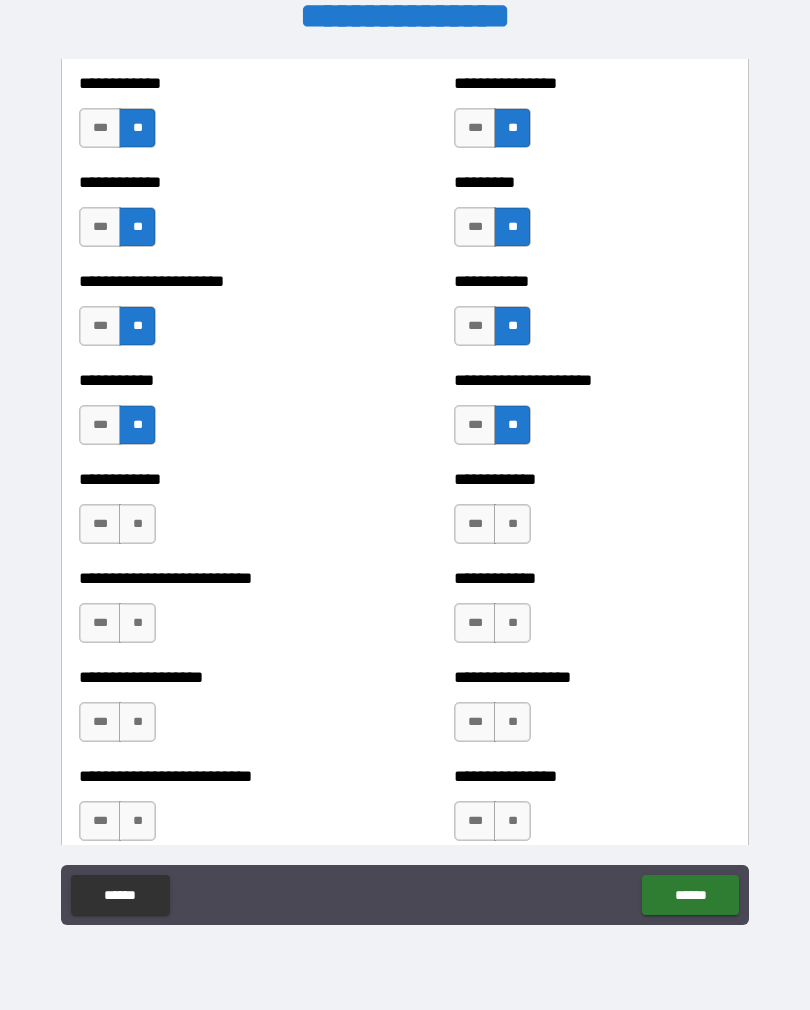 scroll, scrollTop: 5135, scrollLeft: 0, axis: vertical 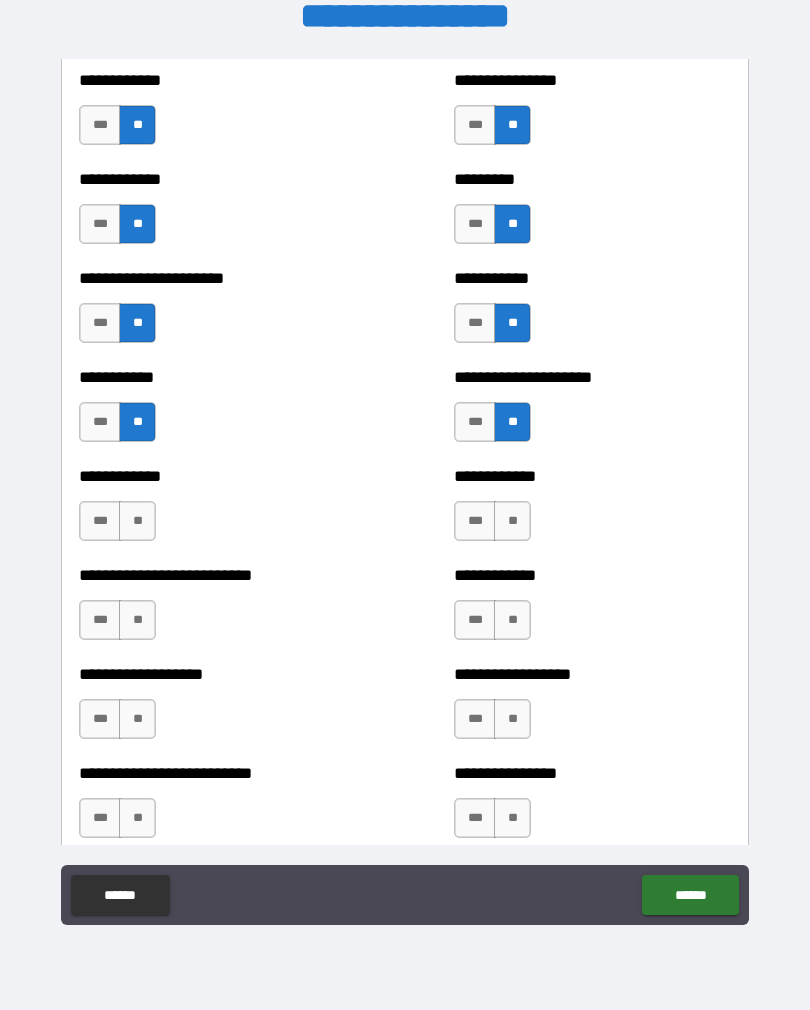 click on "**" at bounding box center (137, 521) 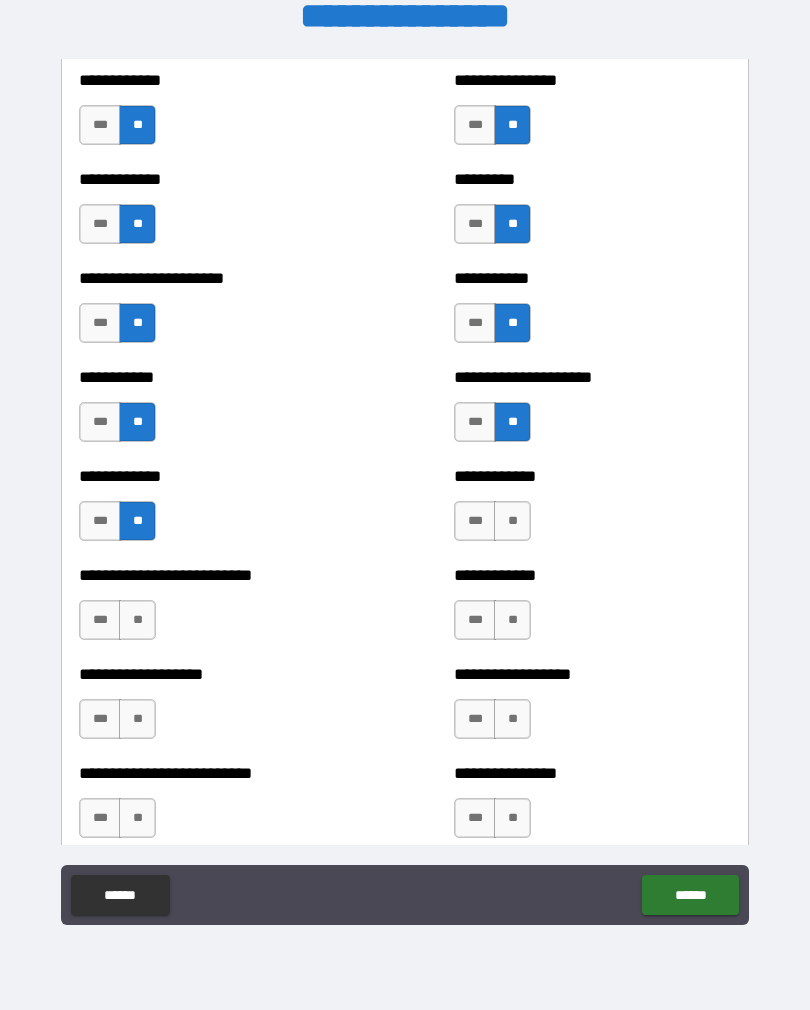 click on "***" at bounding box center [475, 521] 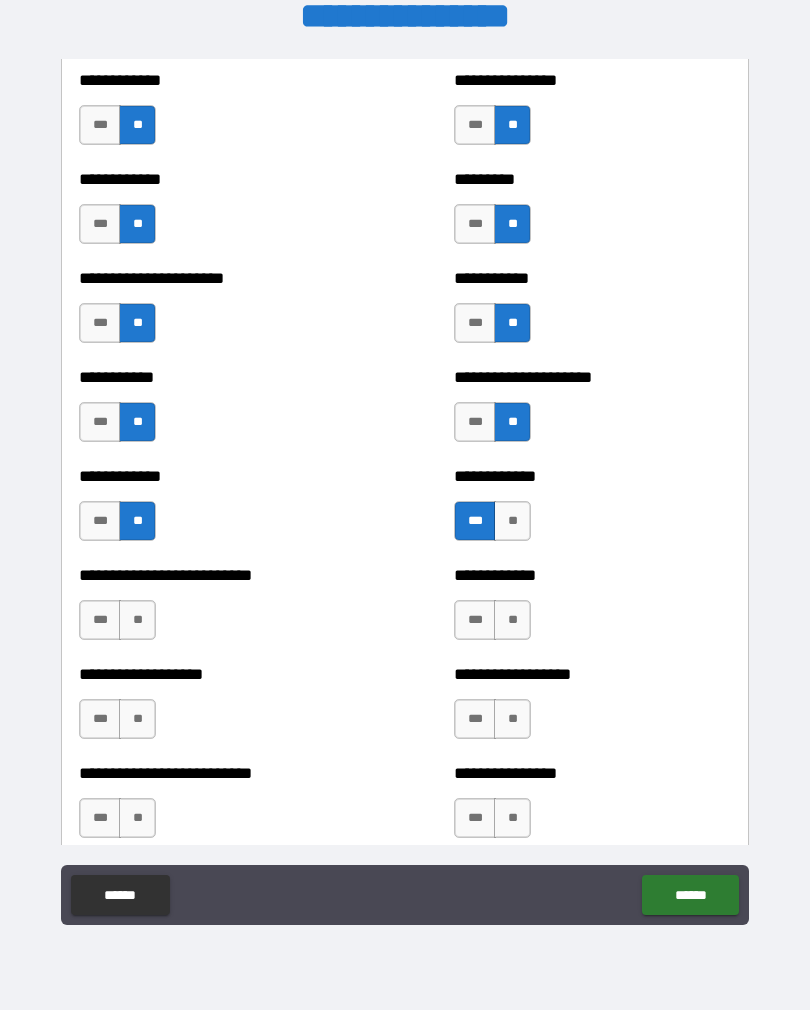 click on "***" at bounding box center [100, 620] 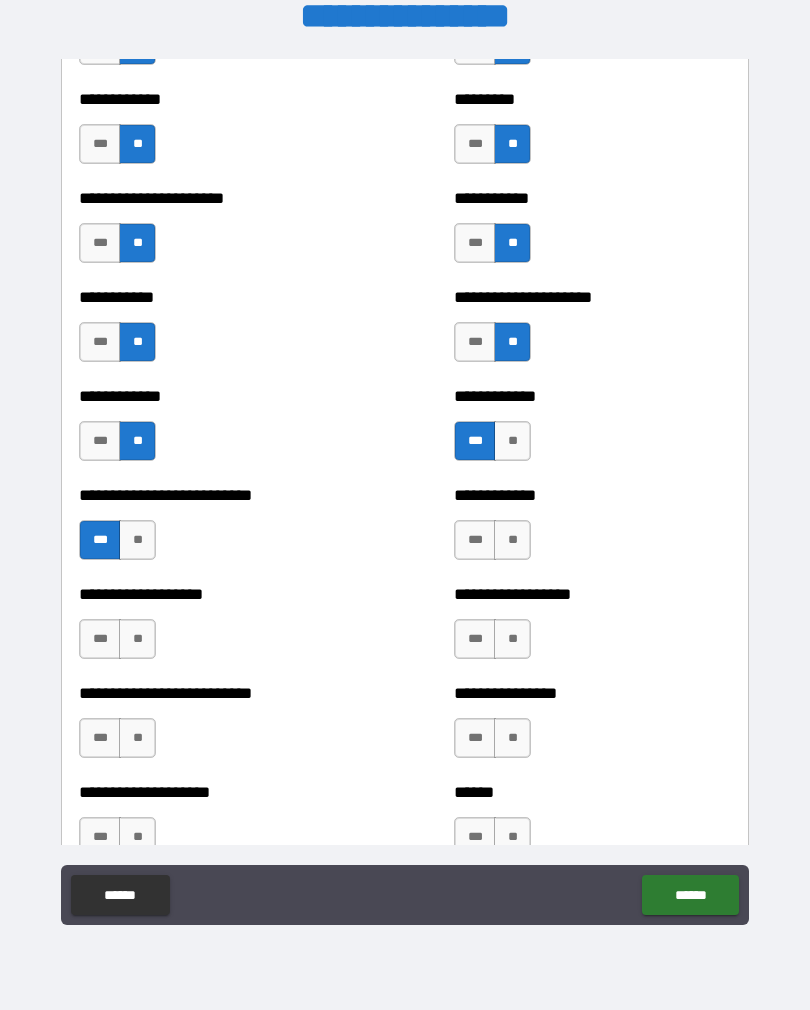 scroll, scrollTop: 5219, scrollLeft: 0, axis: vertical 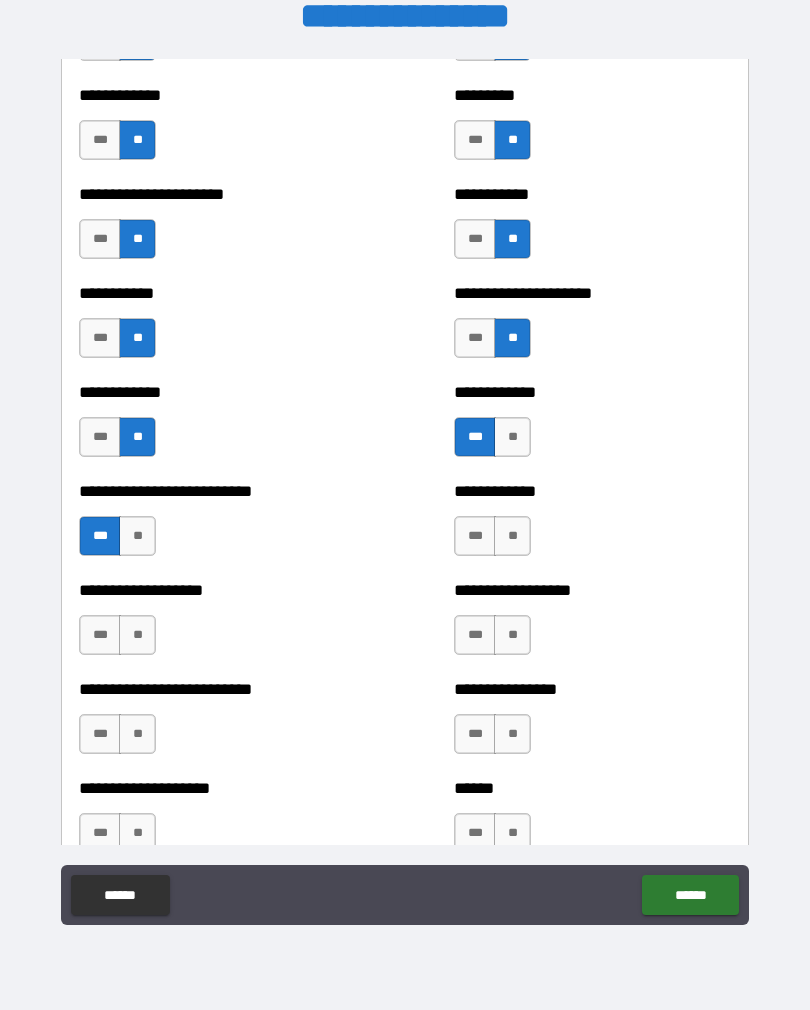 click on "**" at bounding box center [512, 536] 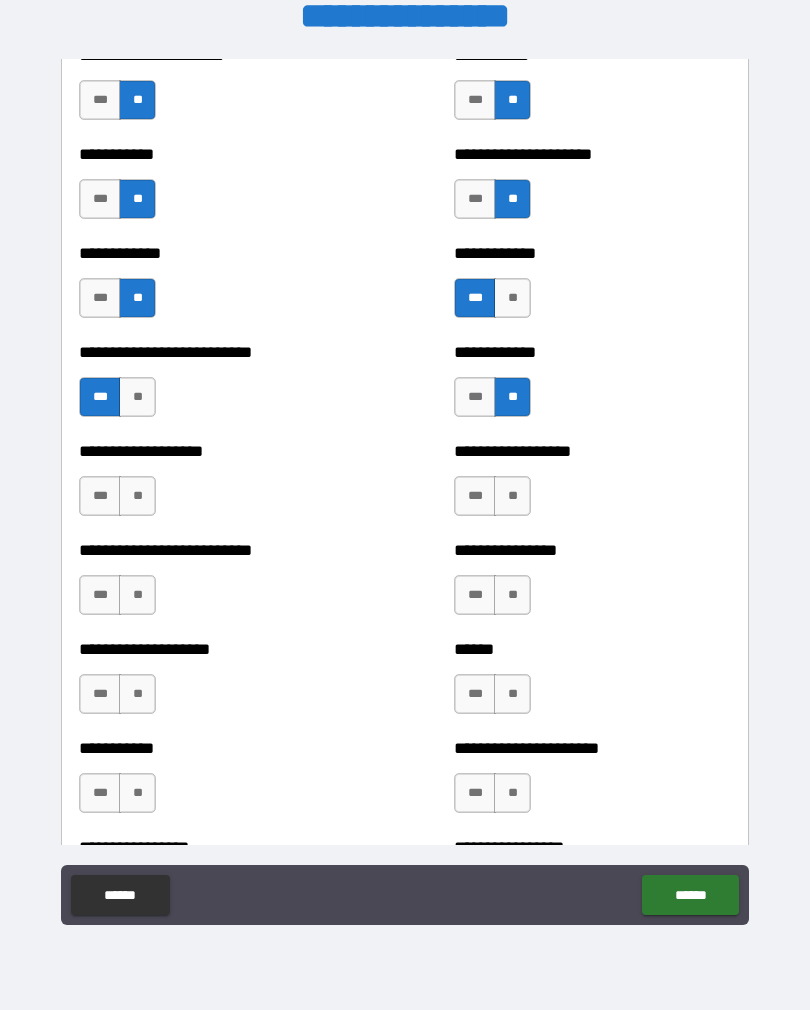 scroll, scrollTop: 5360, scrollLeft: 0, axis: vertical 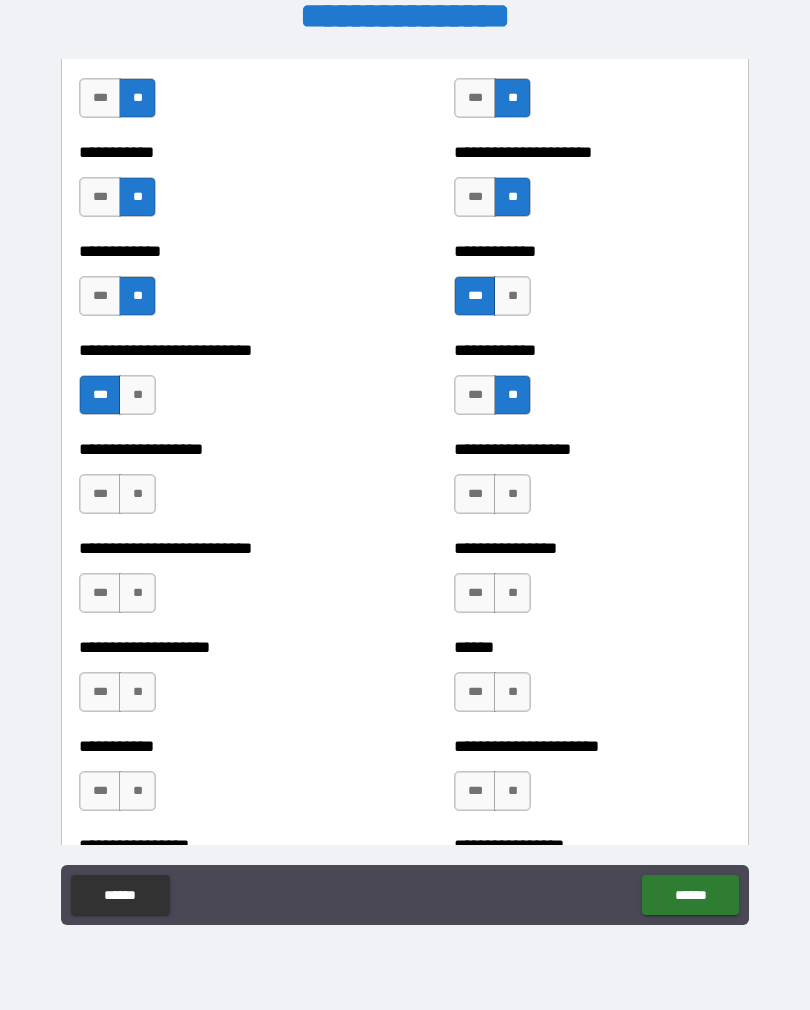 click on "**" at bounding box center [137, 494] 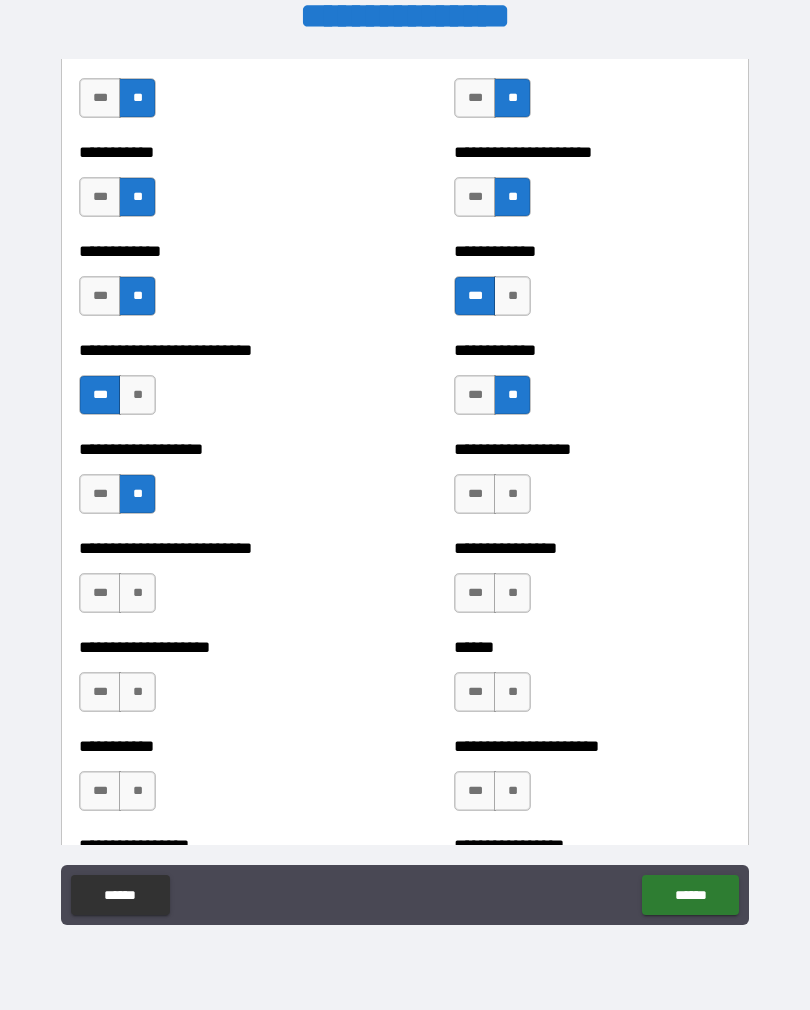 click on "**" at bounding box center (512, 494) 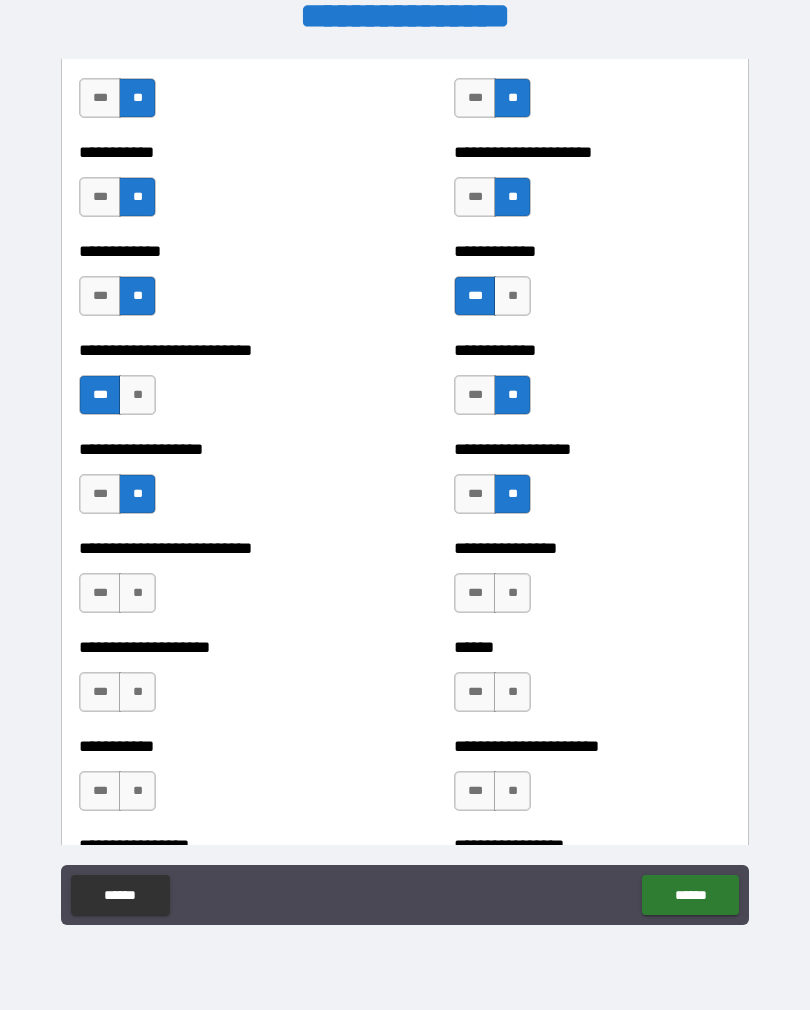 click on "**" at bounding box center (512, 593) 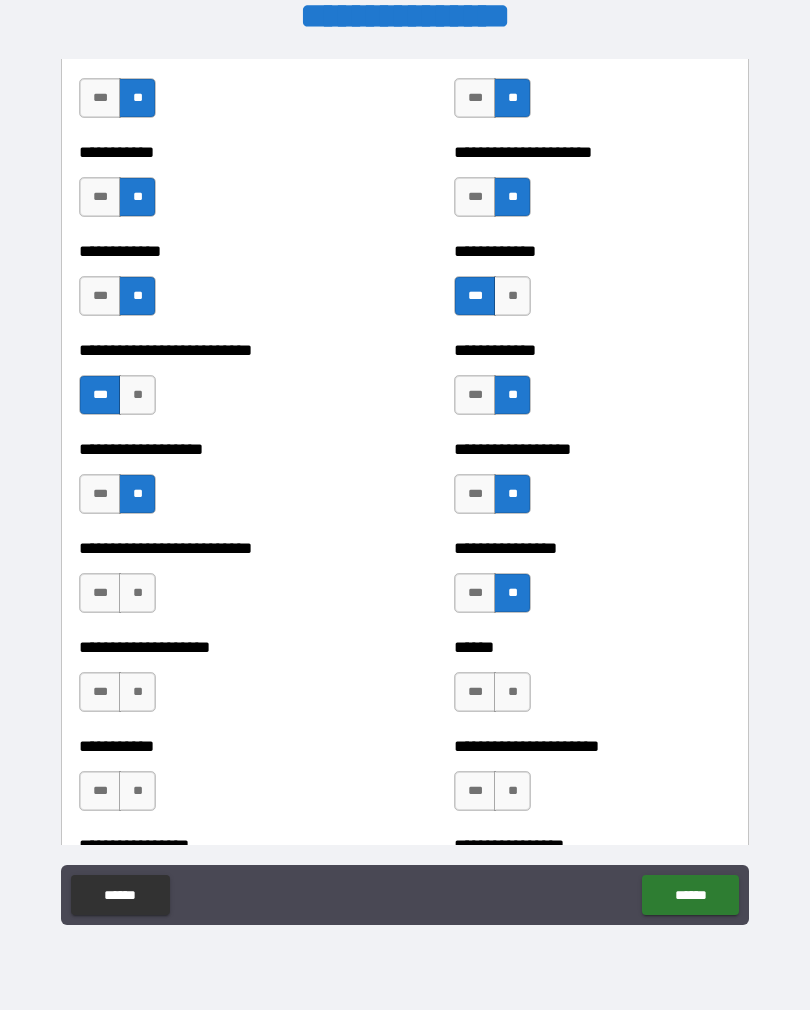 click on "**" at bounding box center (137, 593) 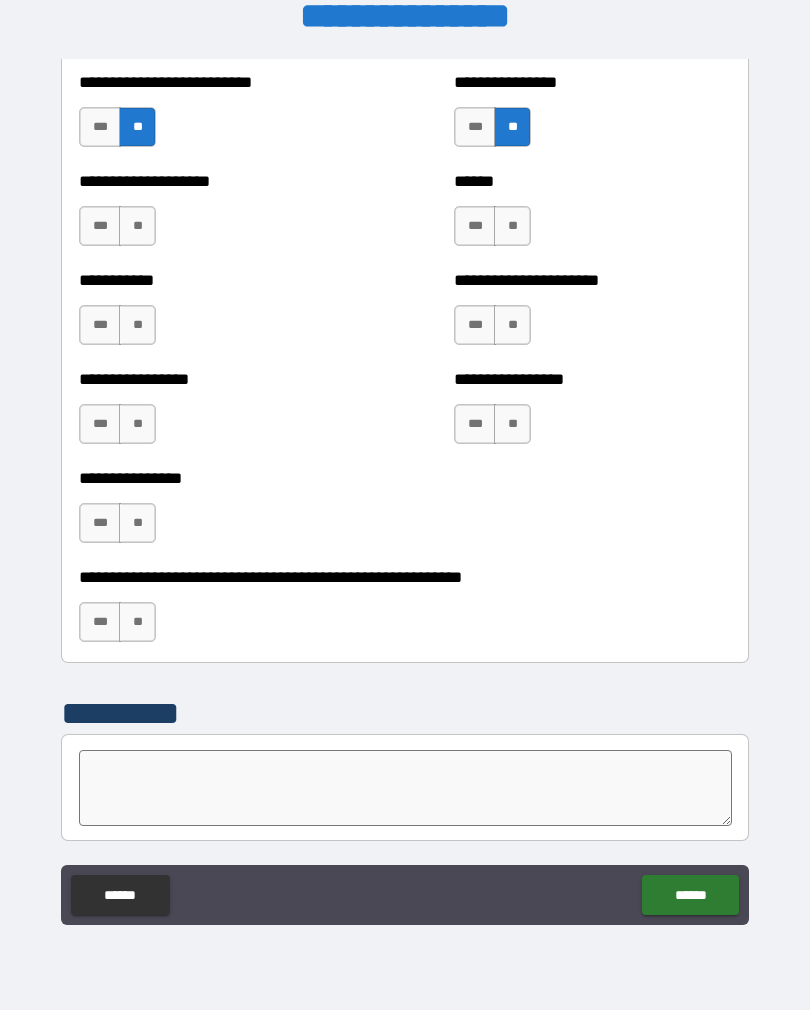 scroll, scrollTop: 5827, scrollLeft: 0, axis: vertical 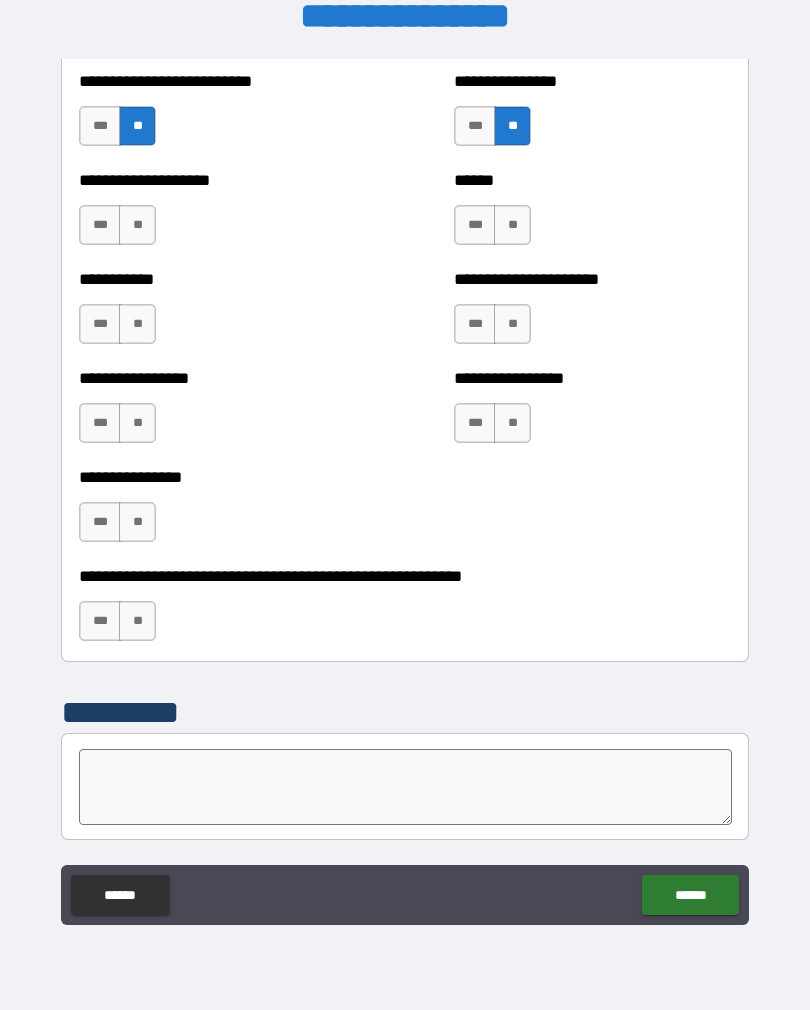 click on "**" at bounding box center (137, 225) 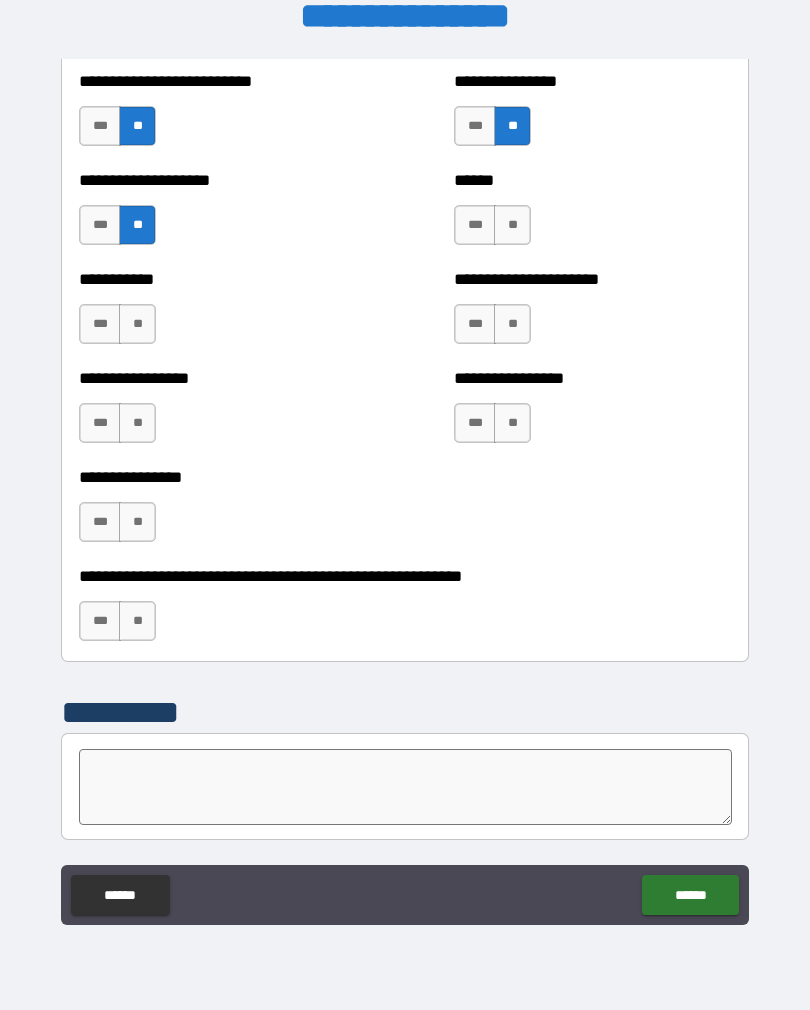 click on "**" at bounding box center (512, 225) 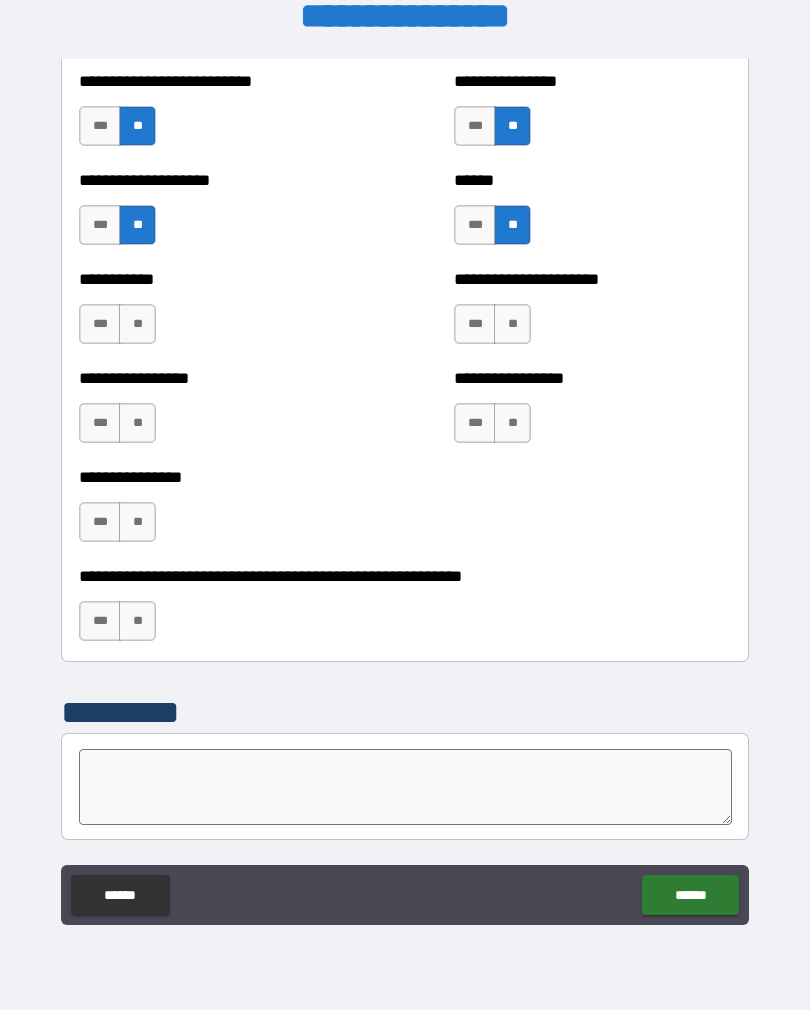 click on "**" at bounding box center [137, 324] 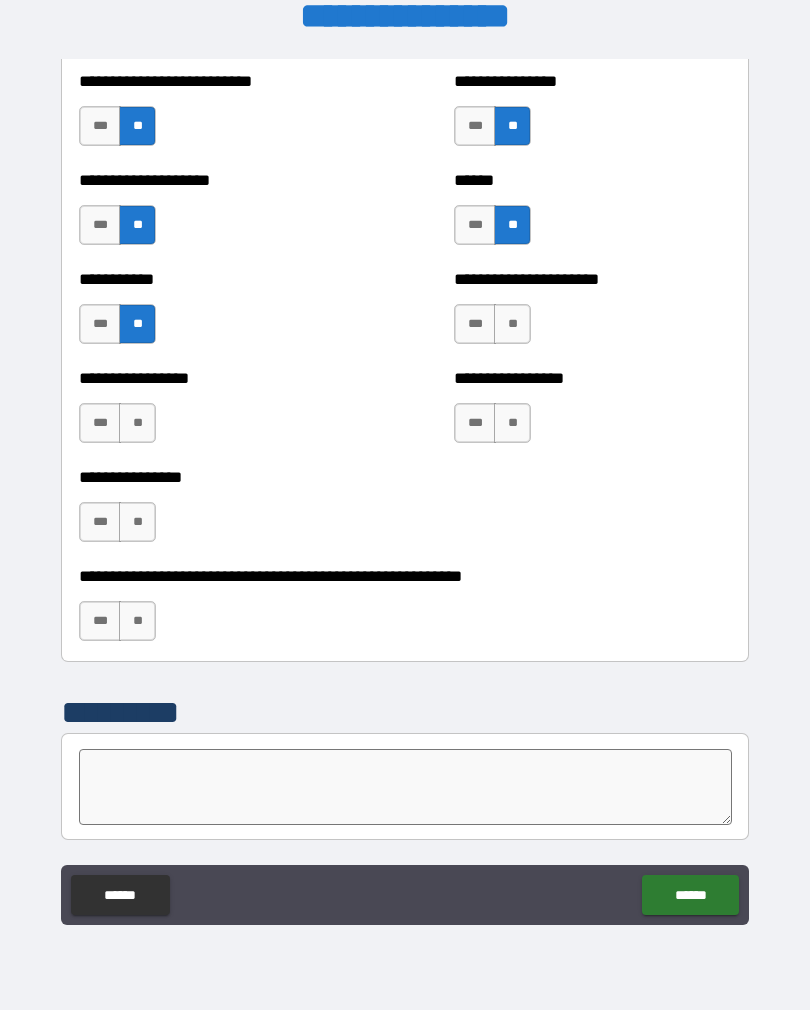 click on "**" at bounding box center [512, 324] 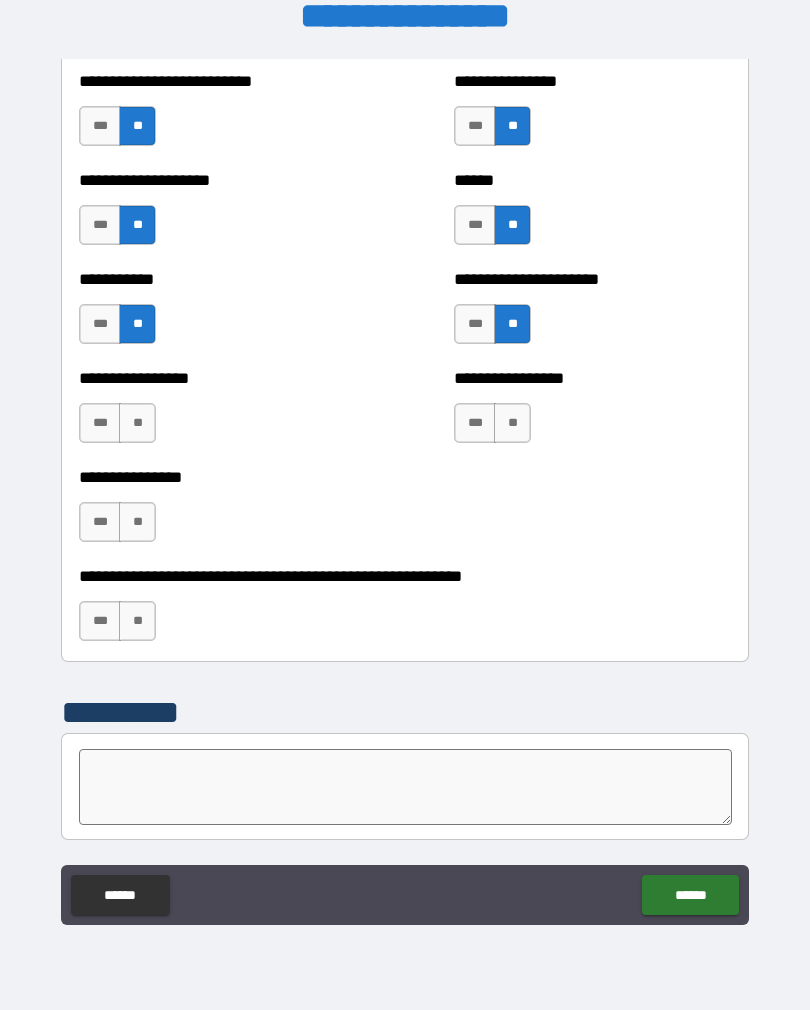 click on "**" at bounding box center (137, 423) 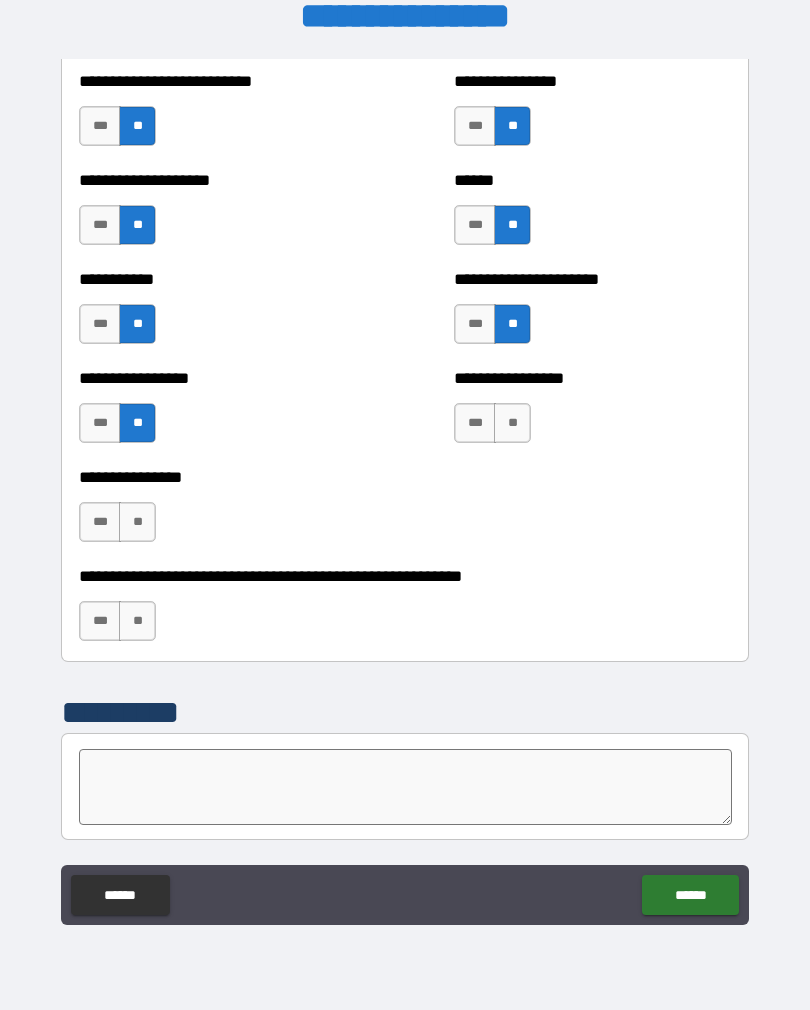 click on "**" at bounding box center (512, 423) 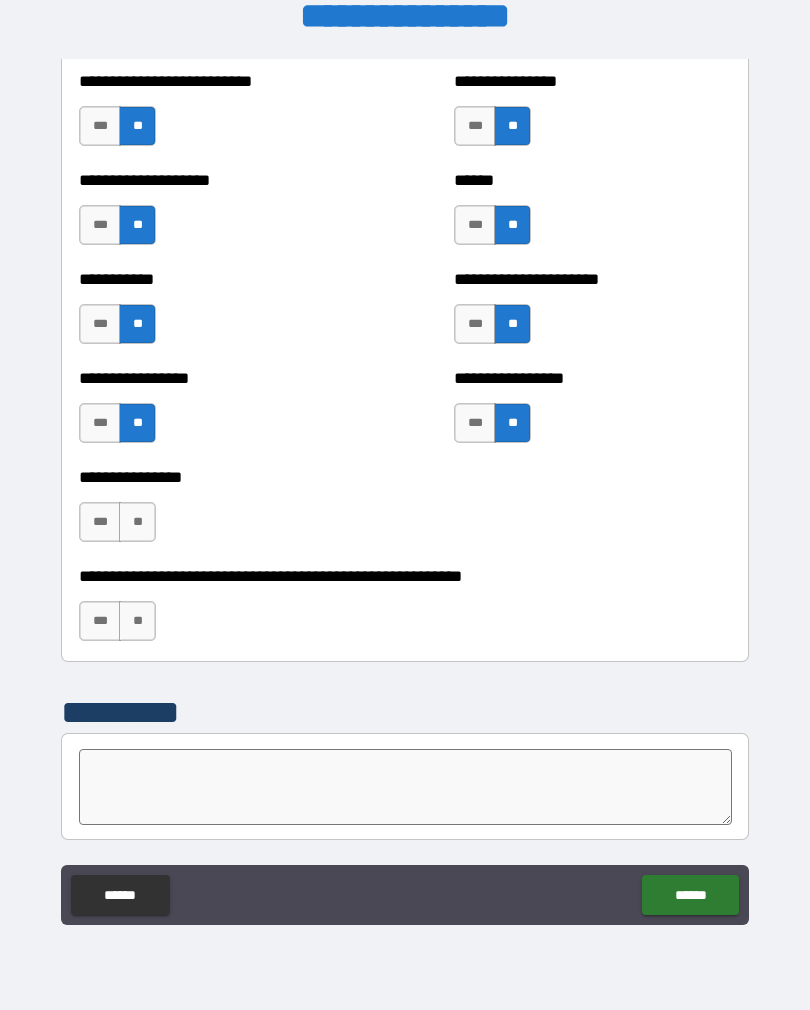click on "**" at bounding box center (137, 522) 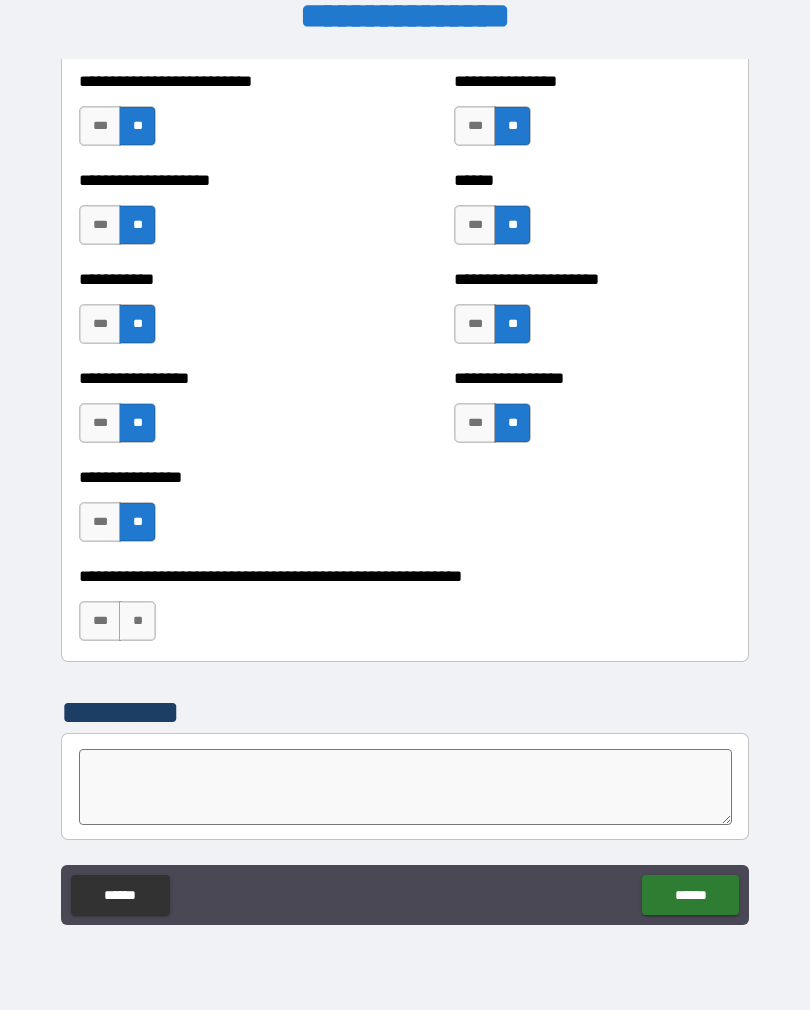 click on "**" at bounding box center (137, 621) 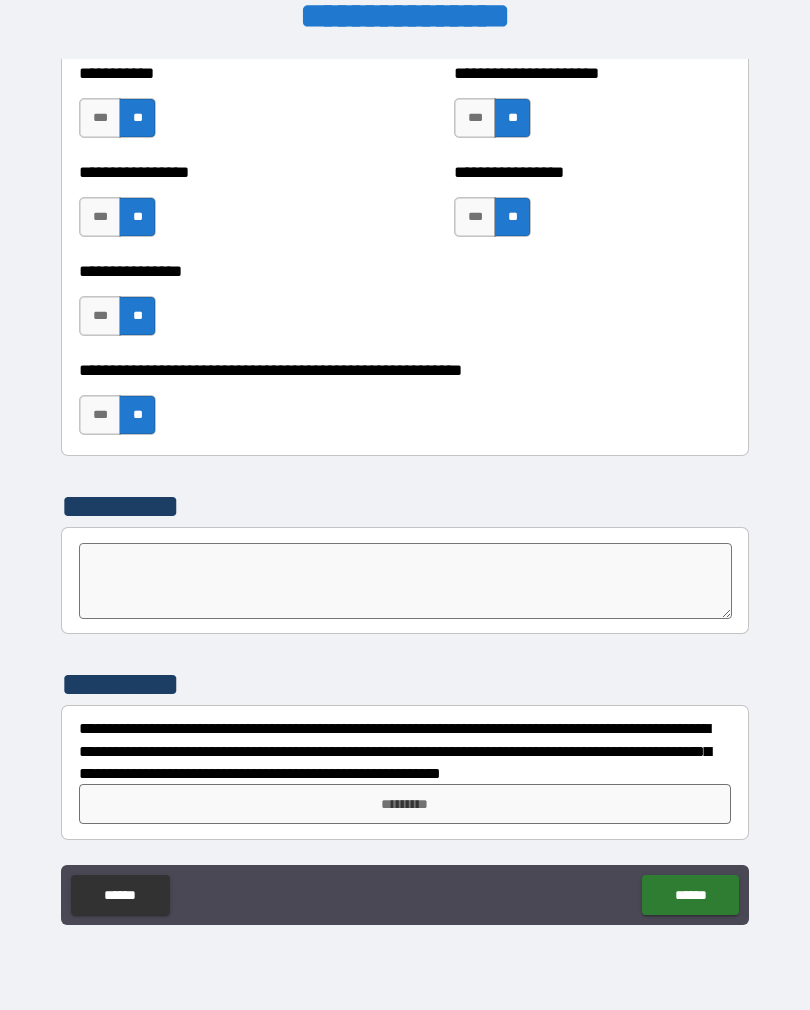 scroll, scrollTop: 6033, scrollLeft: 0, axis: vertical 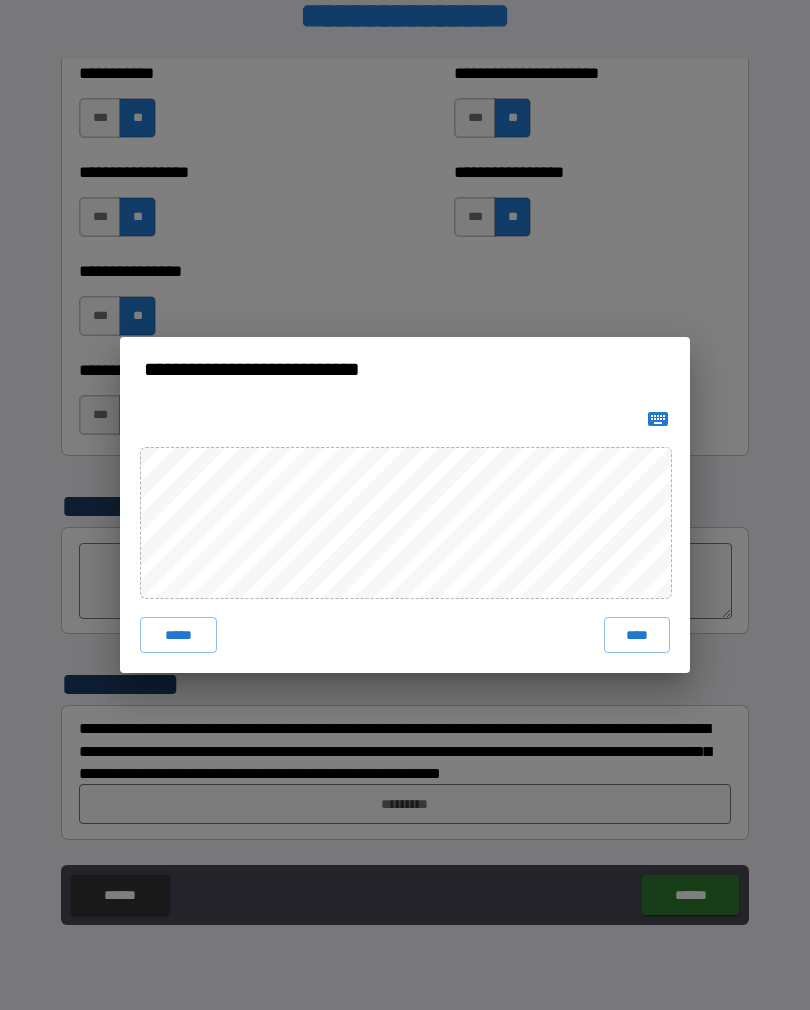 click on "****" at bounding box center (637, 635) 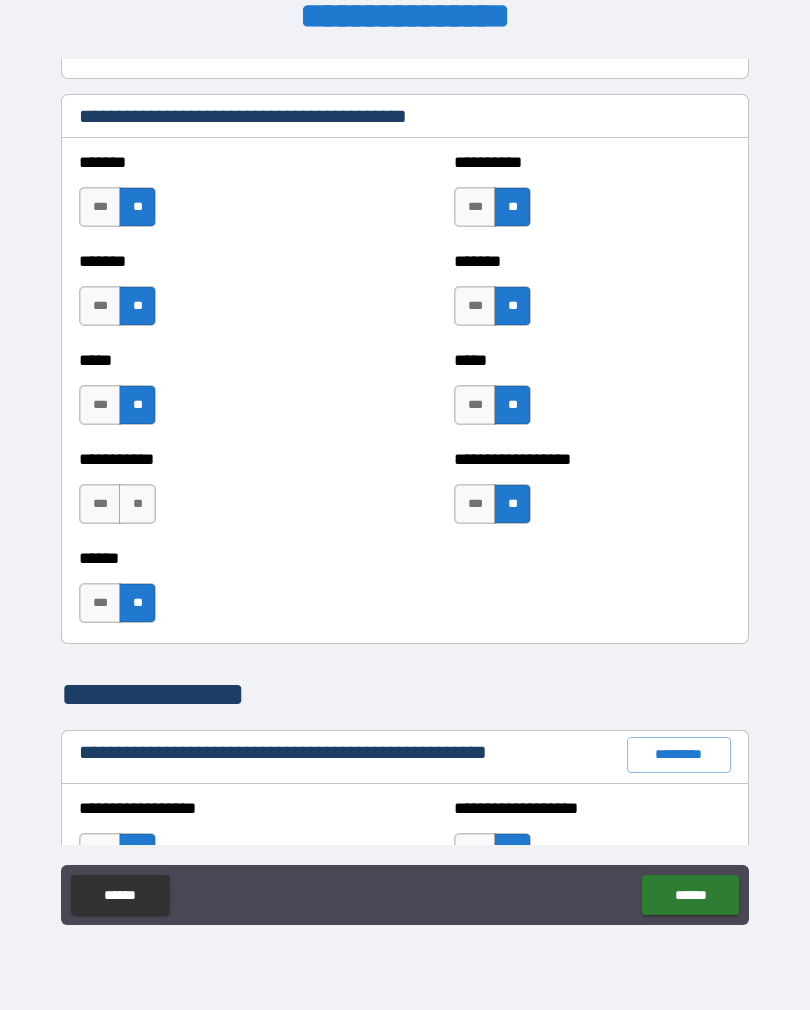 scroll, scrollTop: 1739, scrollLeft: 0, axis: vertical 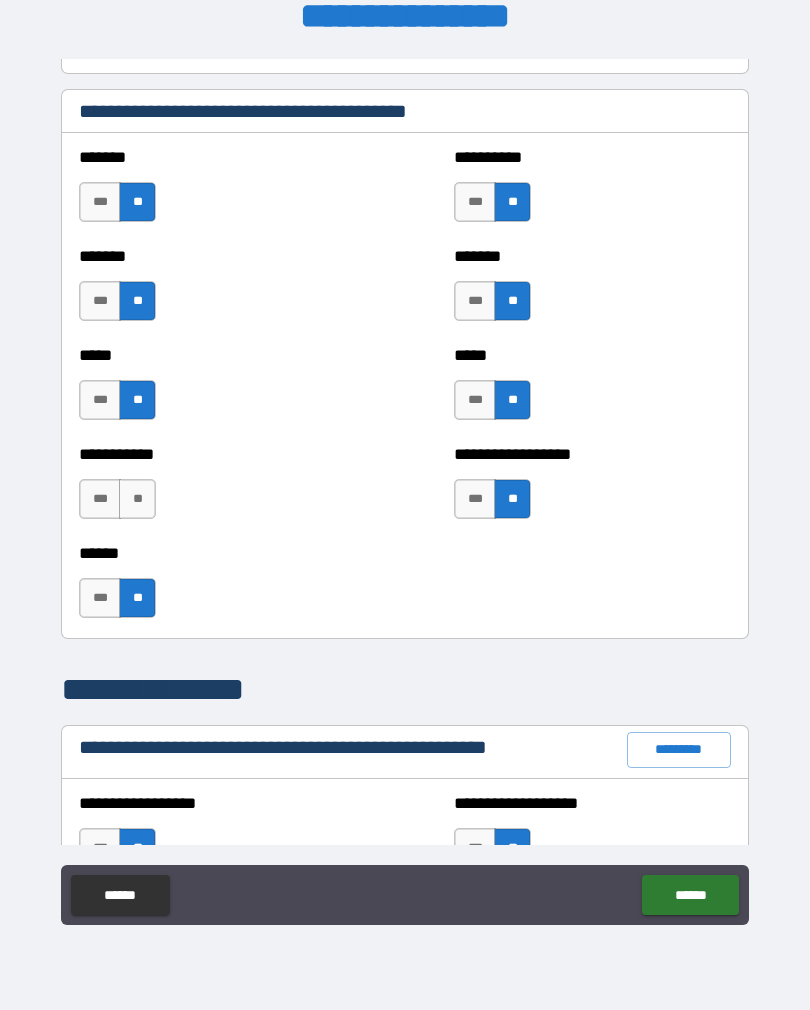 click on "**" at bounding box center (137, 499) 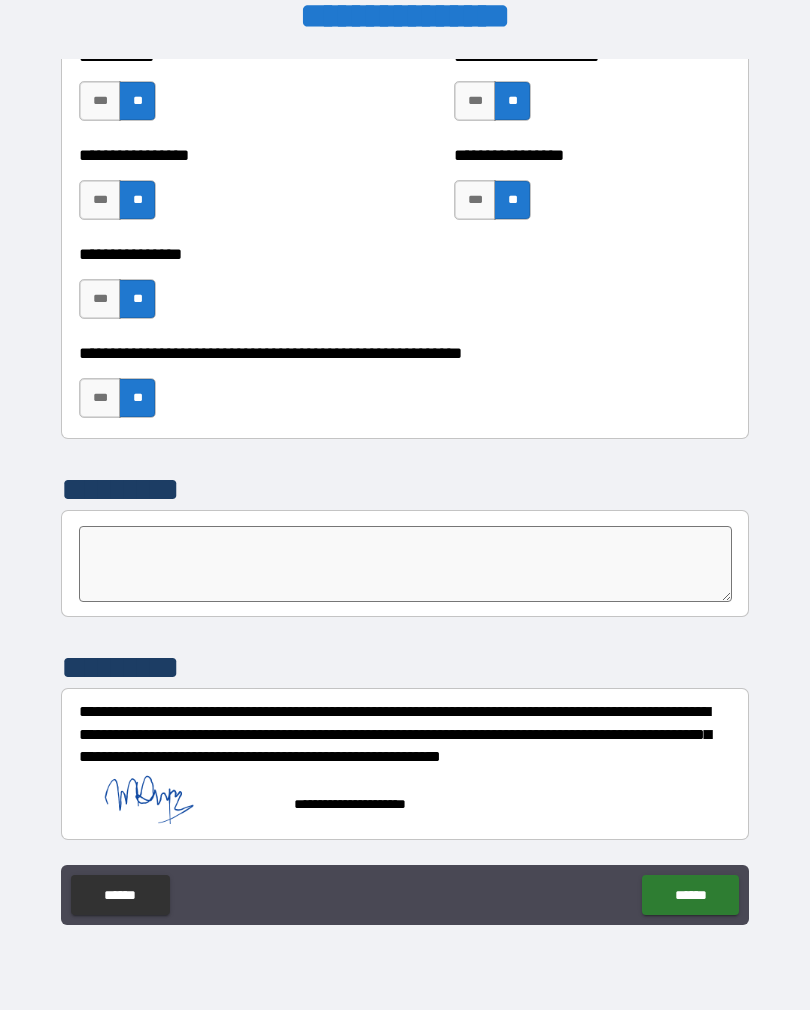 scroll, scrollTop: 6050, scrollLeft: 0, axis: vertical 